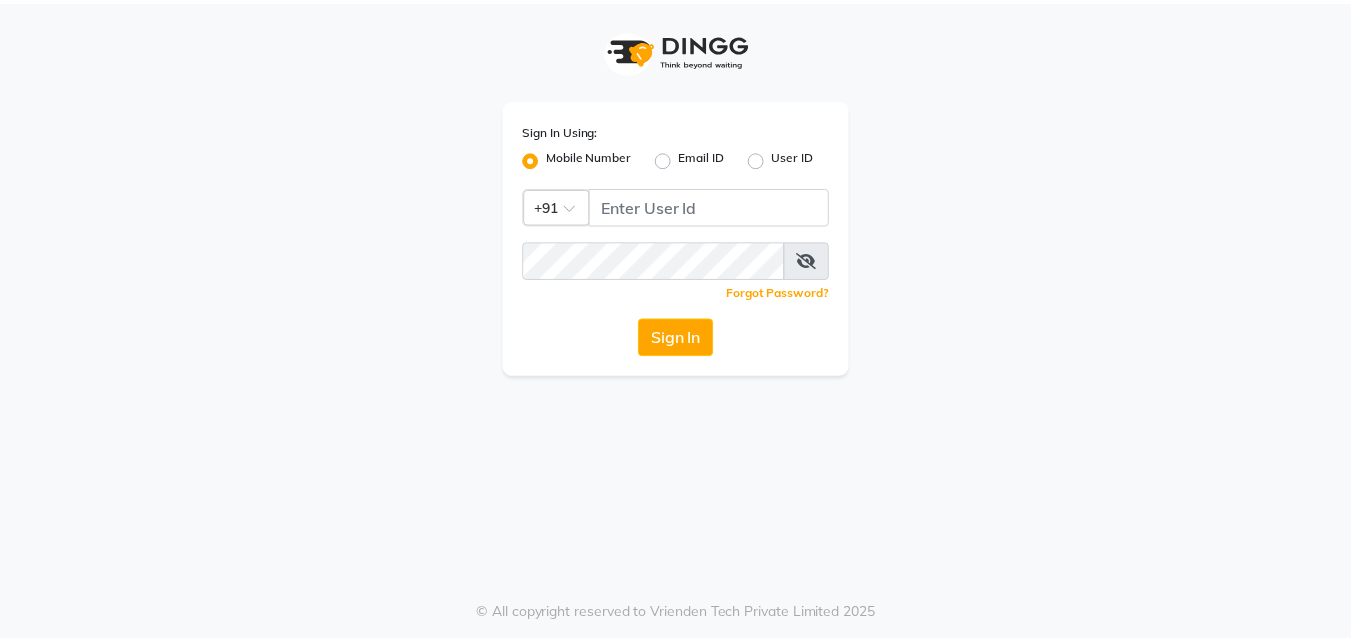 scroll, scrollTop: 0, scrollLeft: 0, axis: both 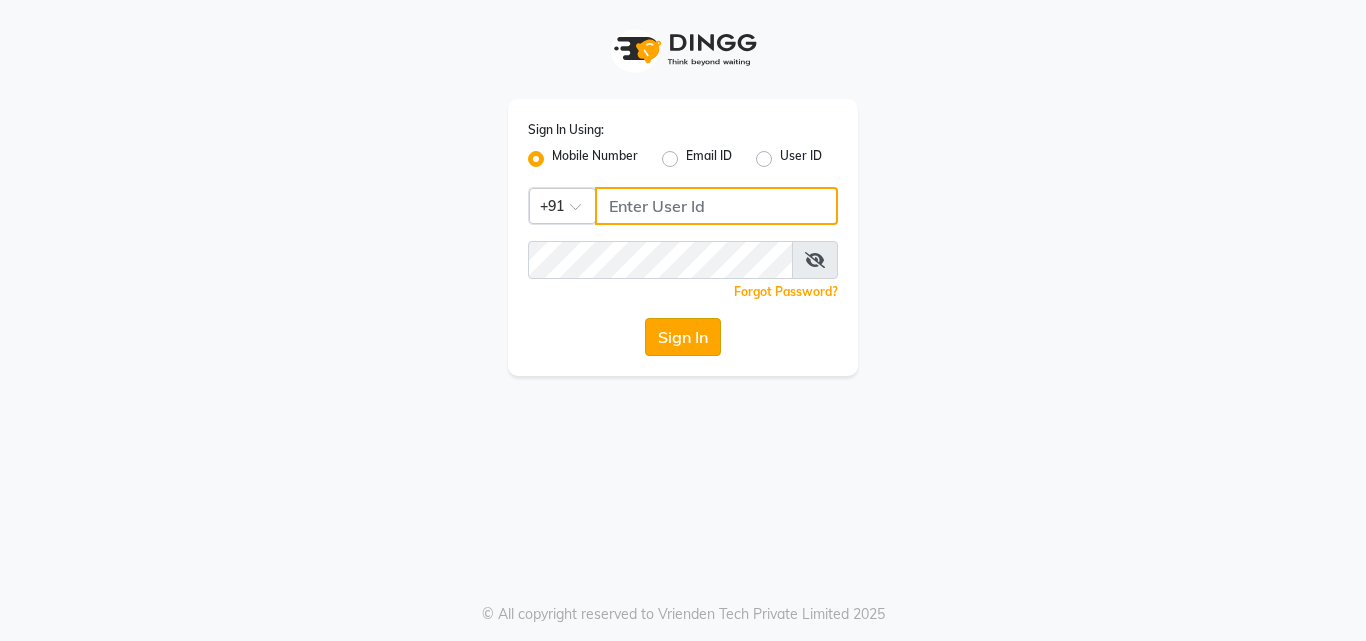 type on "8447146829" 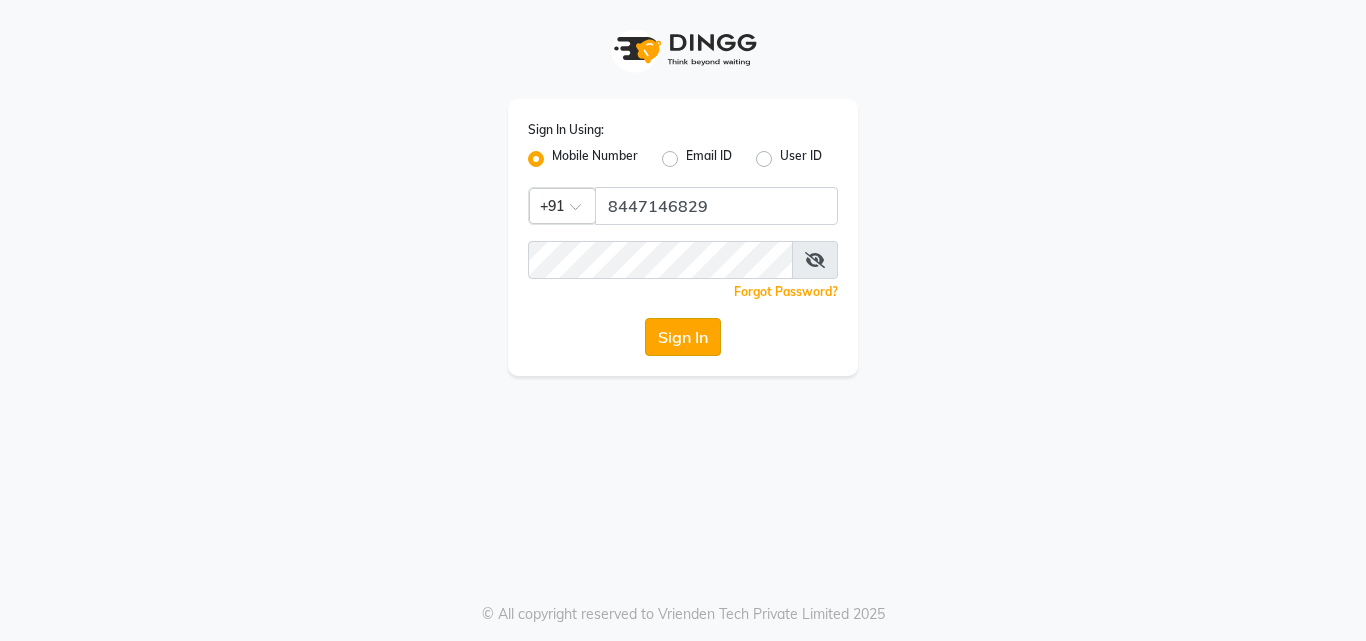 click on "Sign In" 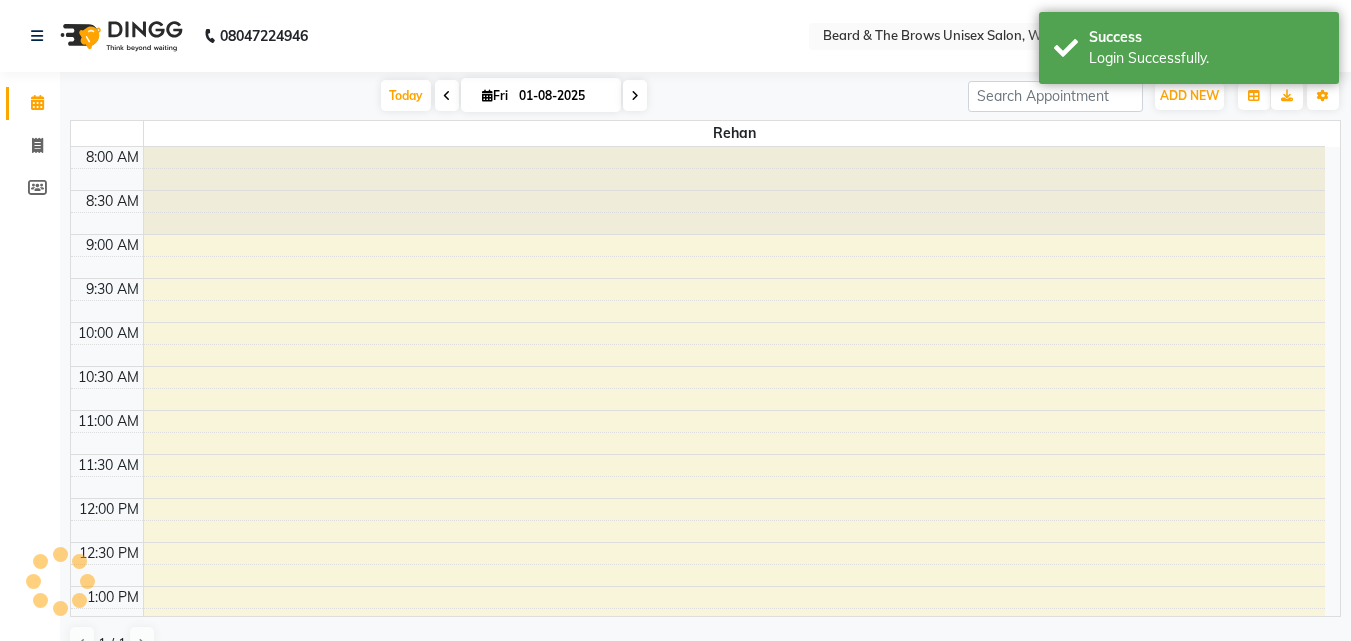 select on "en" 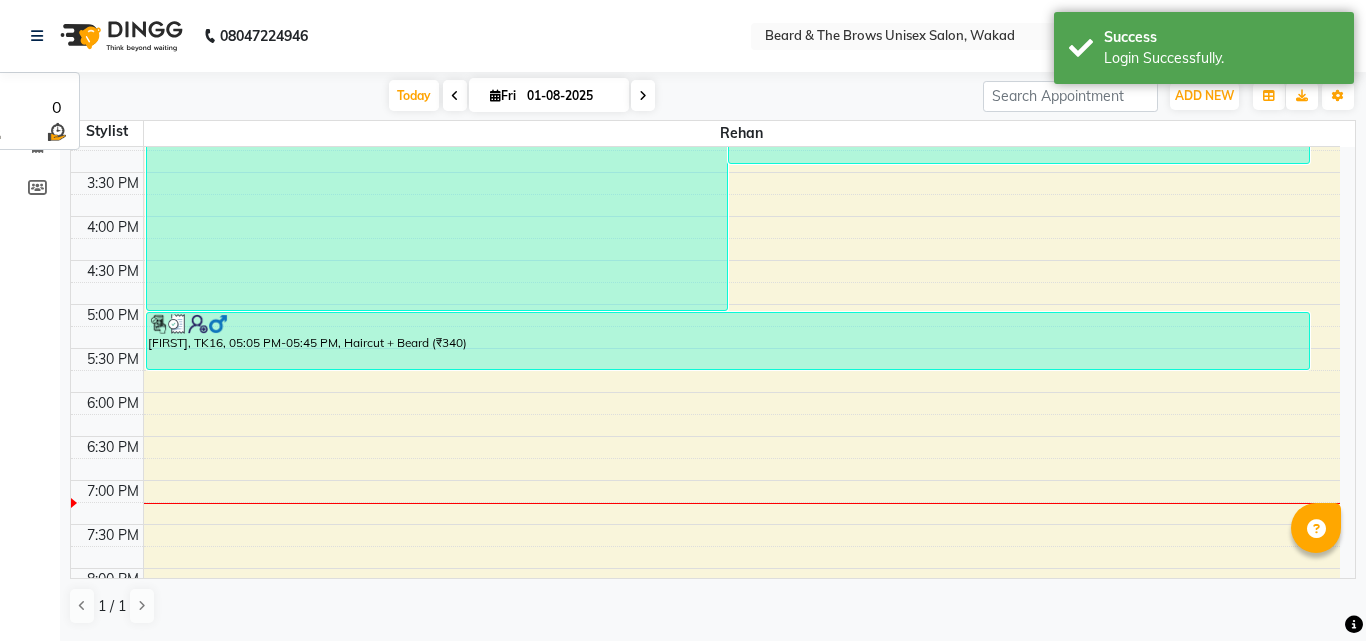 scroll, scrollTop: 0, scrollLeft: 0, axis: both 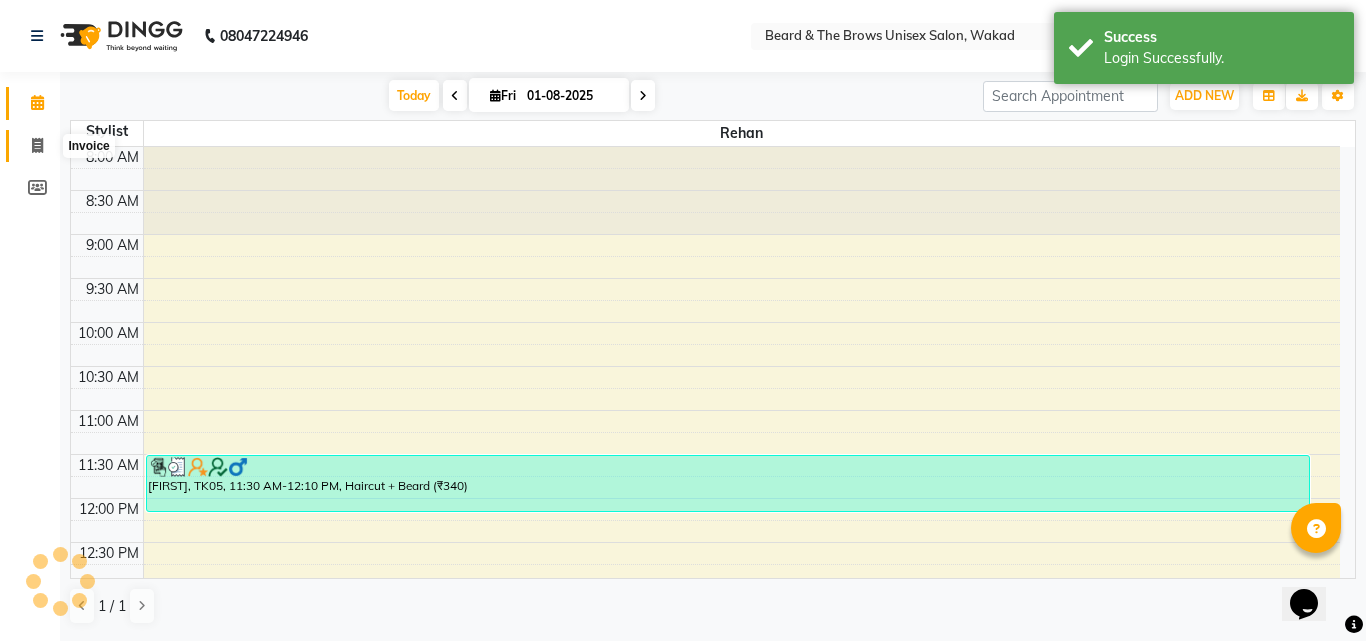 click 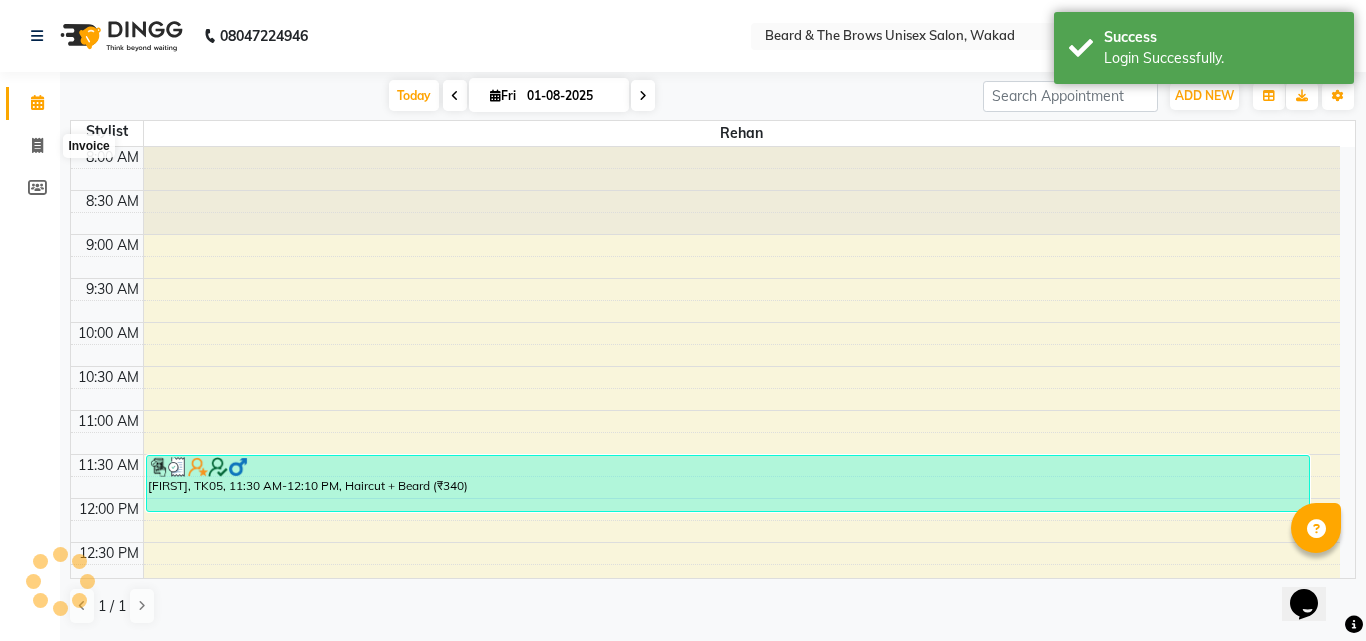 select on "service" 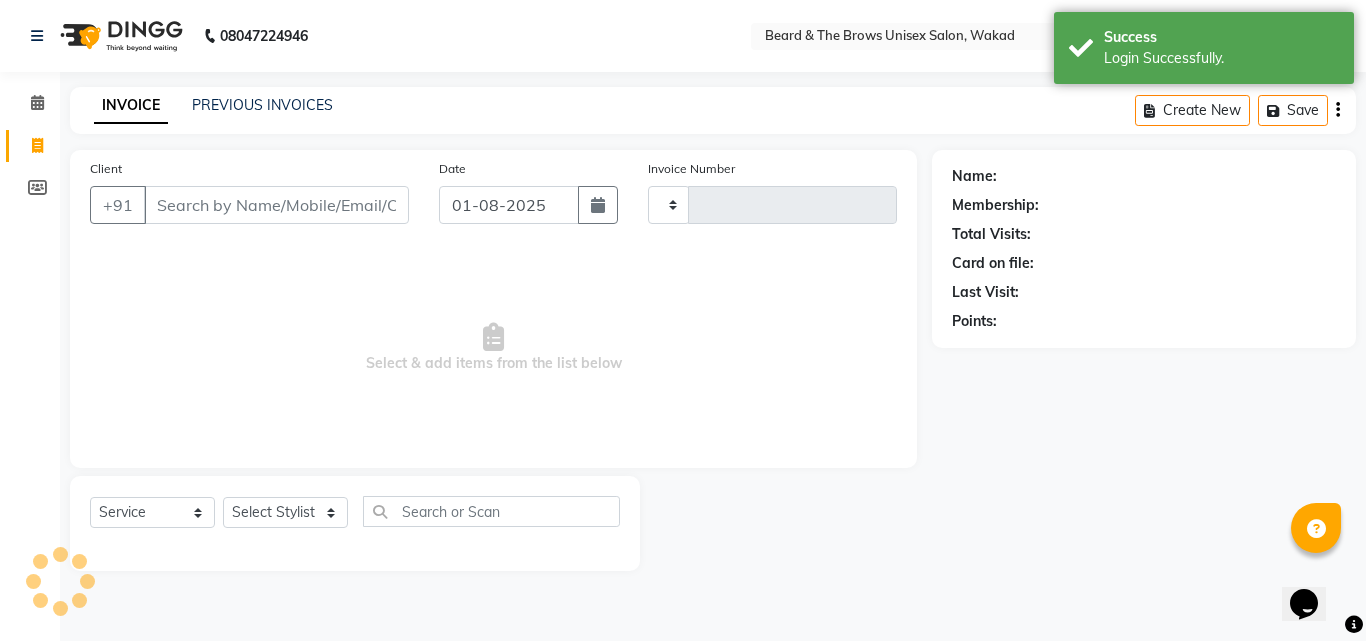 type on "2217" 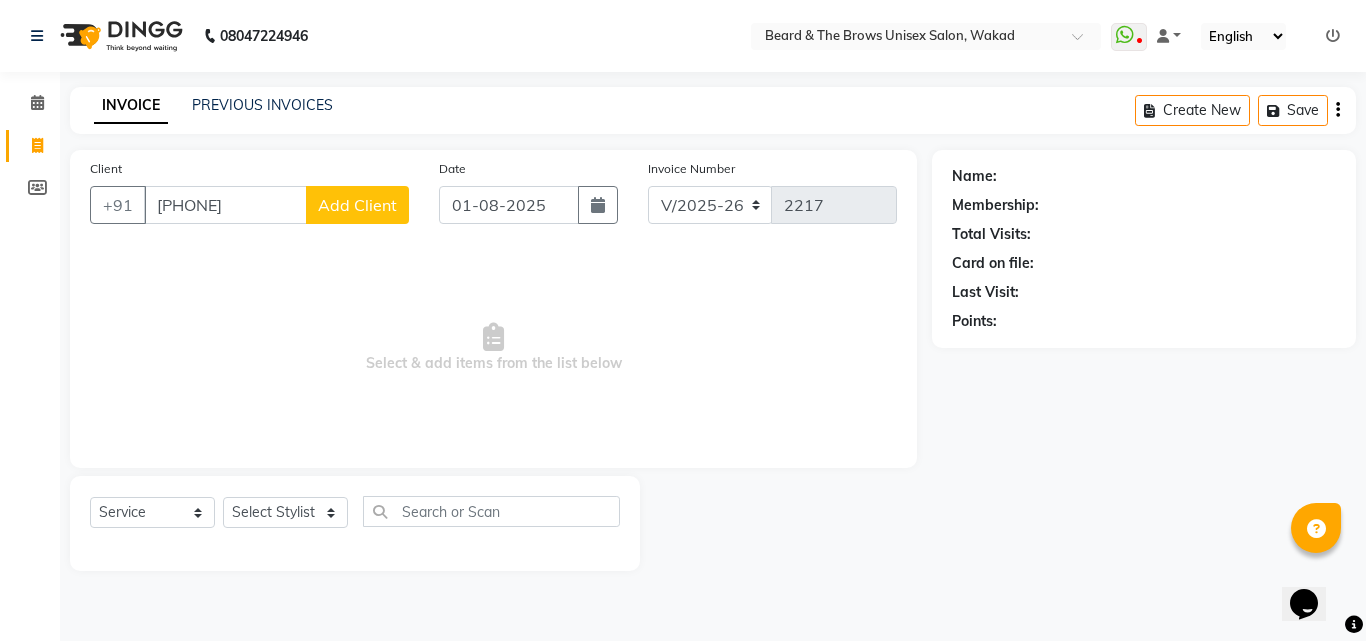 type on "[PHONE]" 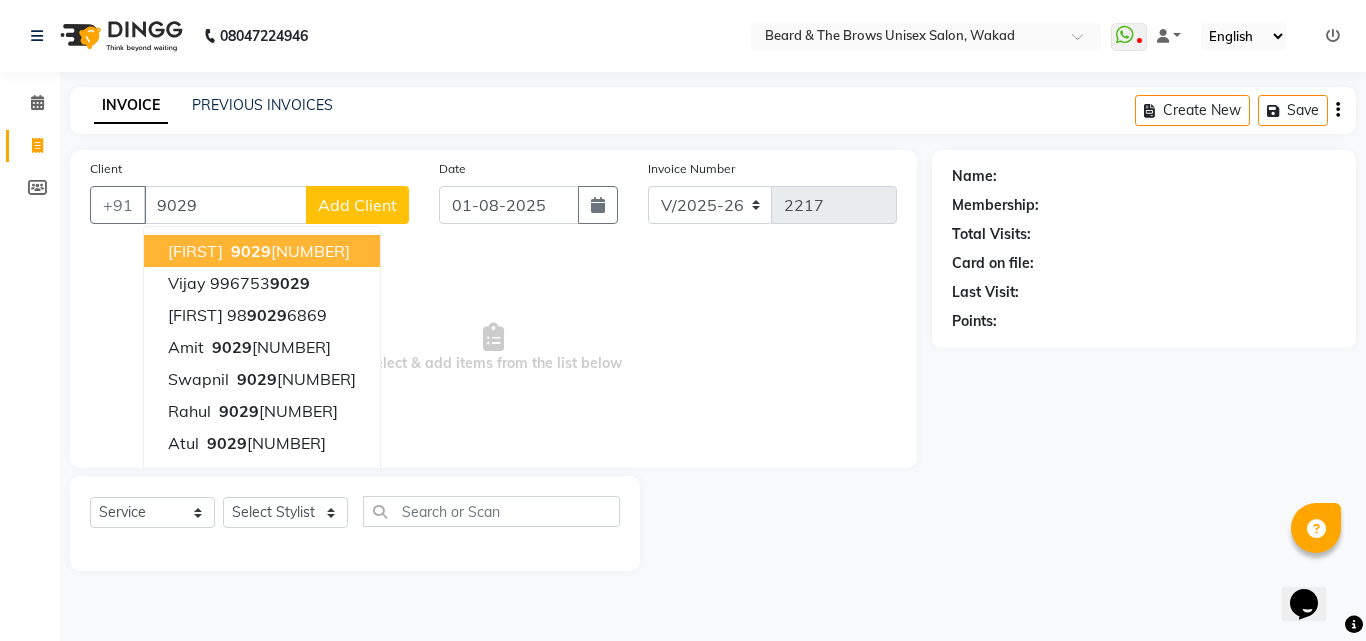 type on "90290" 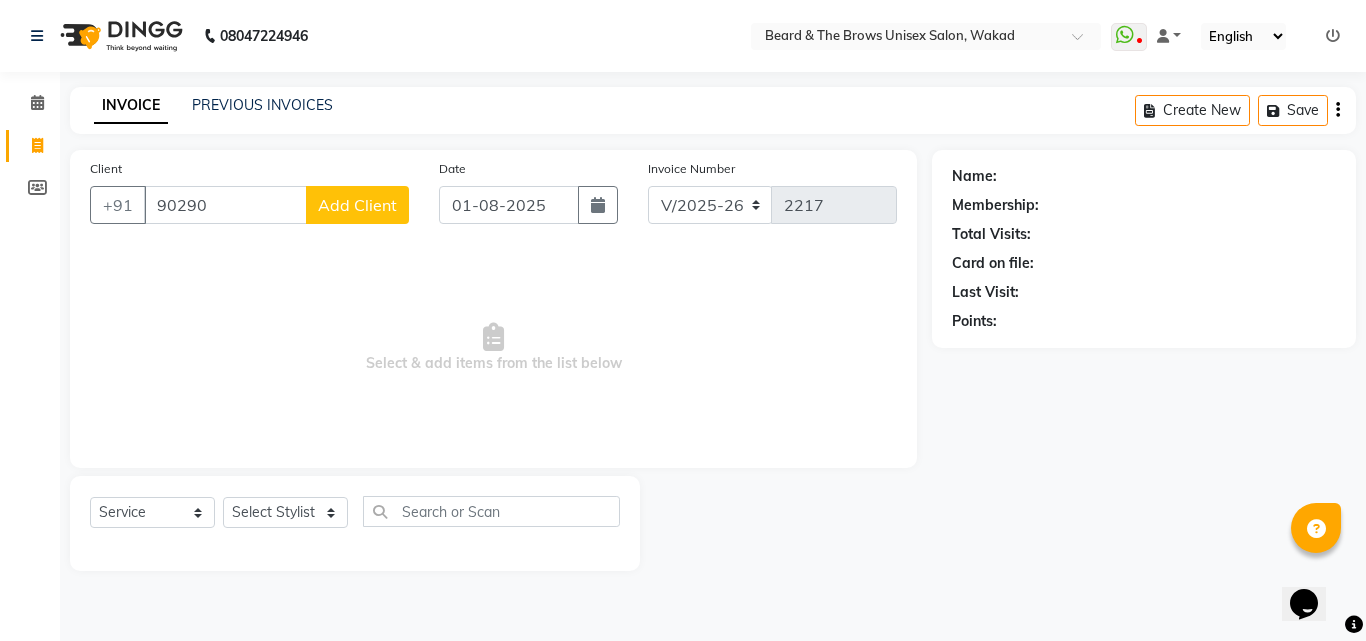 drag, startPoint x: 156, startPoint y: 203, endPoint x: 269, endPoint y: 223, distance: 114.75626 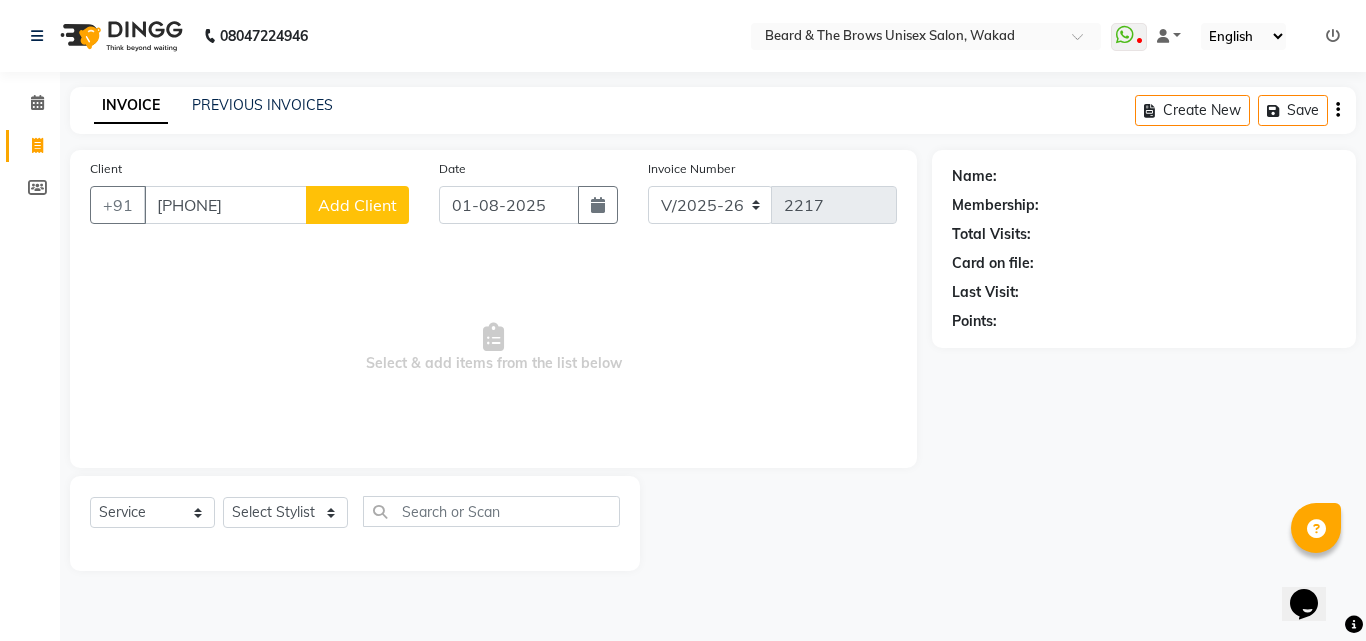 type on "[PHONE]" 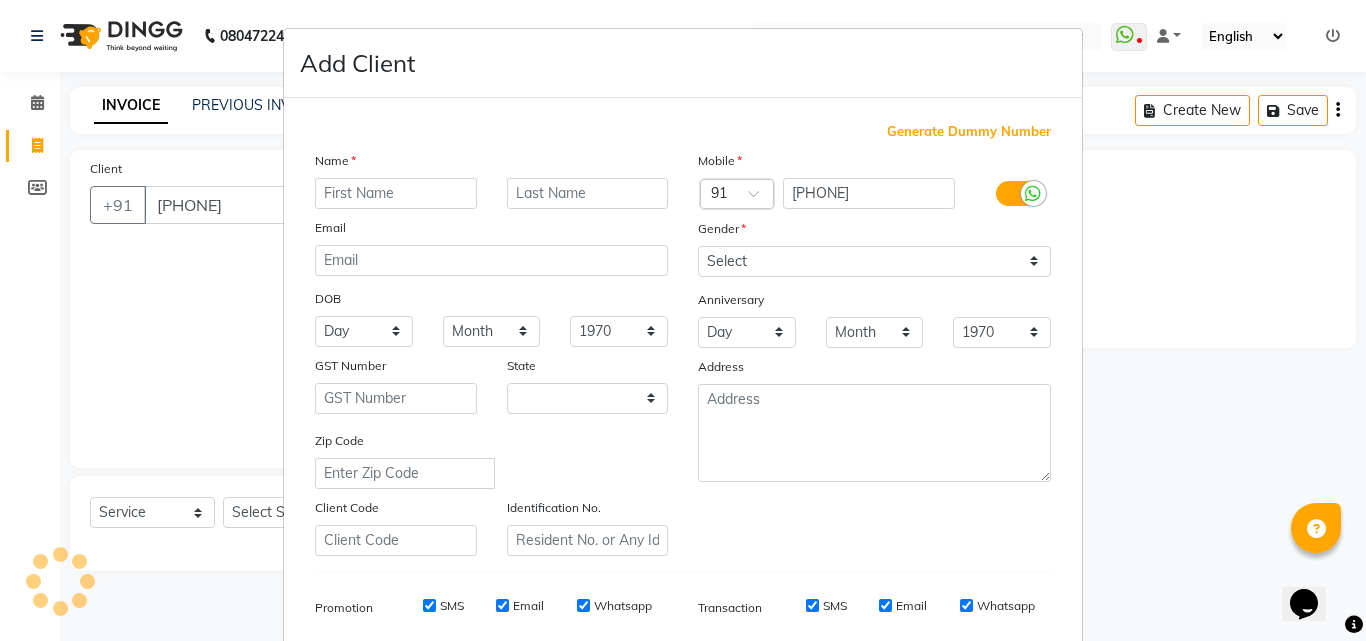 select on "22" 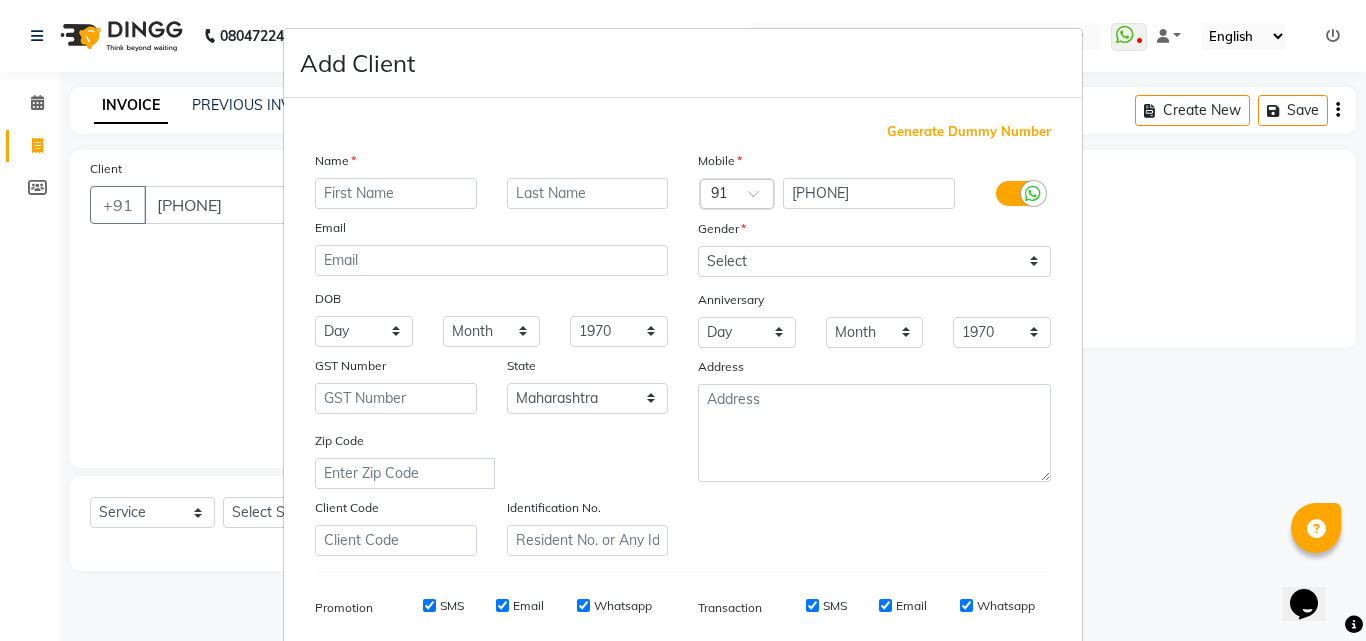 click at bounding box center [396, 193] 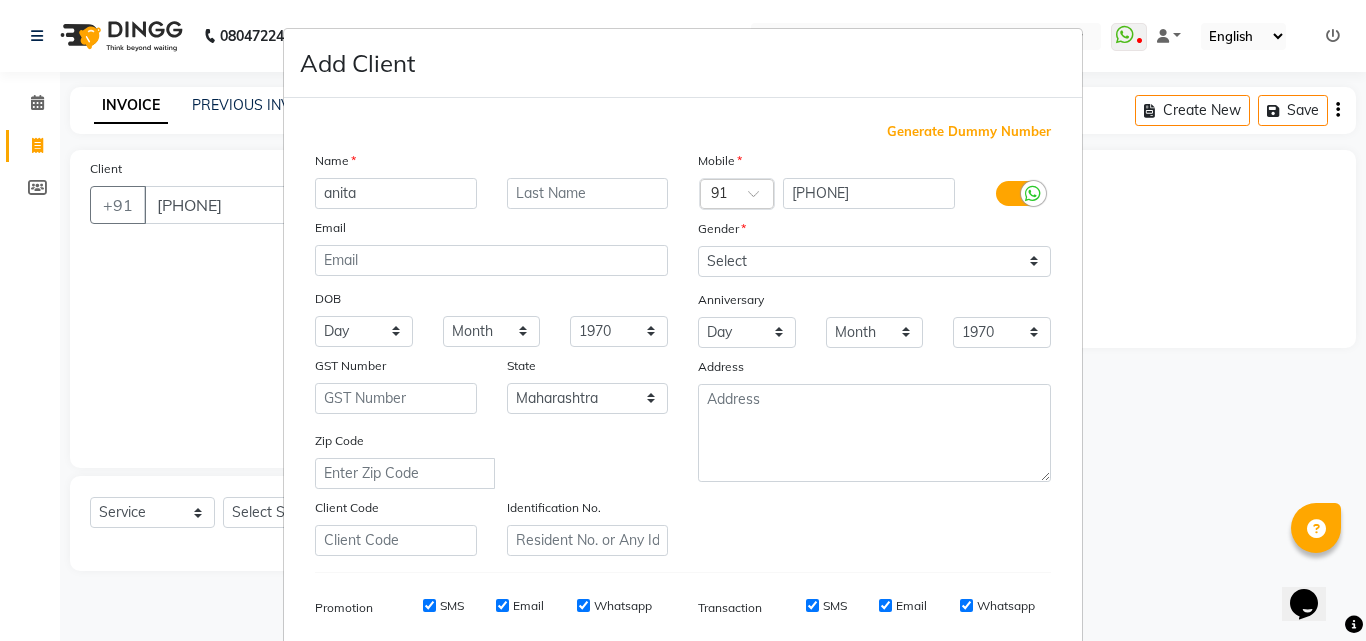 type on "anita" 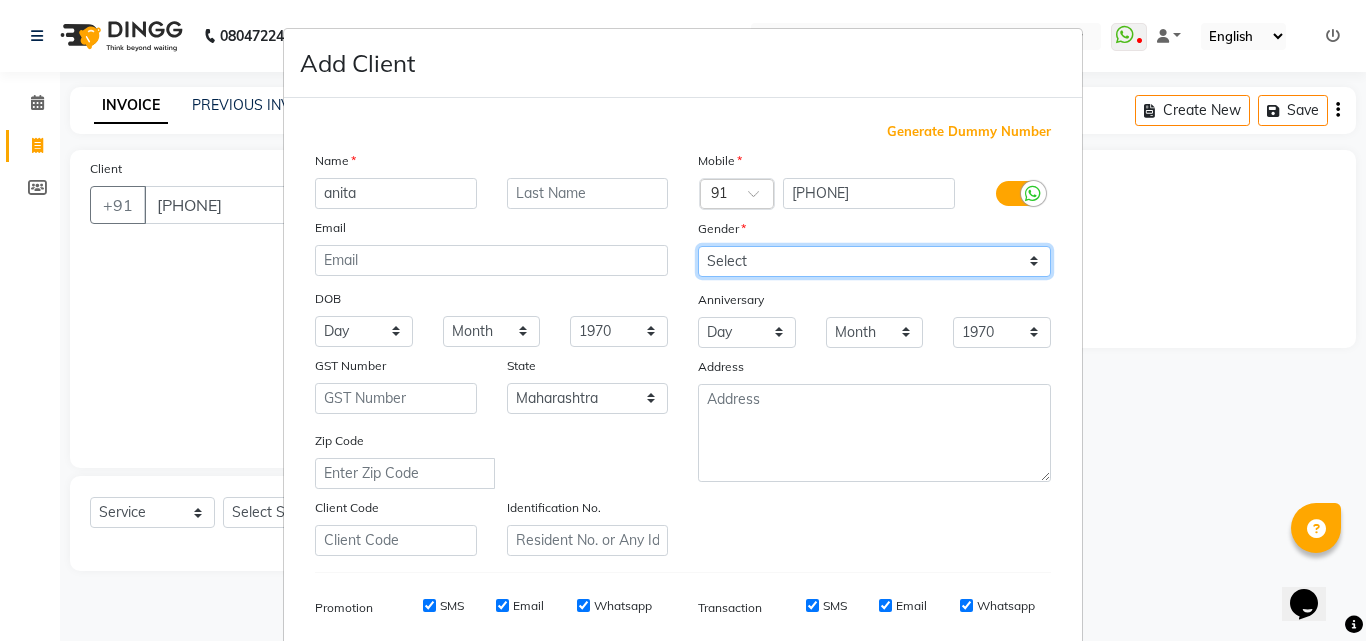 click on "Select Male Female Other Prefer Not To Say" at bounding box center (874, 261) 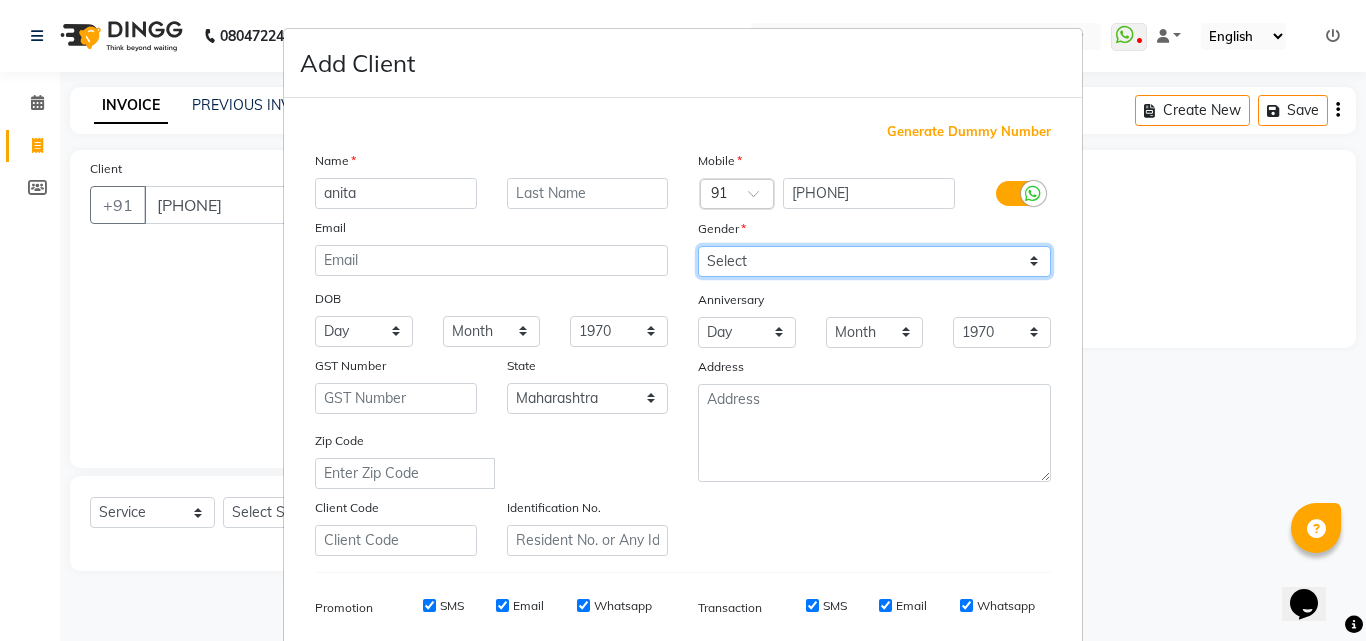 select on "female" 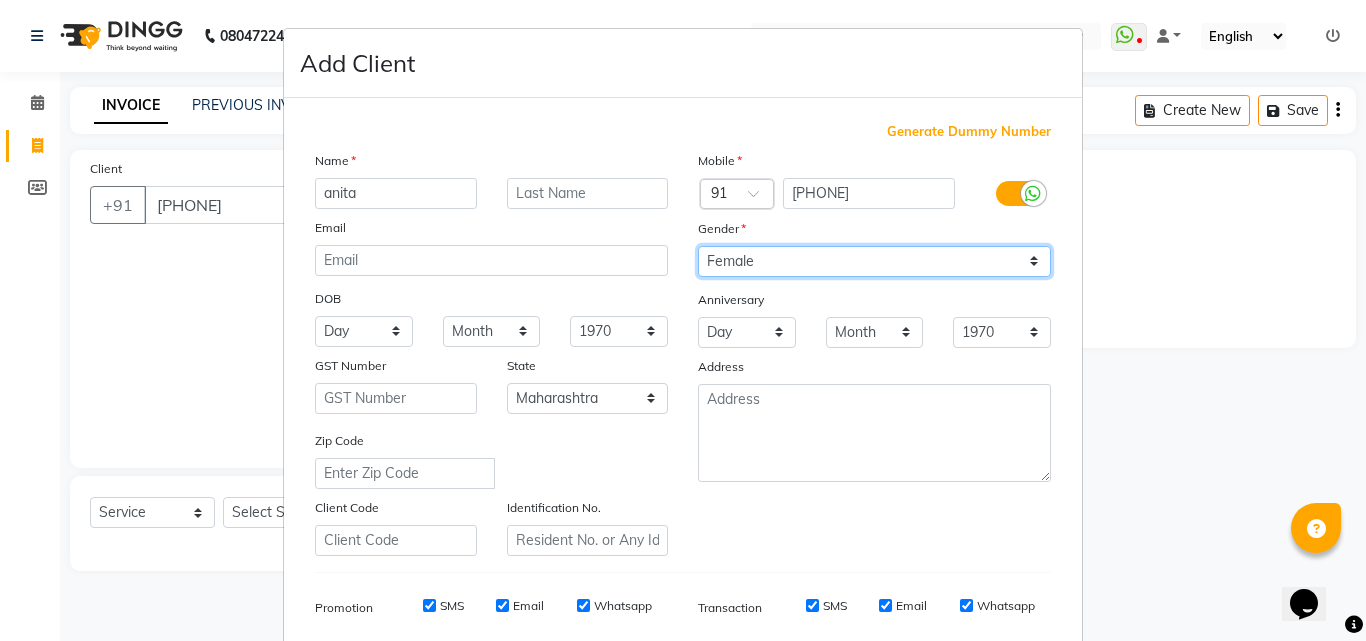 click on "Select Male Female Other Prefer Not To Say" at bounding box center (874, 261) 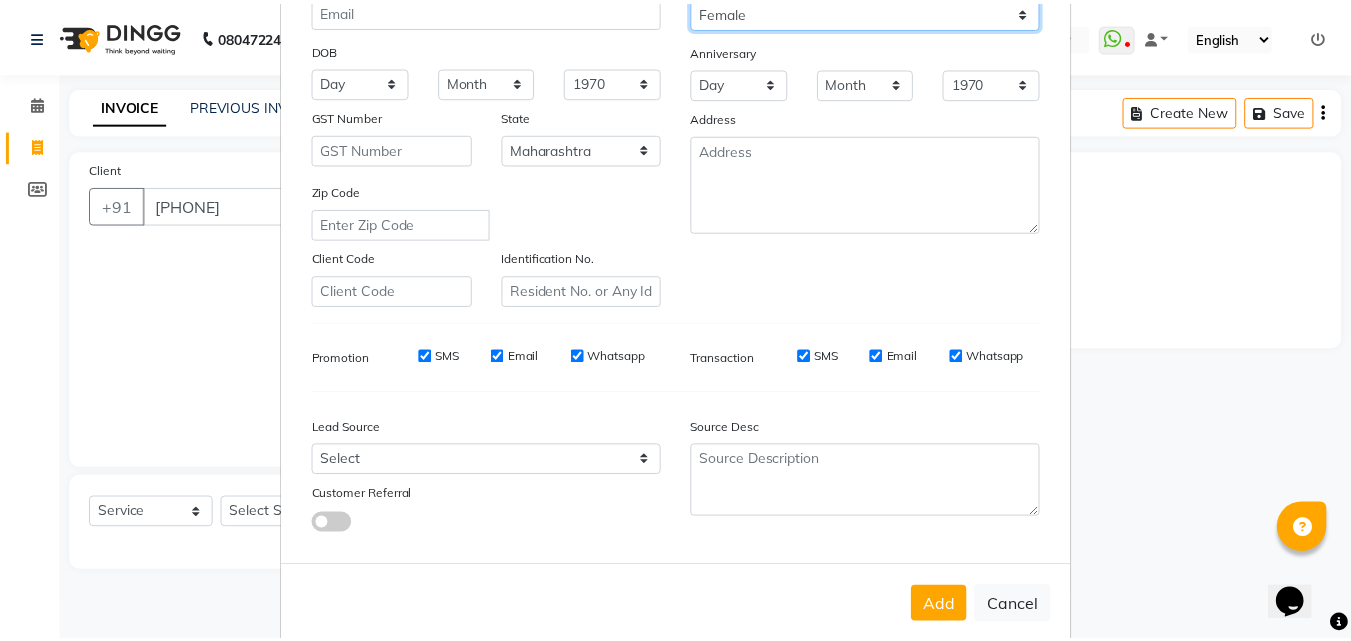 scroll, scrollTop: 282, scrollLeft: 0, axis: vertical 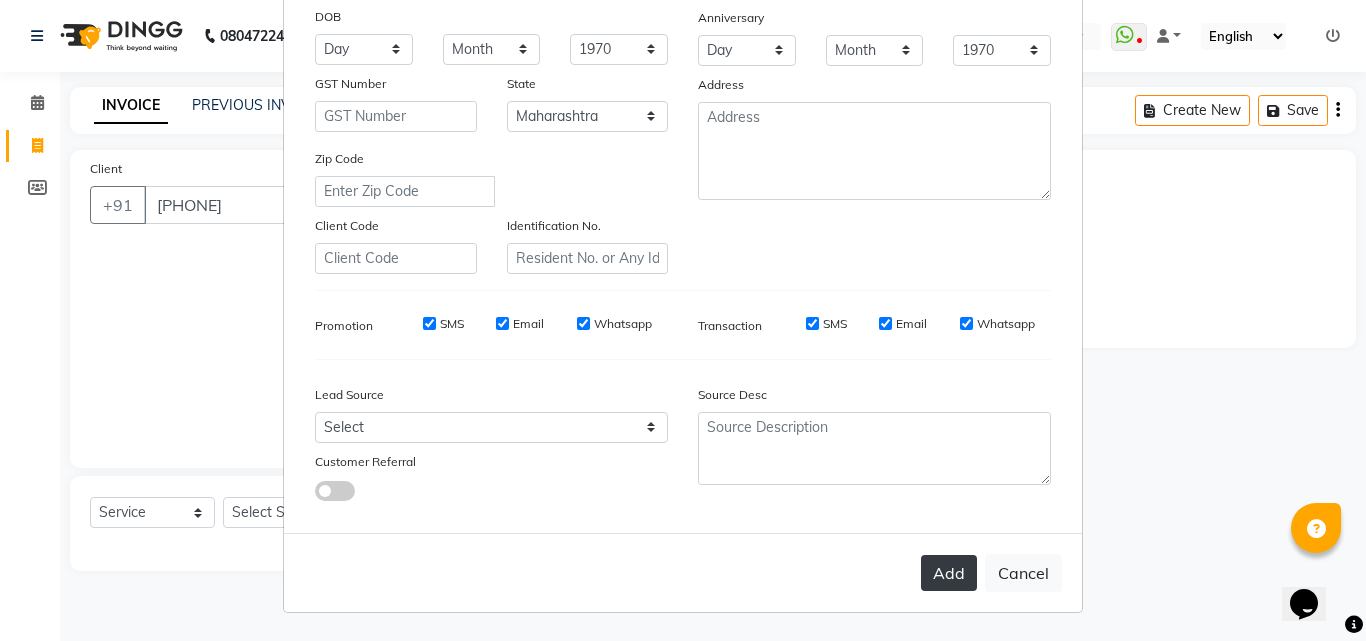click on "Add" at bounding box center [949, 573] 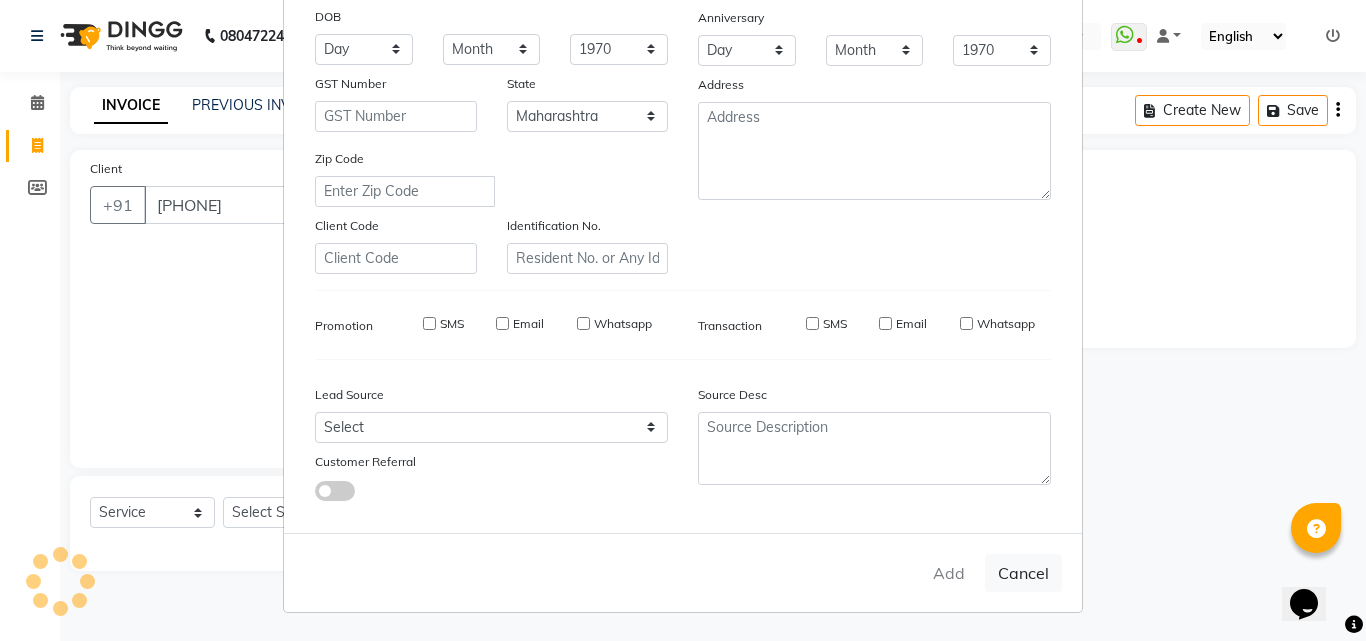 type 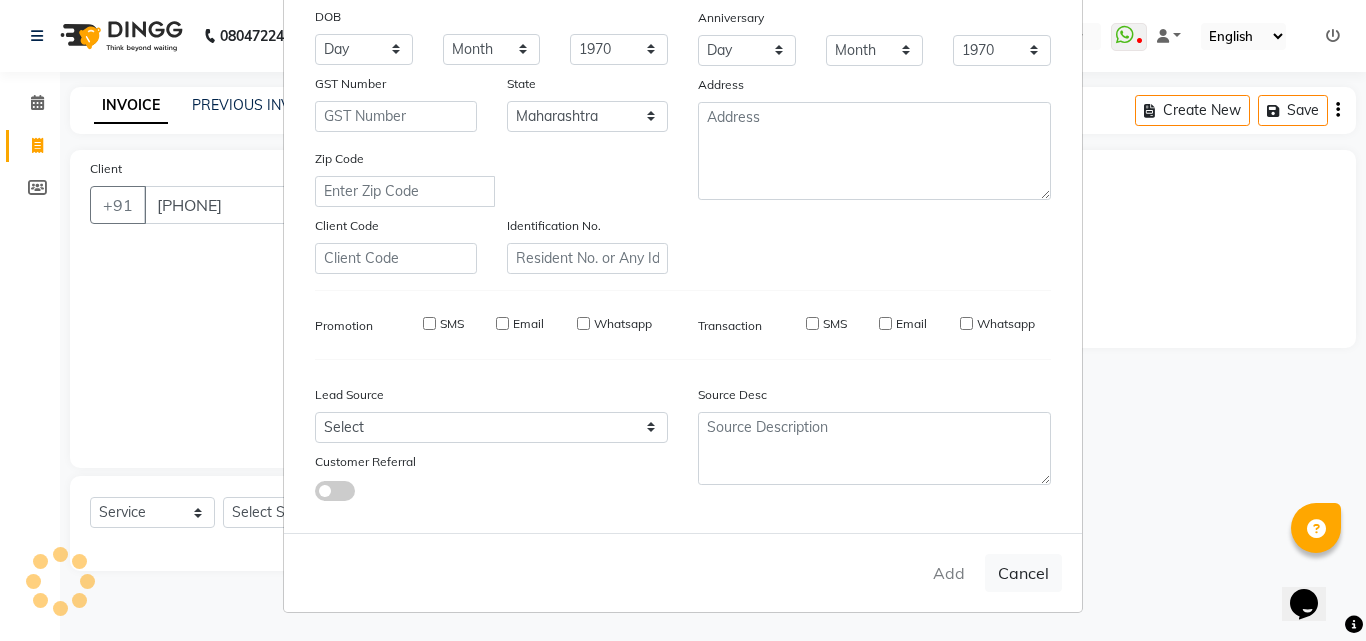 select 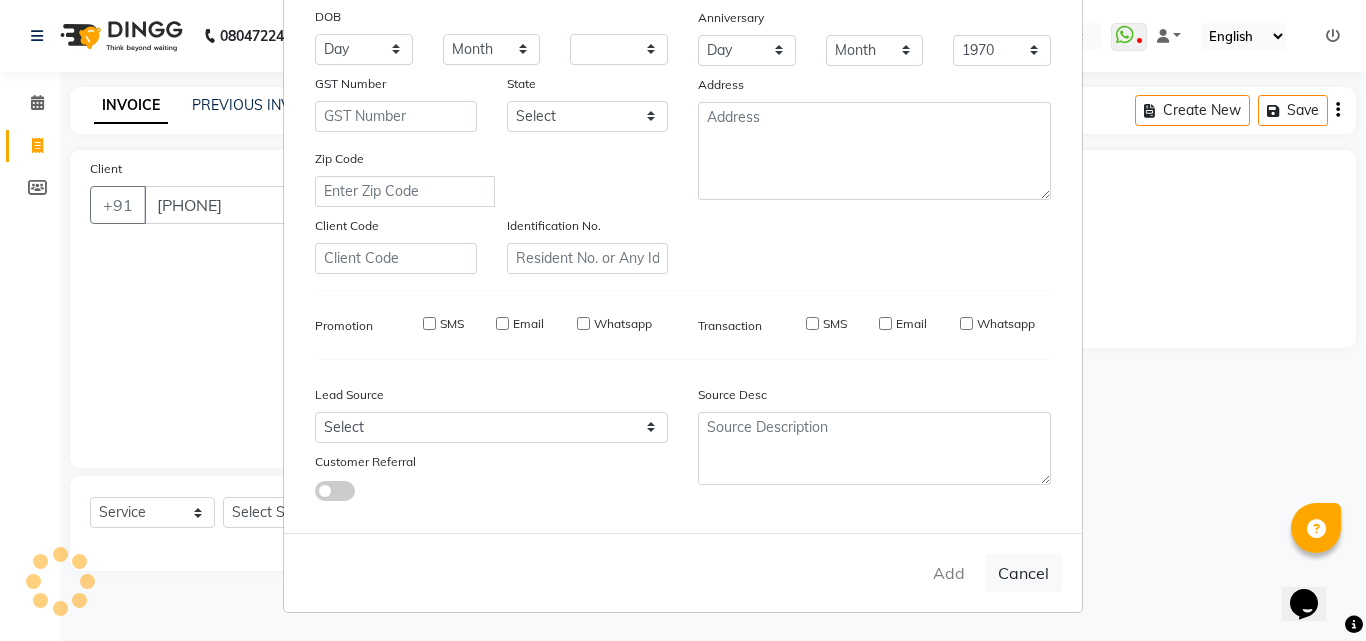 select 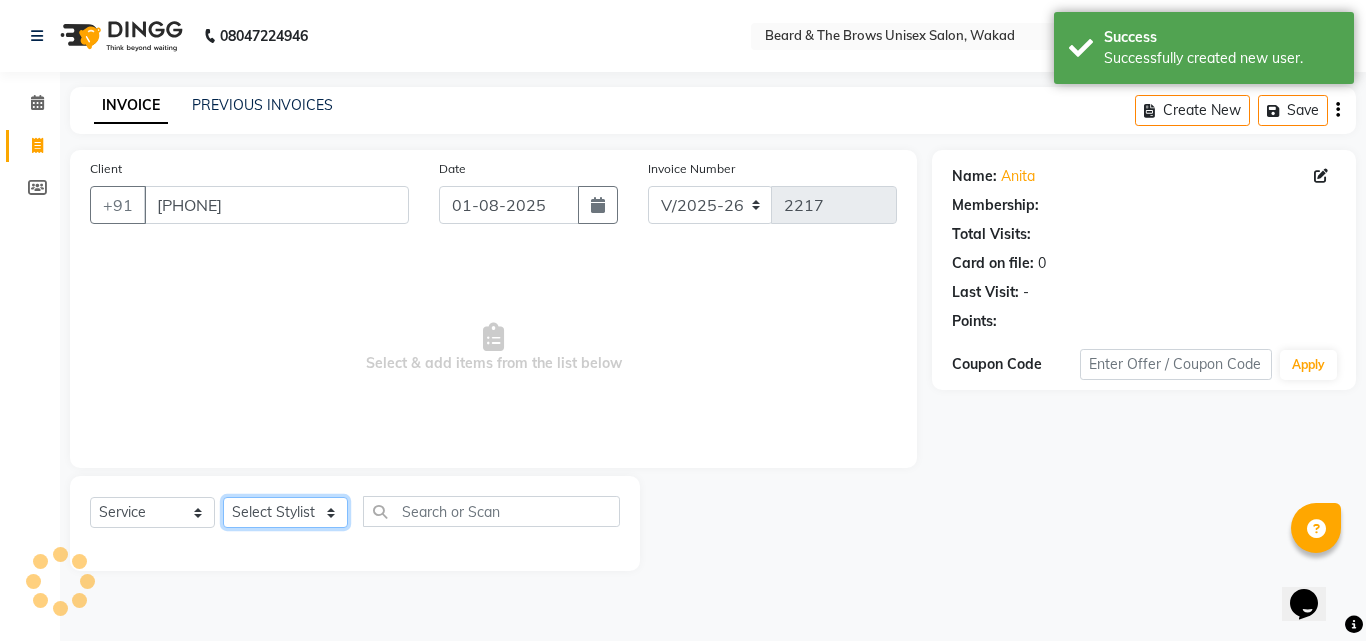 click on "Select Stylist [FIRST]  [FIRST] manager   [FIRST]   [FIRST]   [FIRST] ma'am owner   [FIRST]" 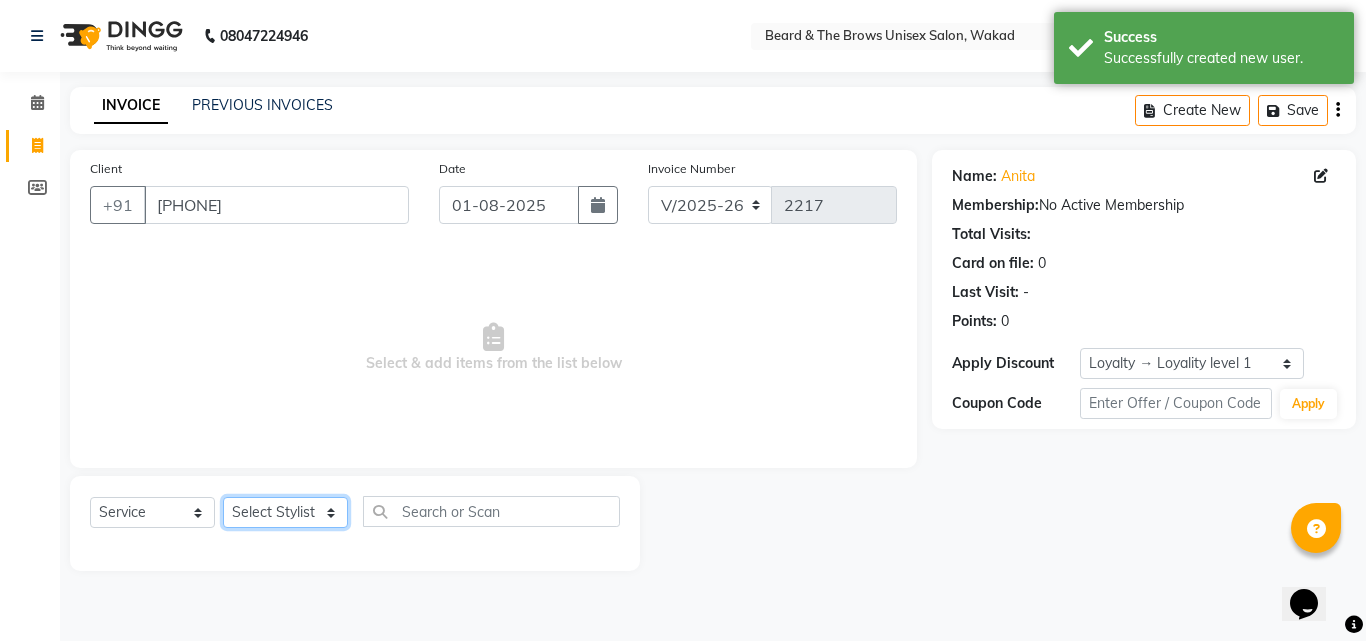 select on "35213" 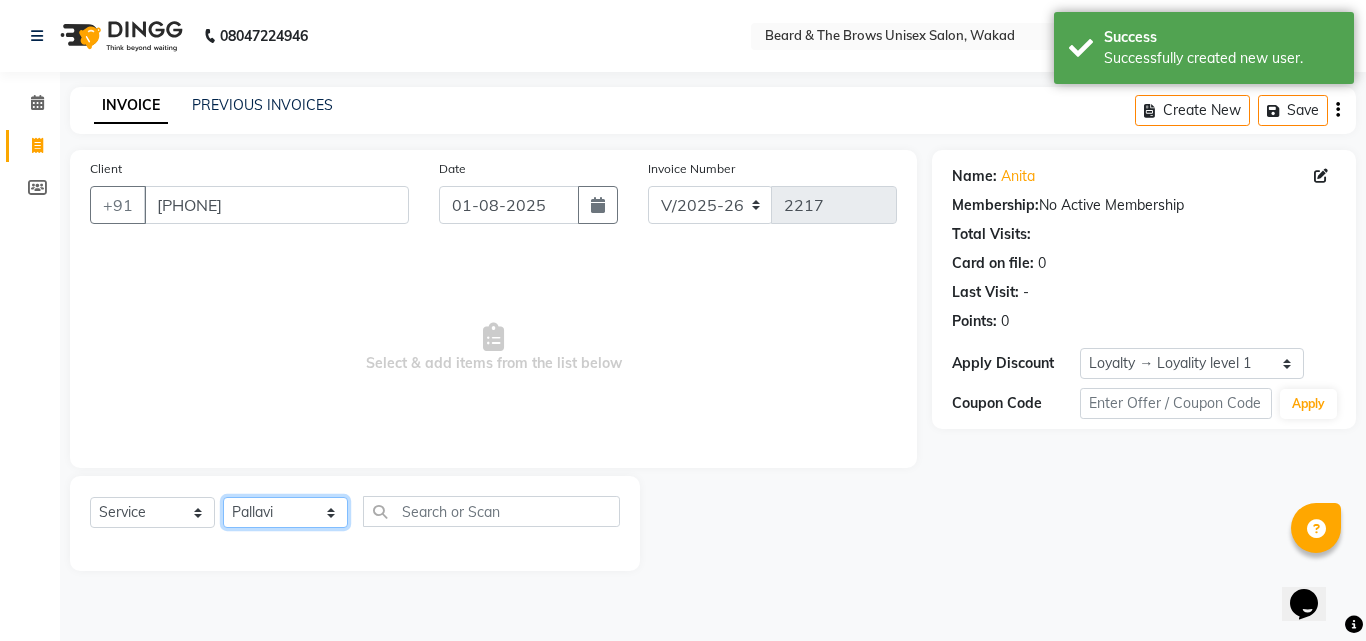 click on "Select Stylist [FIRST]  [FIRST] manager   [FIRST]   [FIRST]   [FIRST] ma'am owner   [FIRST]" 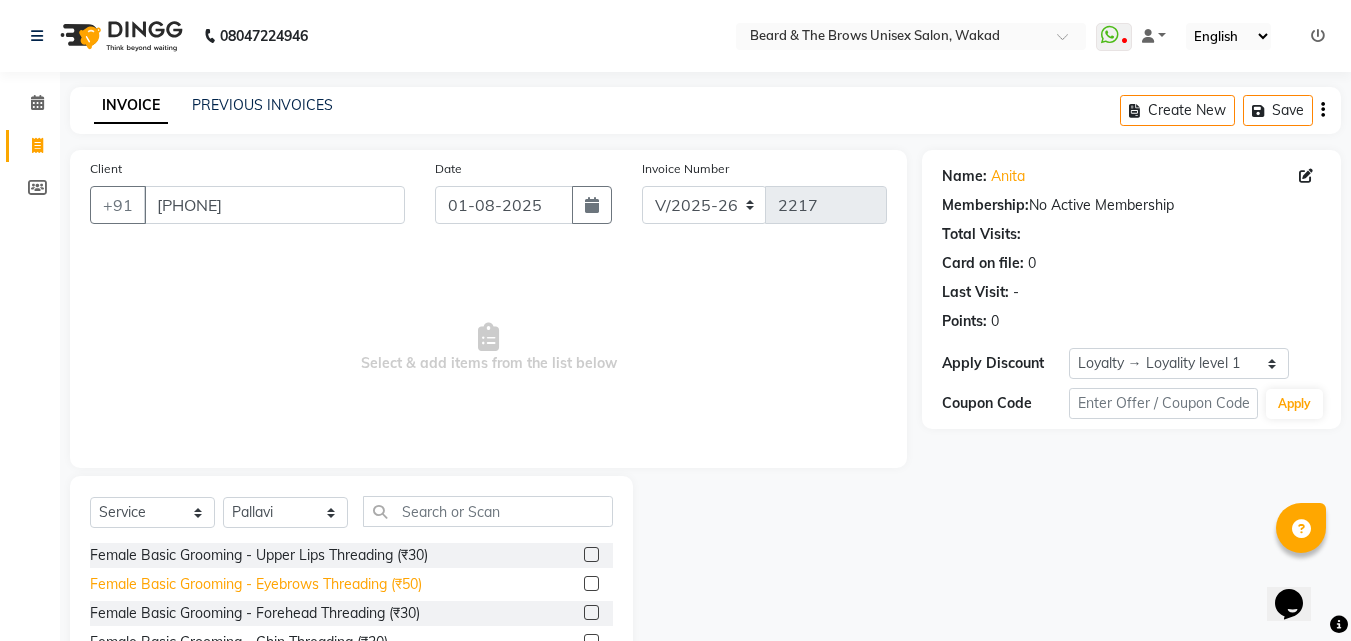 click on "Female Basic Grooming - Eyebrows Threading (₹50)" 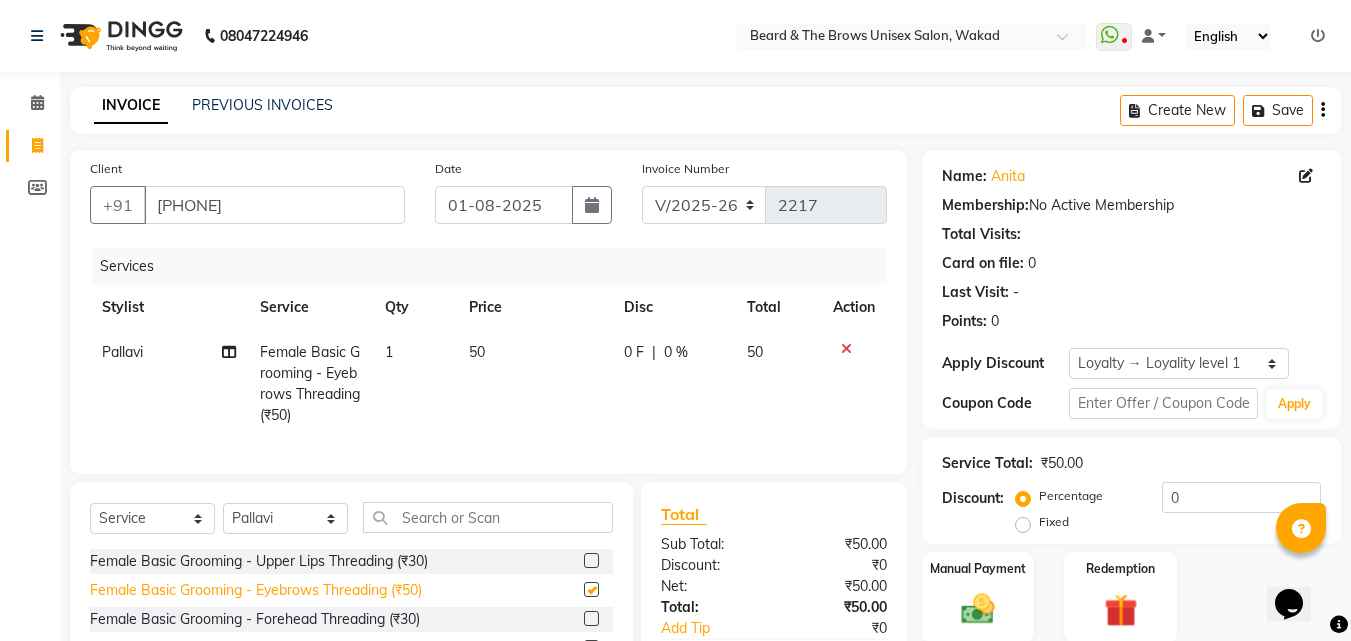 checkbox on "false" 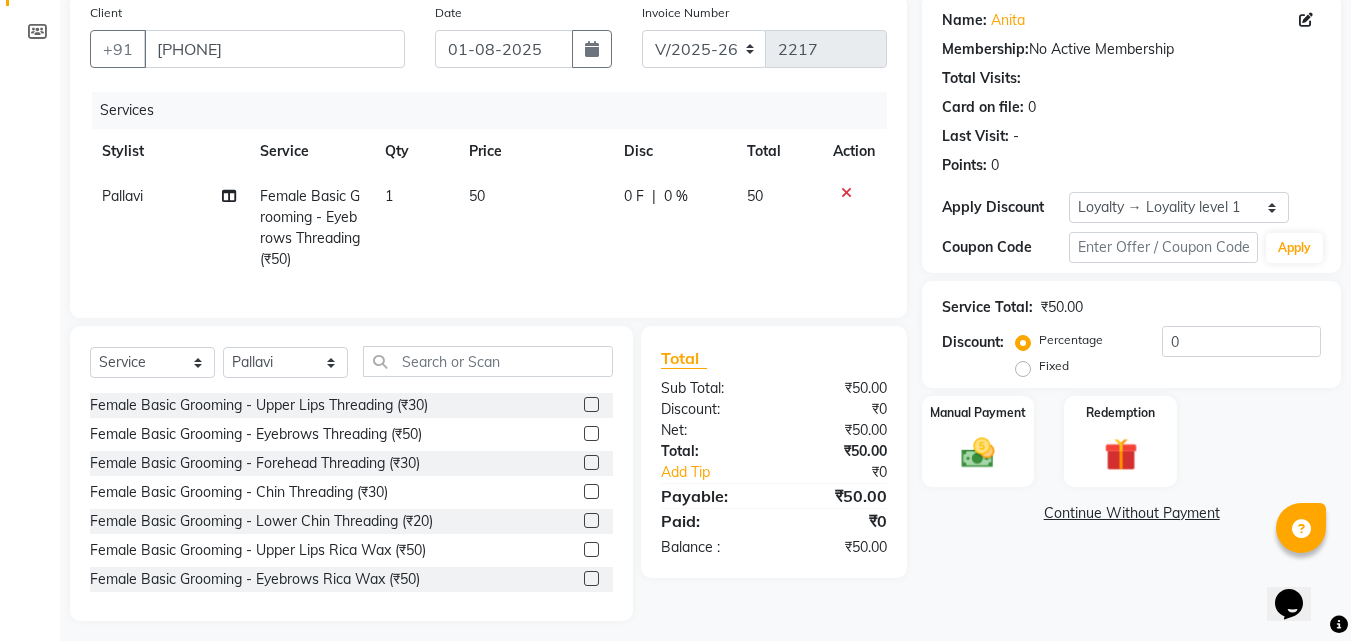 scroll, scrollTop: 181, scrollLeft: 0, axis: vertical 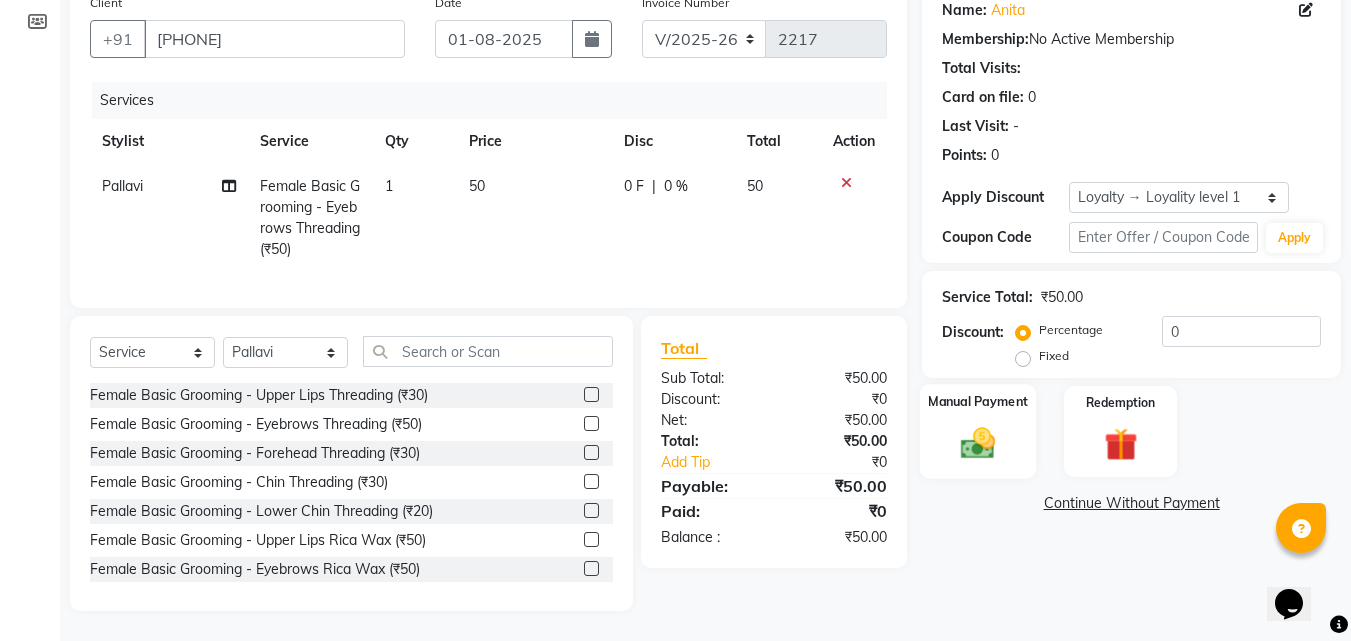 click 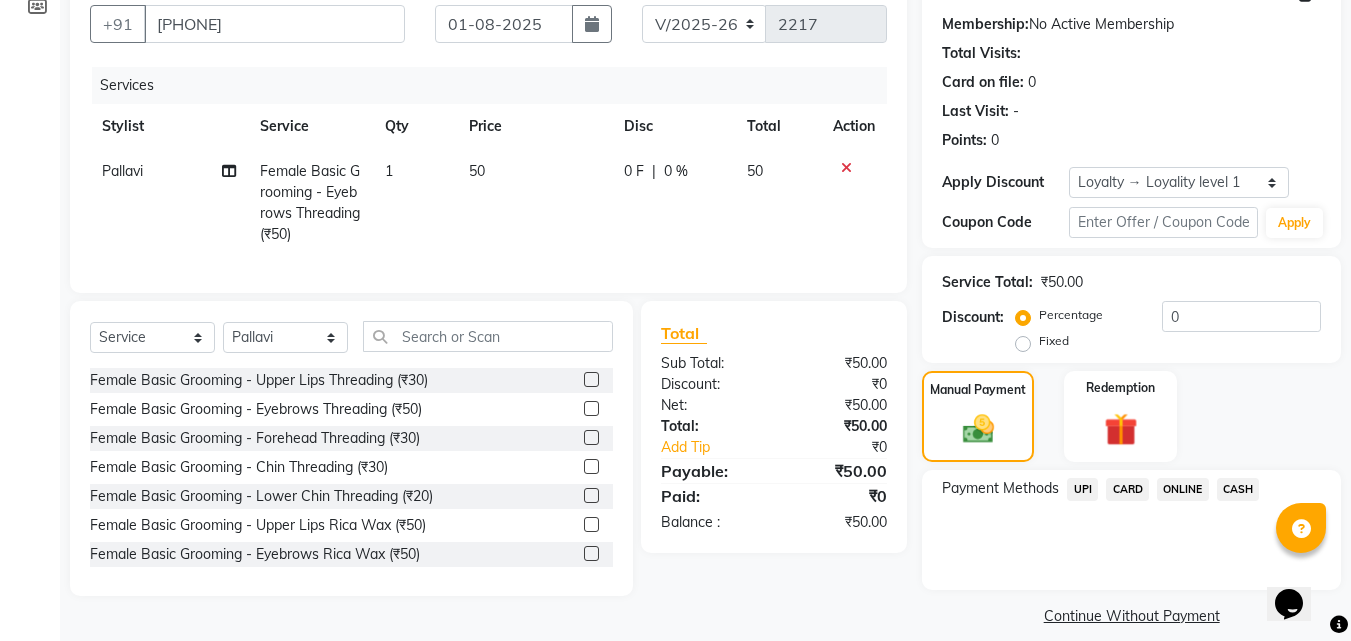 click on "UPI" 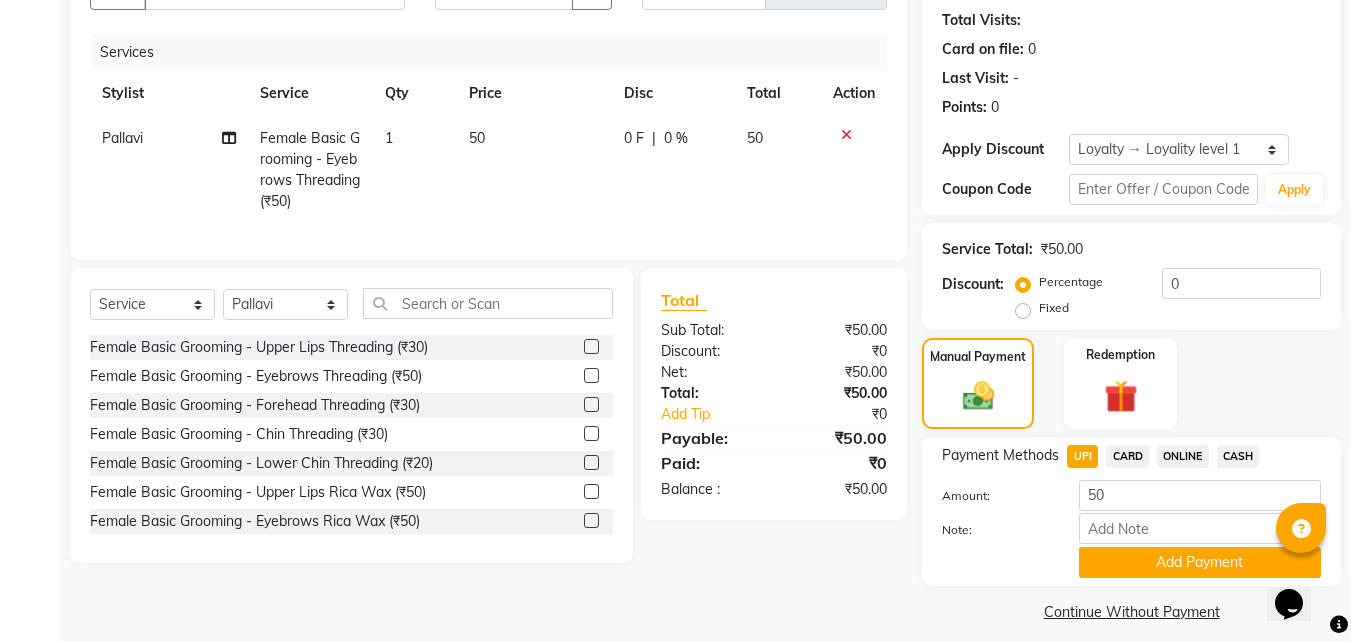 scroll, scrollTop: 230, scrollLeft: 0, axis: vertical 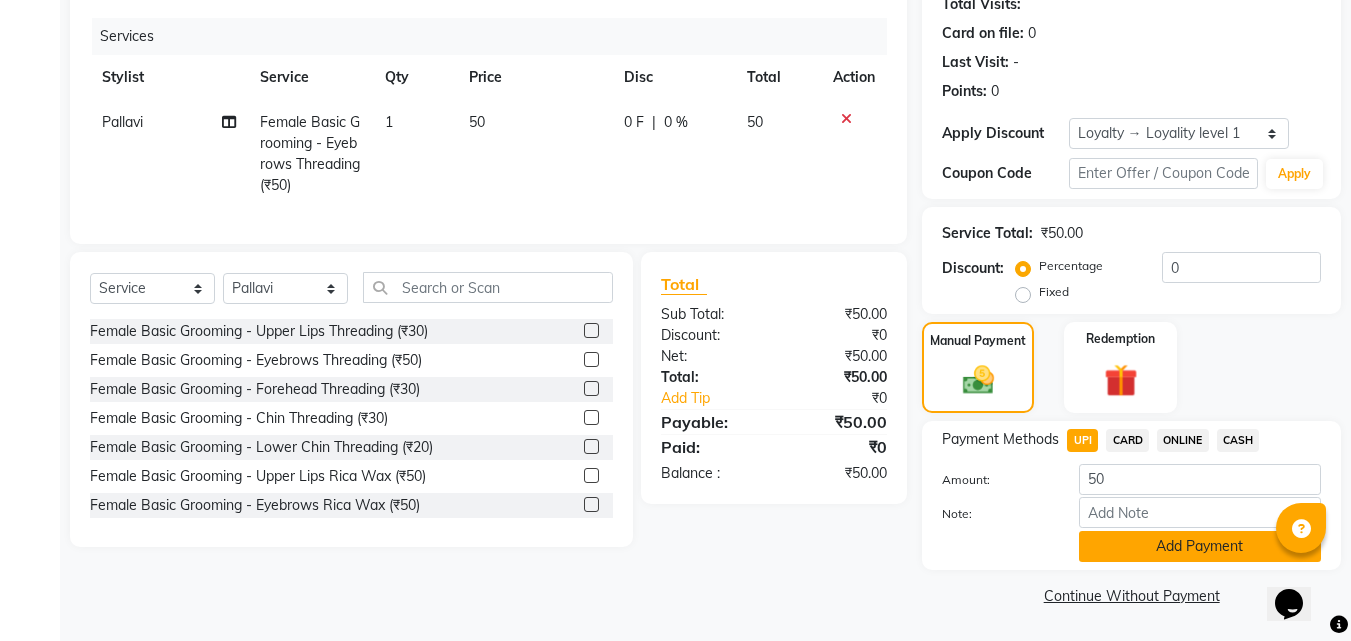 click on "Add Payment" 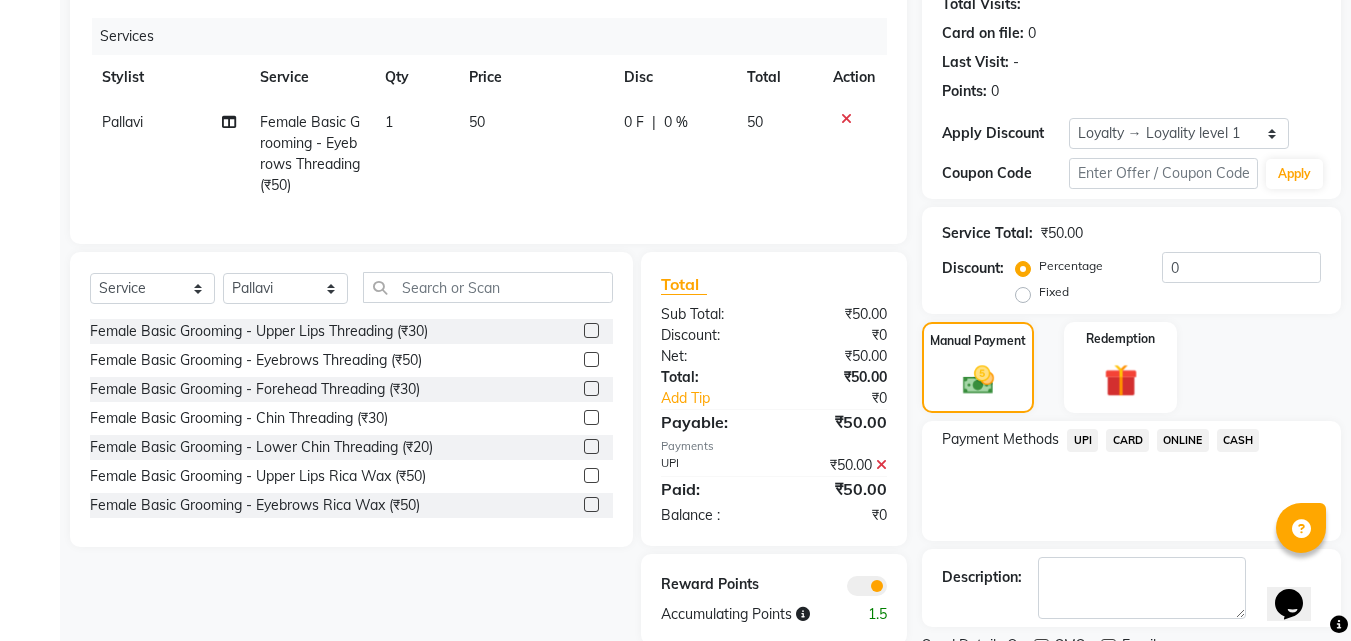 scroll, scrollTop: 314, scrollLeft: 0, axis: vertical 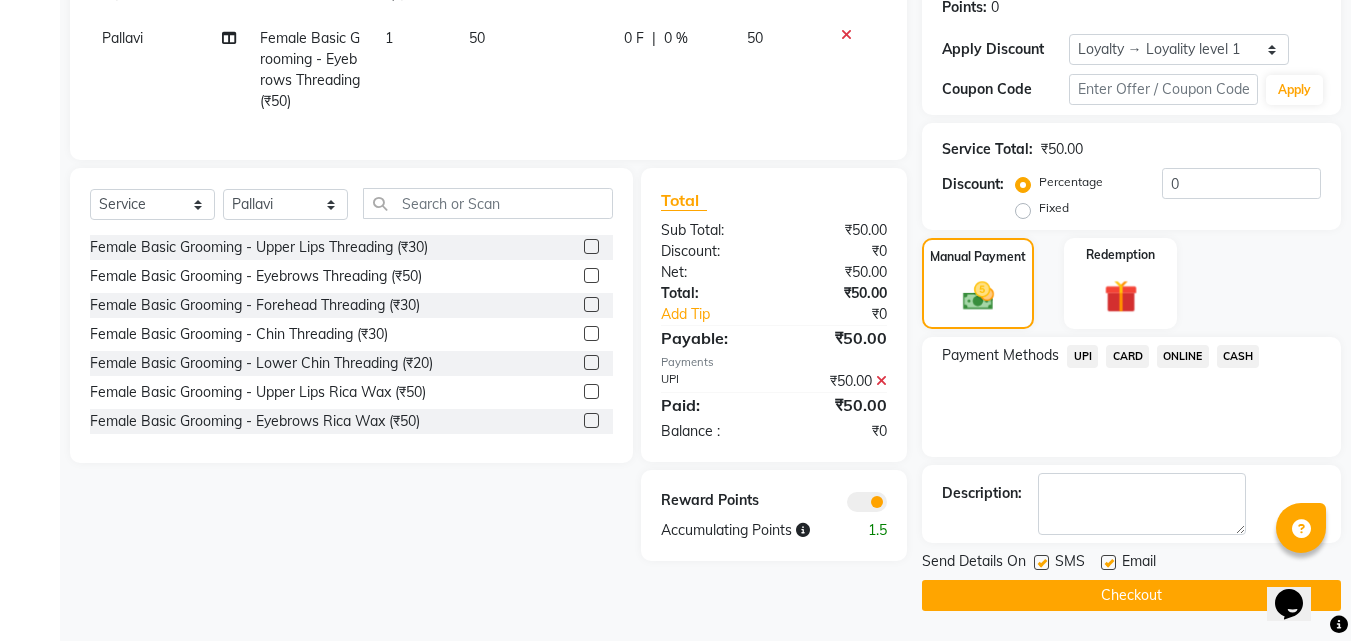click 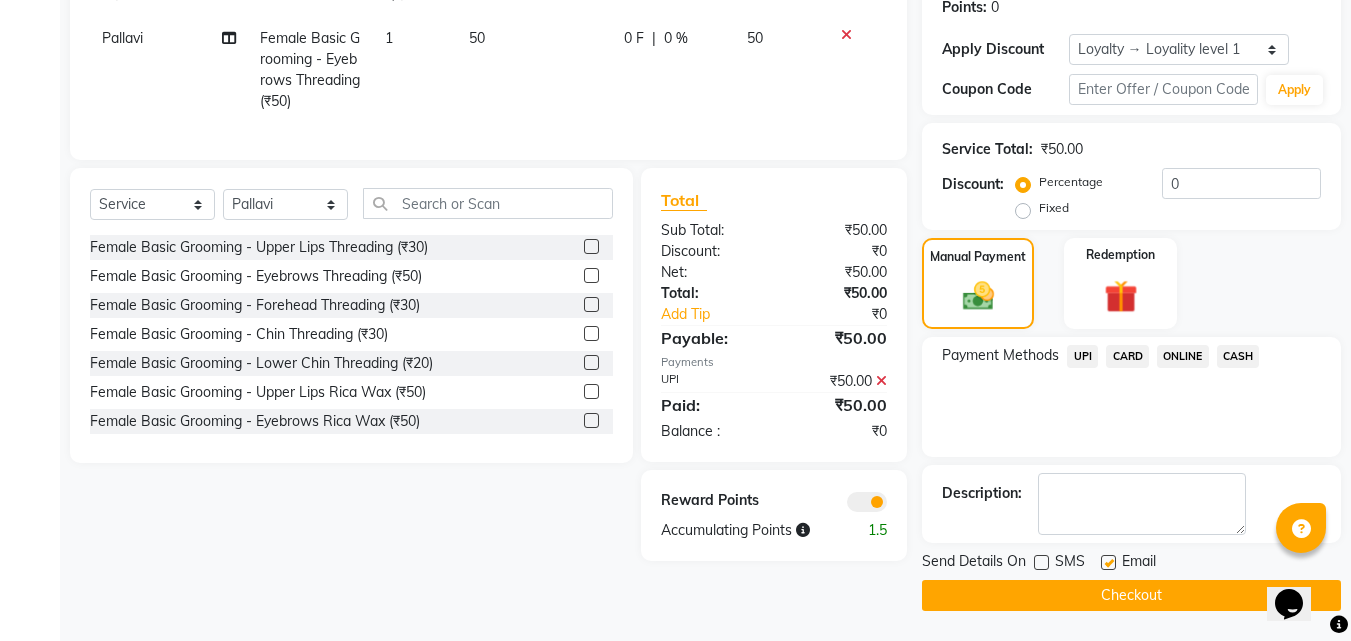 click on "Checkout" 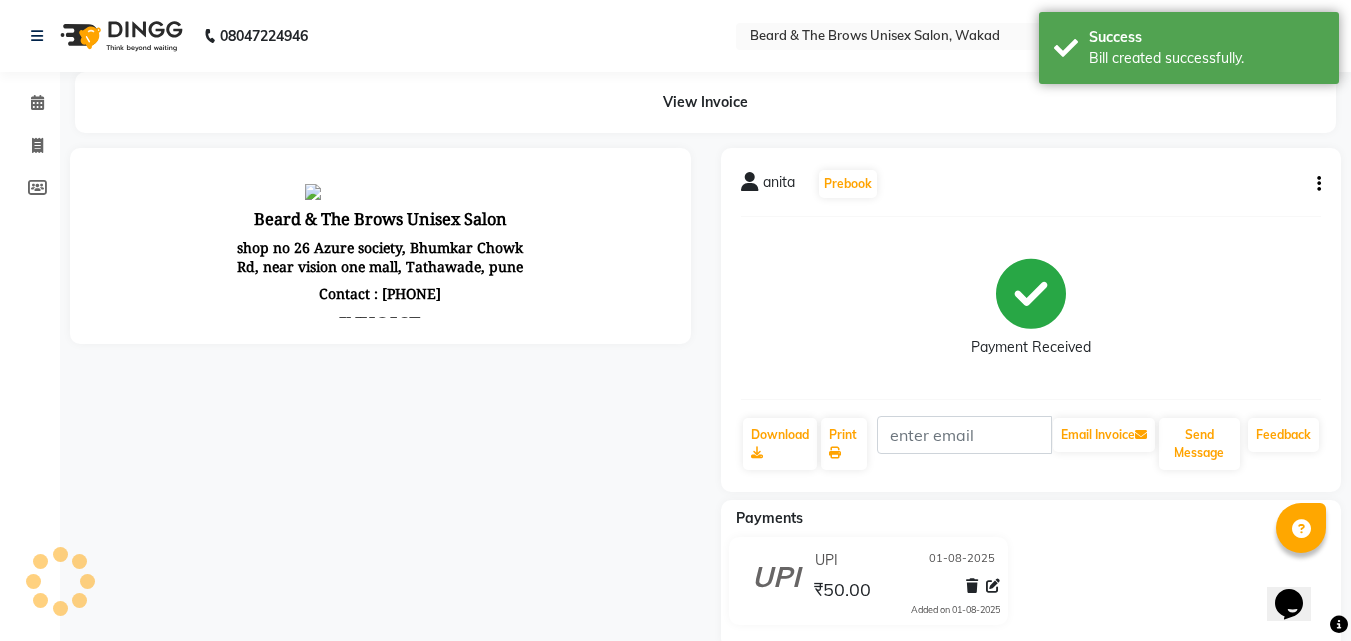 scroll, scrollTop: 0, scrollLeft: 0, axis: both 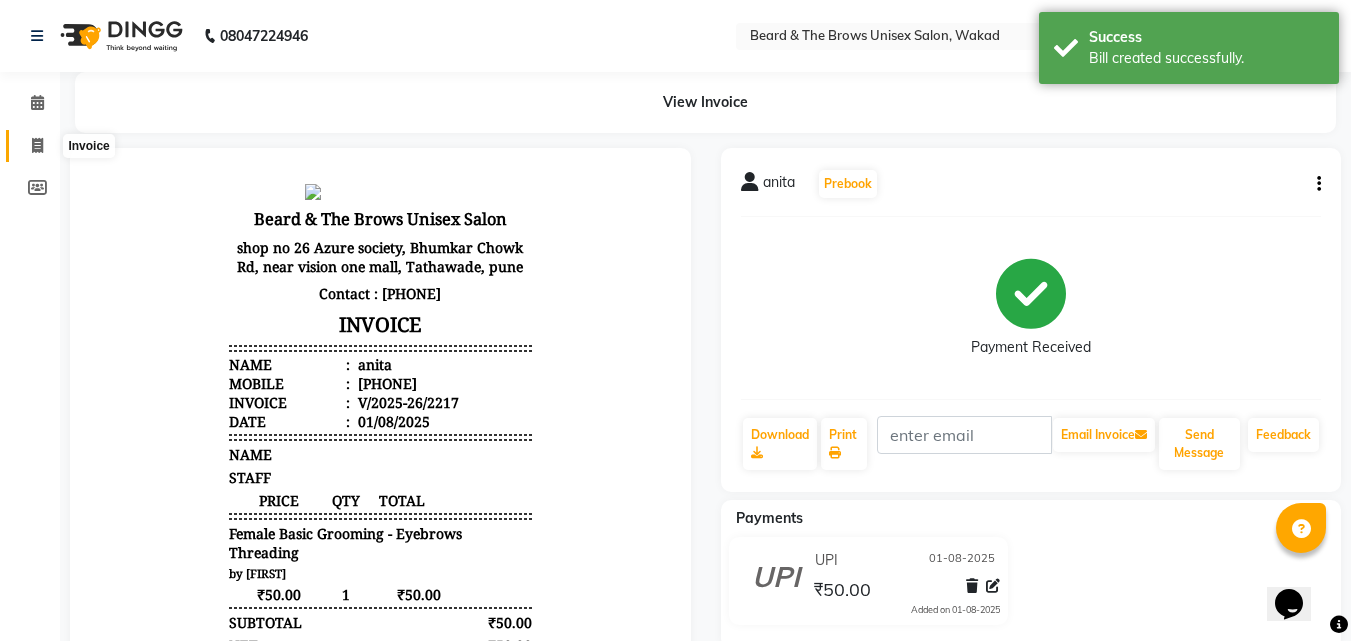 click 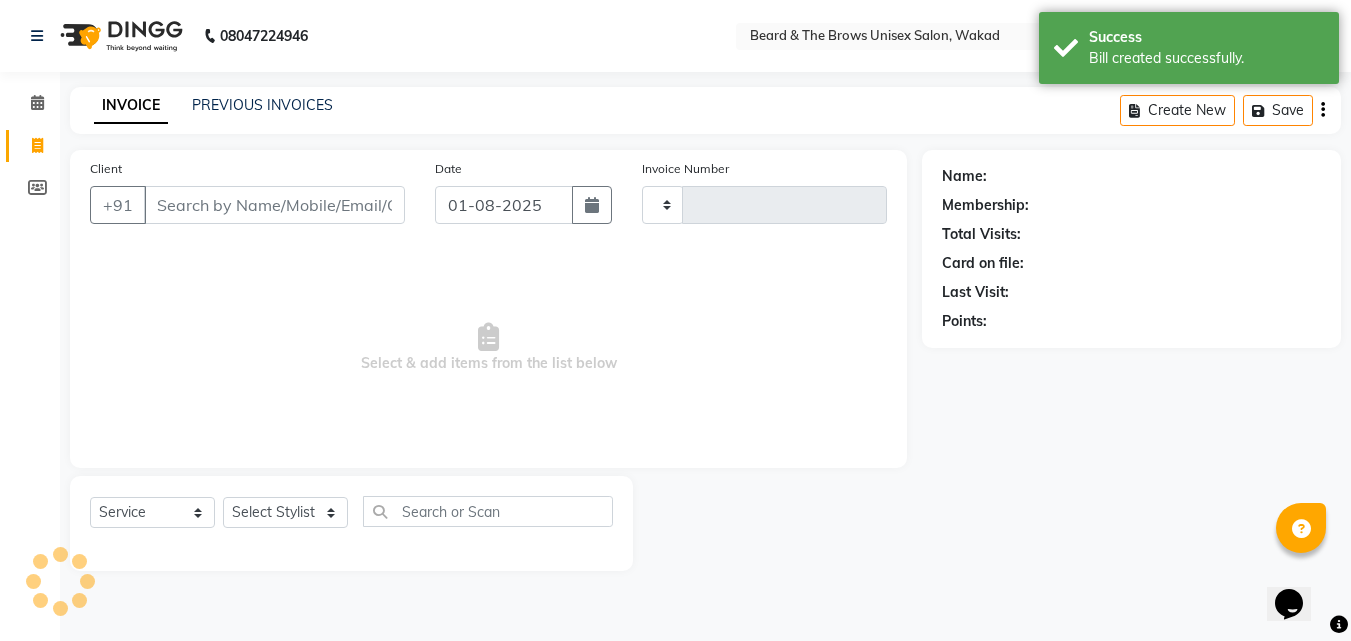 type on "2218" 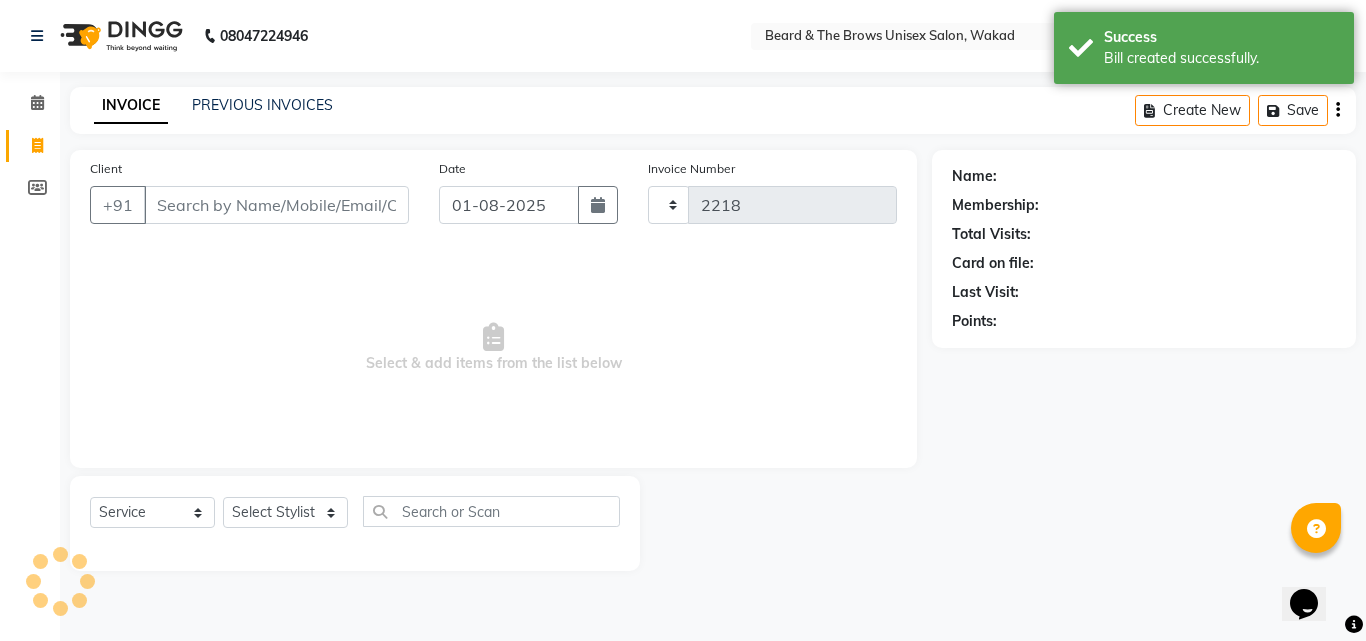 select on "872" 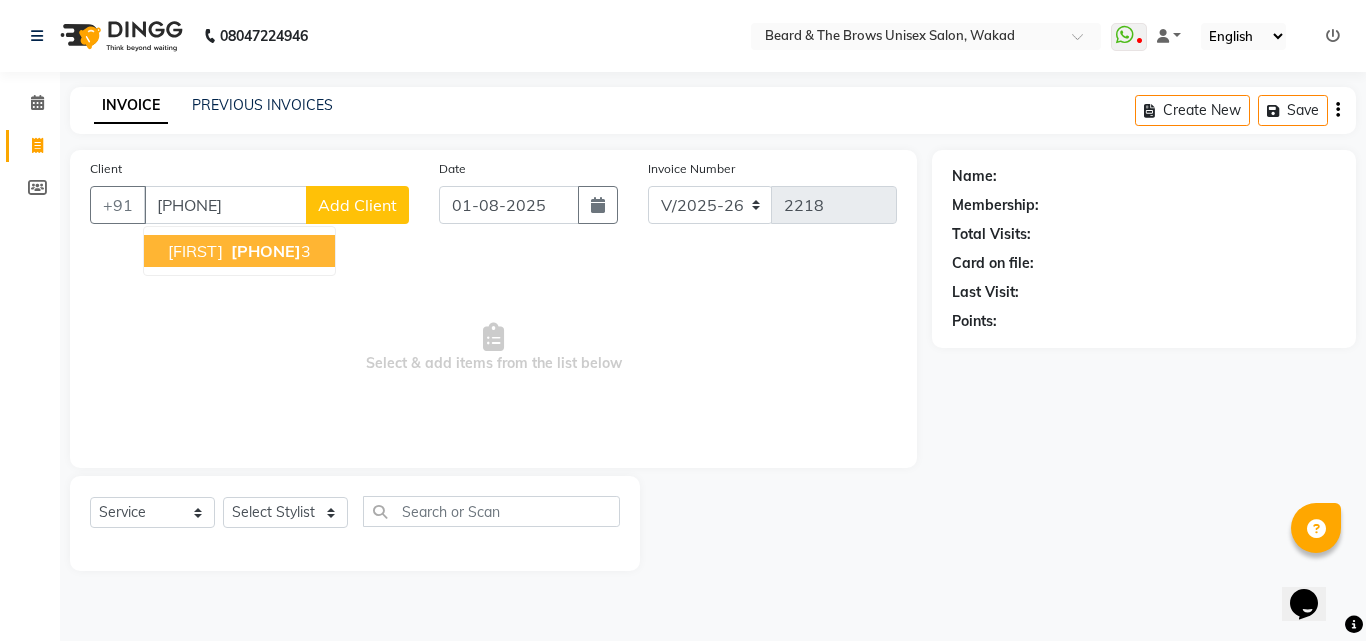 click on "[PHONE]" at bounding box center [266, 251] 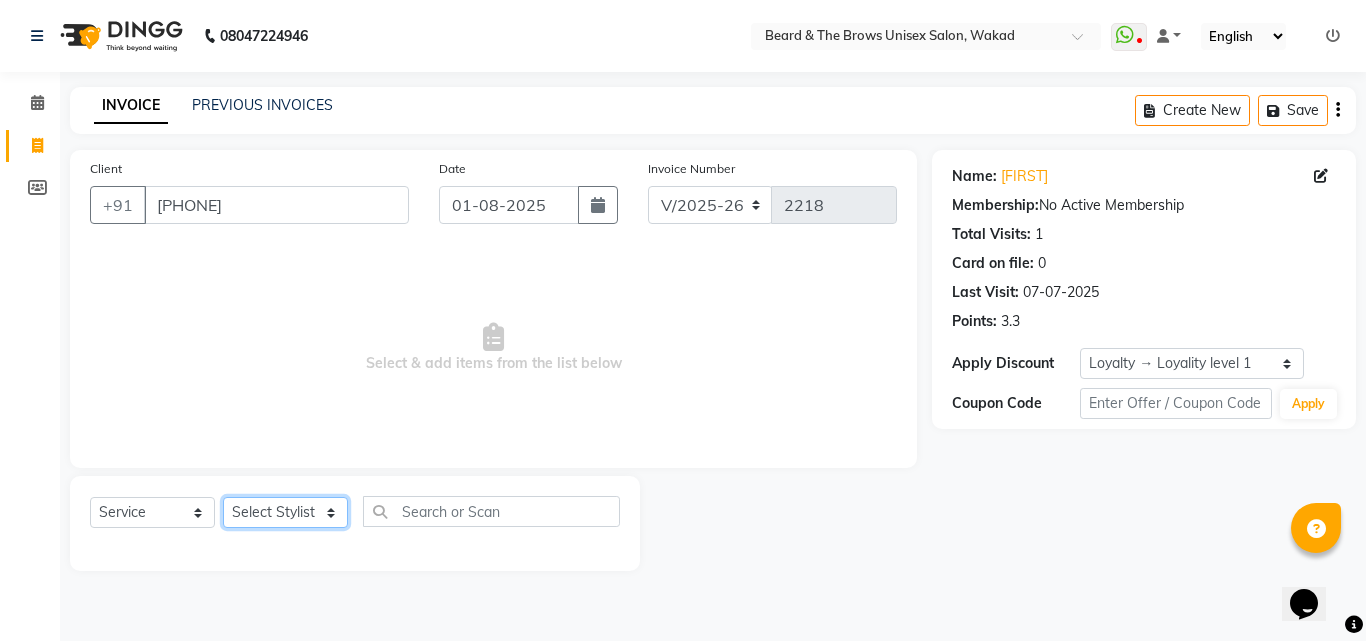 click on "Select Stylist [FIRST]  [FIRST] manager   [FIRST]   [FIRST]   [FIRST] ma'am owner   [FIRST]" 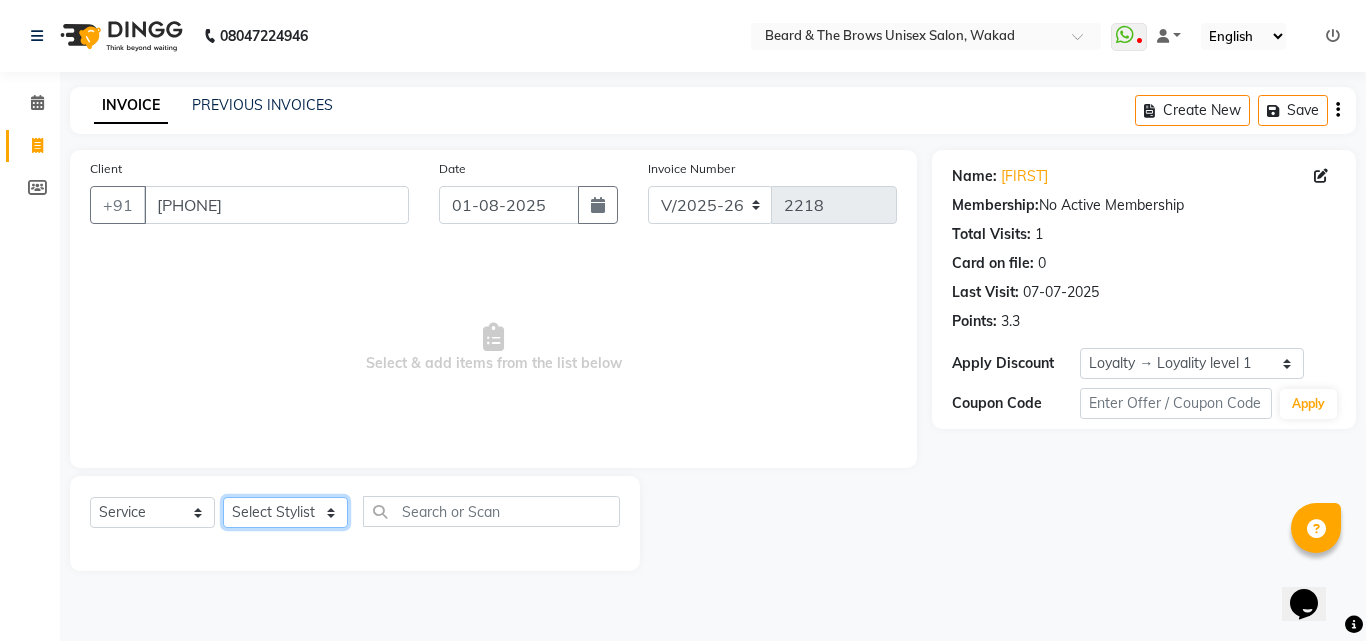 select on "72450" 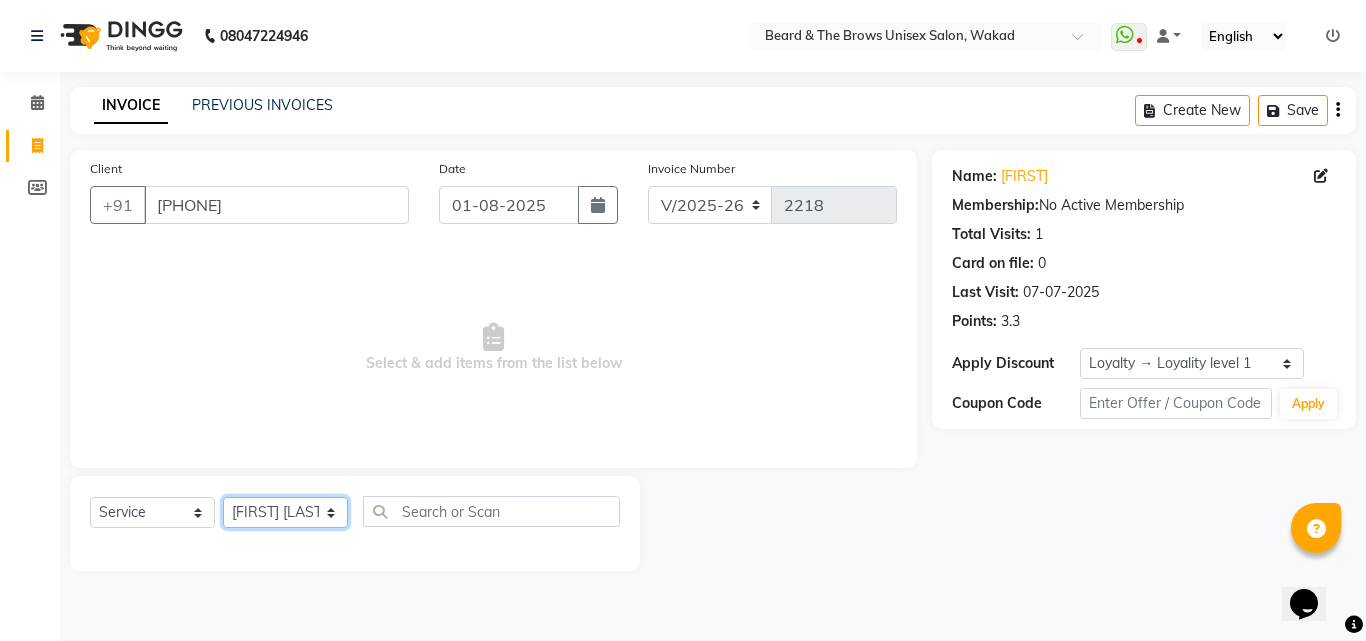 click on "Select Stylist [FIRST]  [FIRST] manager   [FIRST]   [FIRST]   [FIRST] ma'am owner   [FIRST]" 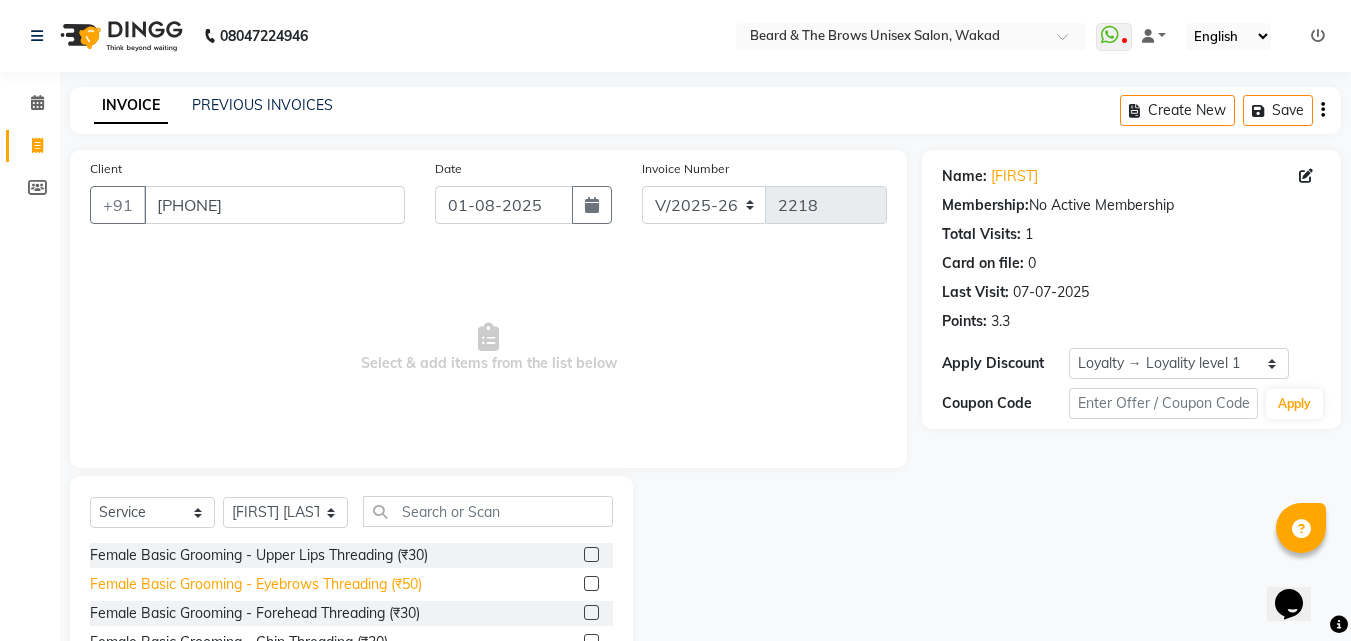 click on "Female Basic Grooming - Eyebrows Threading (₹50)" 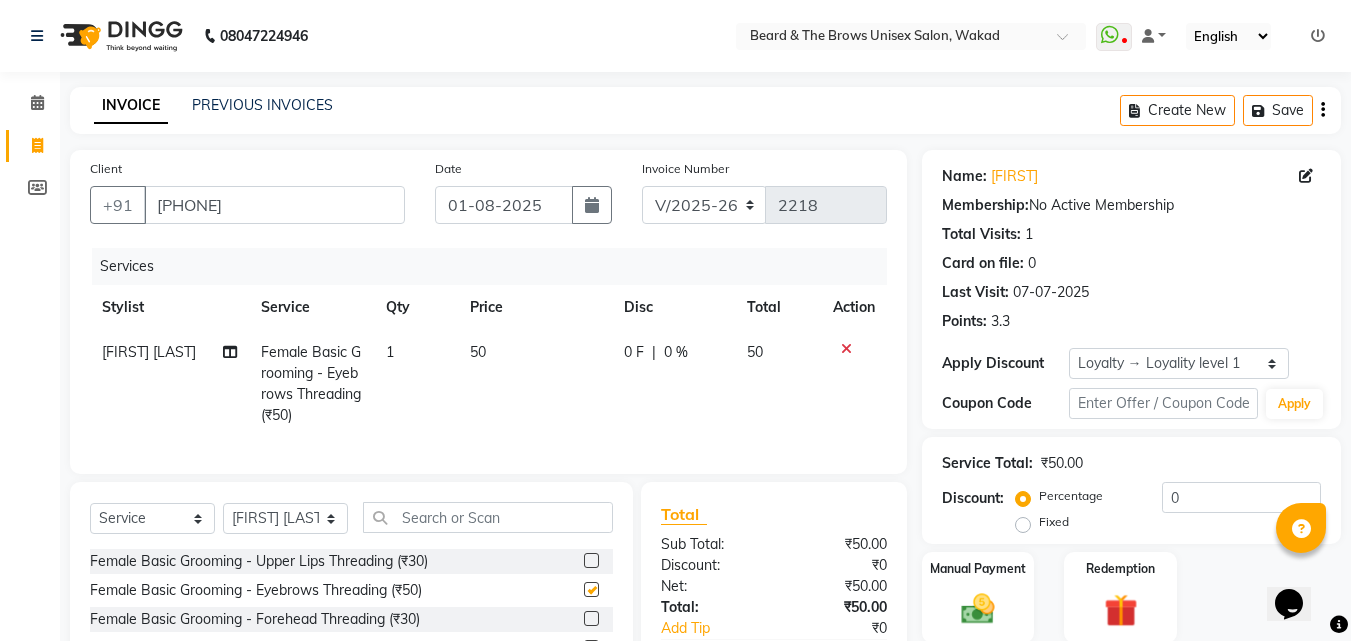 checkbox on "false" 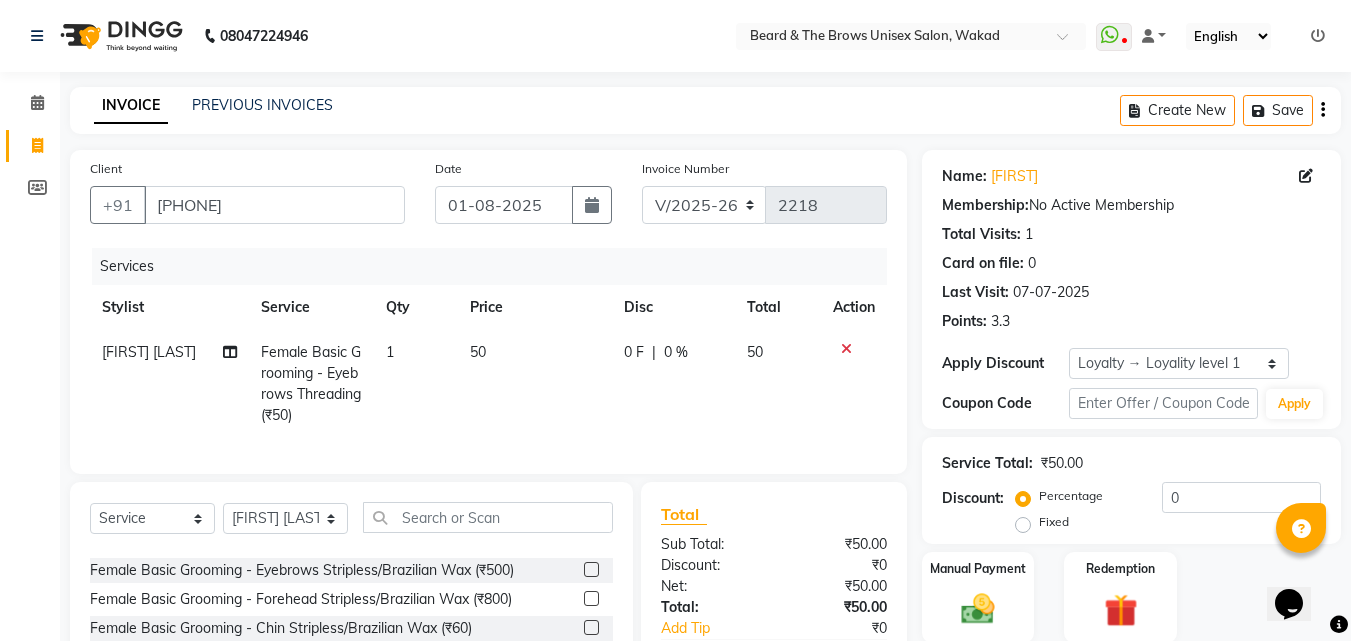 scroll, scrollTop: 400, scrollLeft: 0, axis: vertical 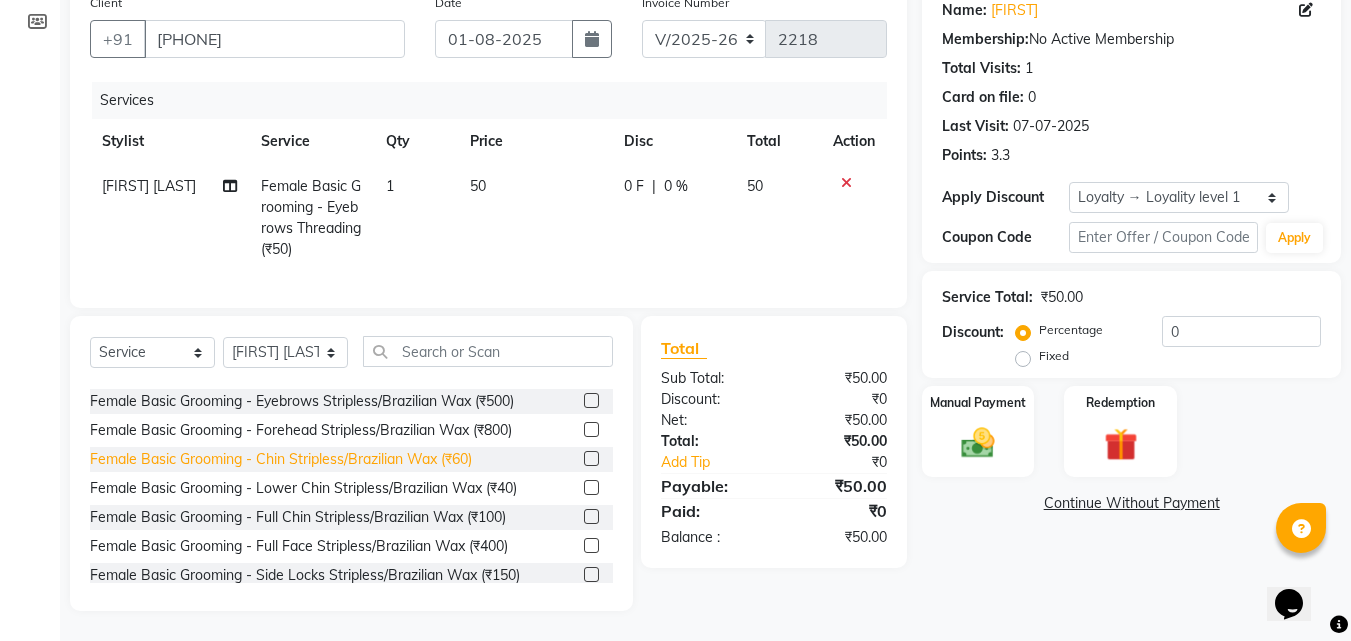 click on "Female Basic Grooming - Chin Stripless/Brazilian Wax (₹60)" 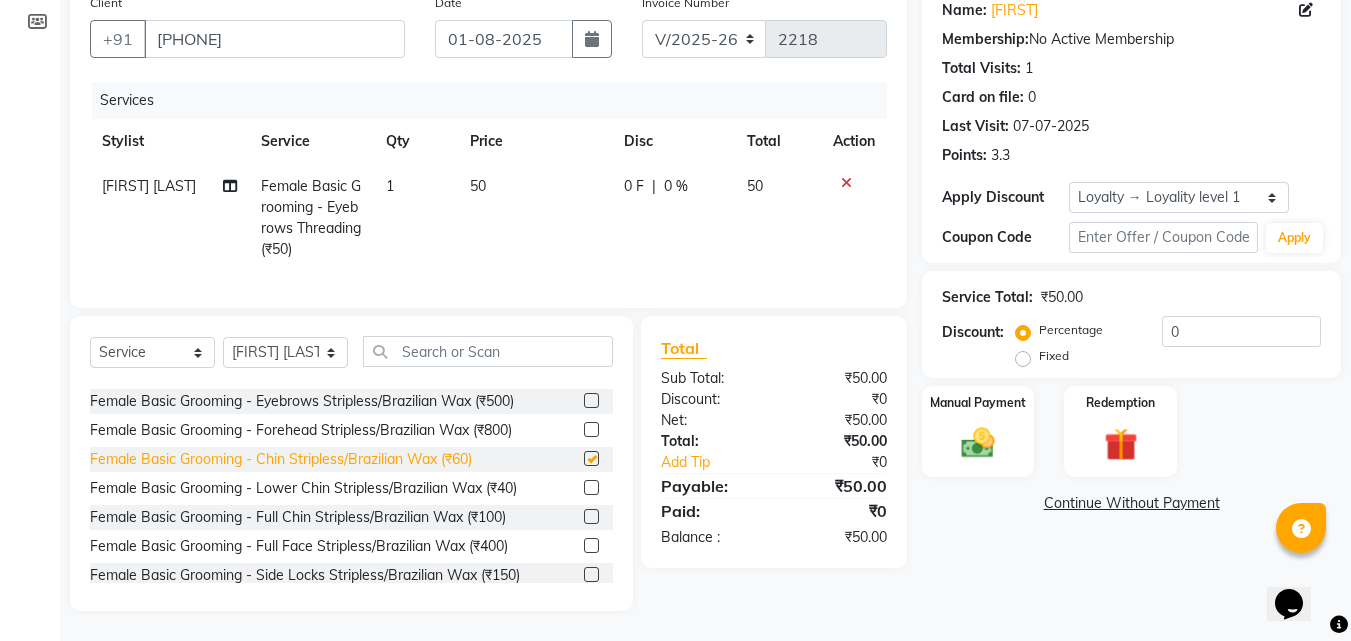 checkbox on "false" 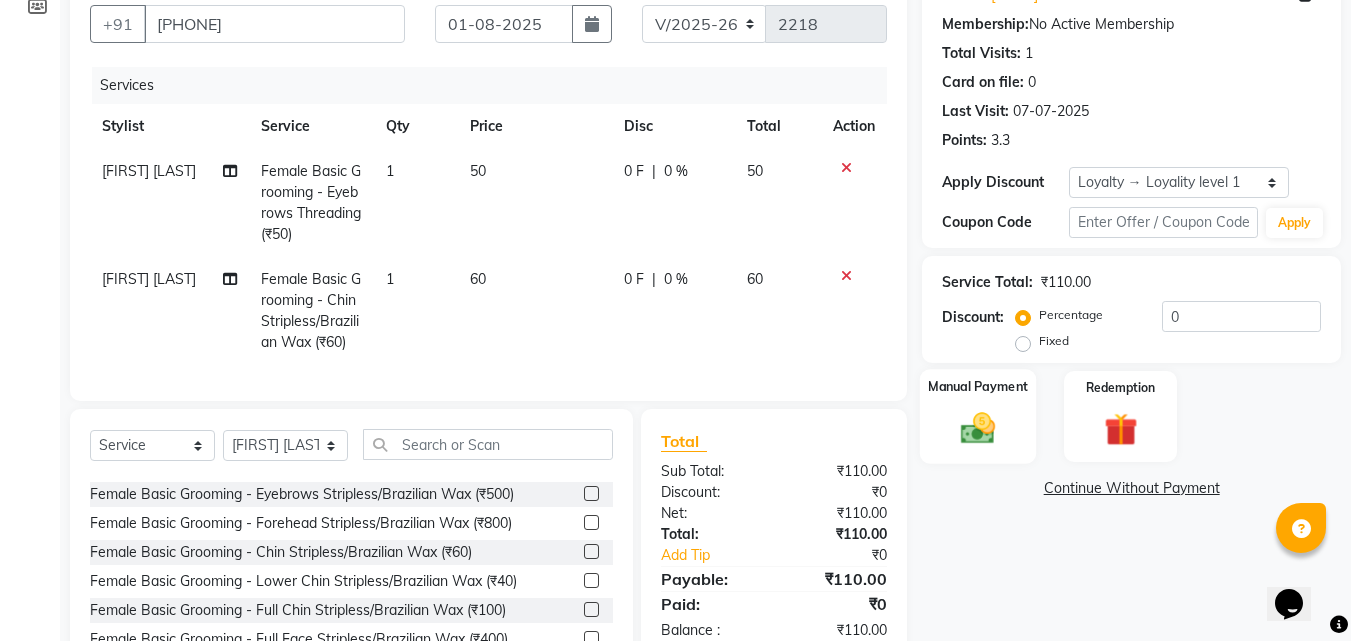 click 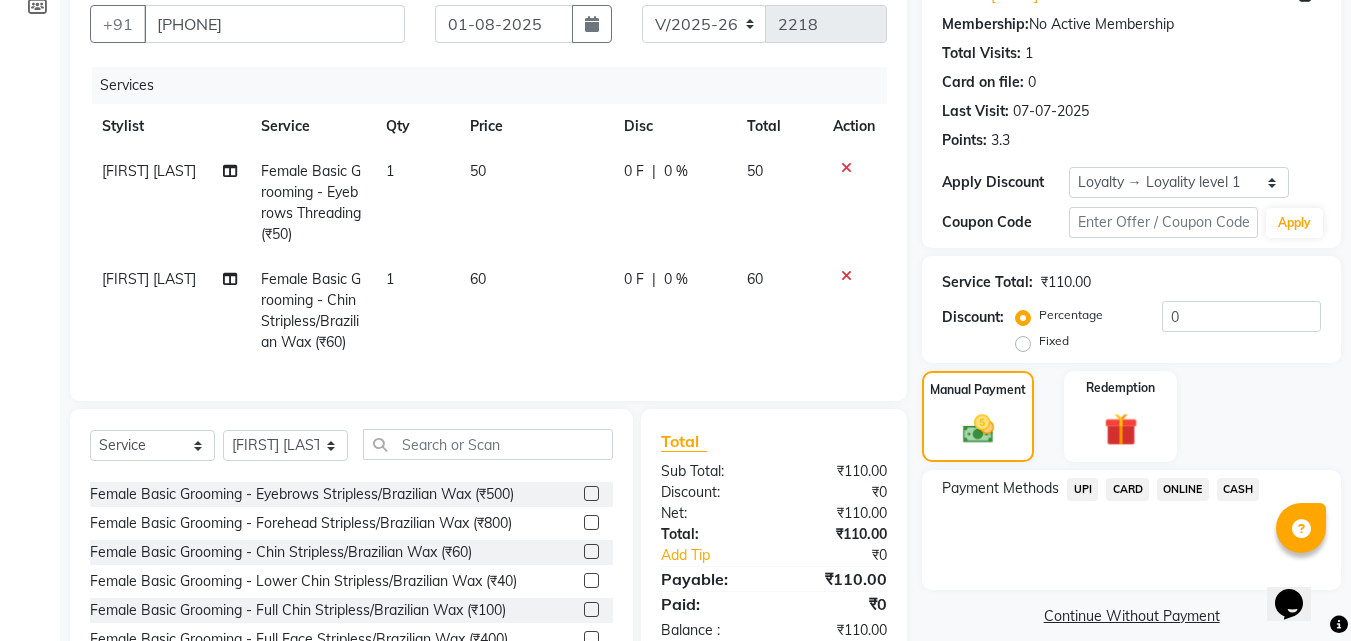 click on "UPI" 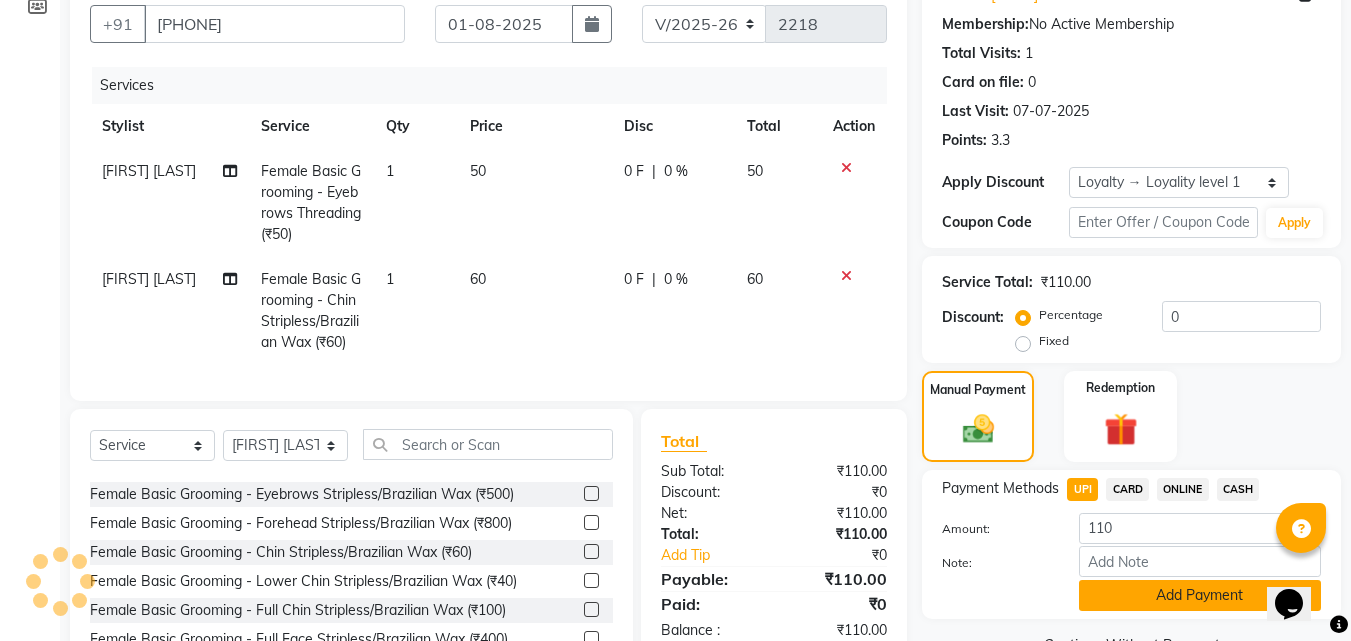 click on "Add Payment" 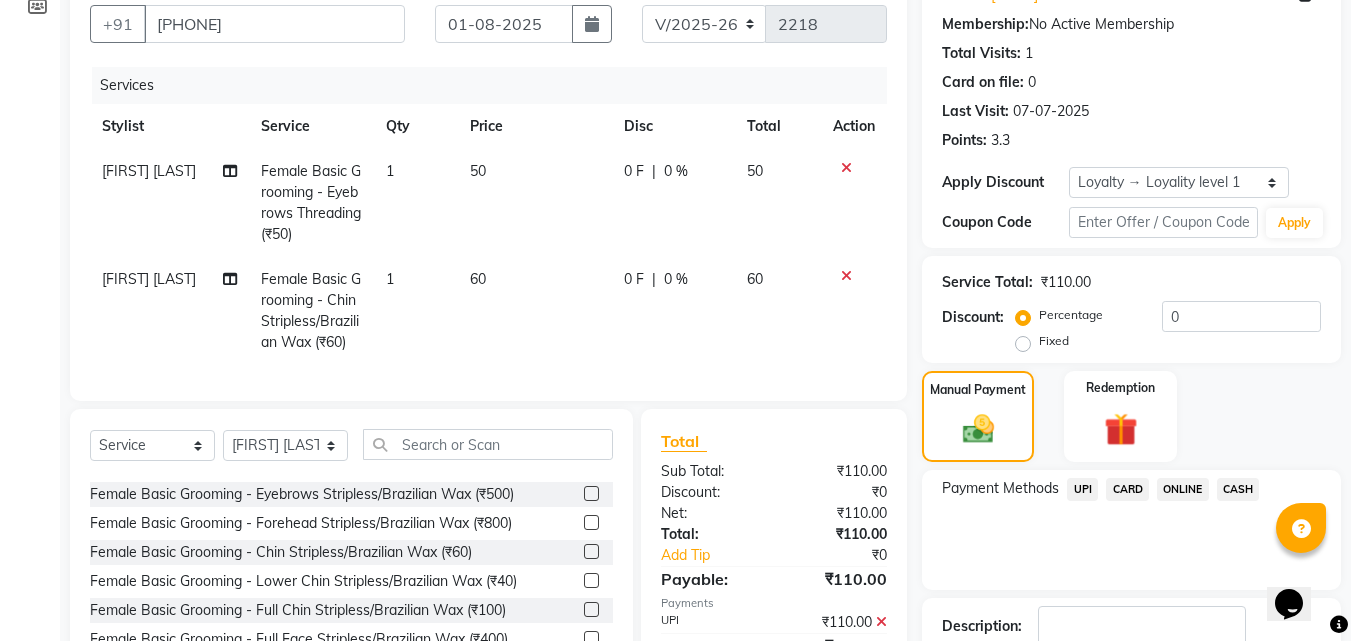 scroll, scrollTop: 387, scrollLeft: 0, axis: vertical 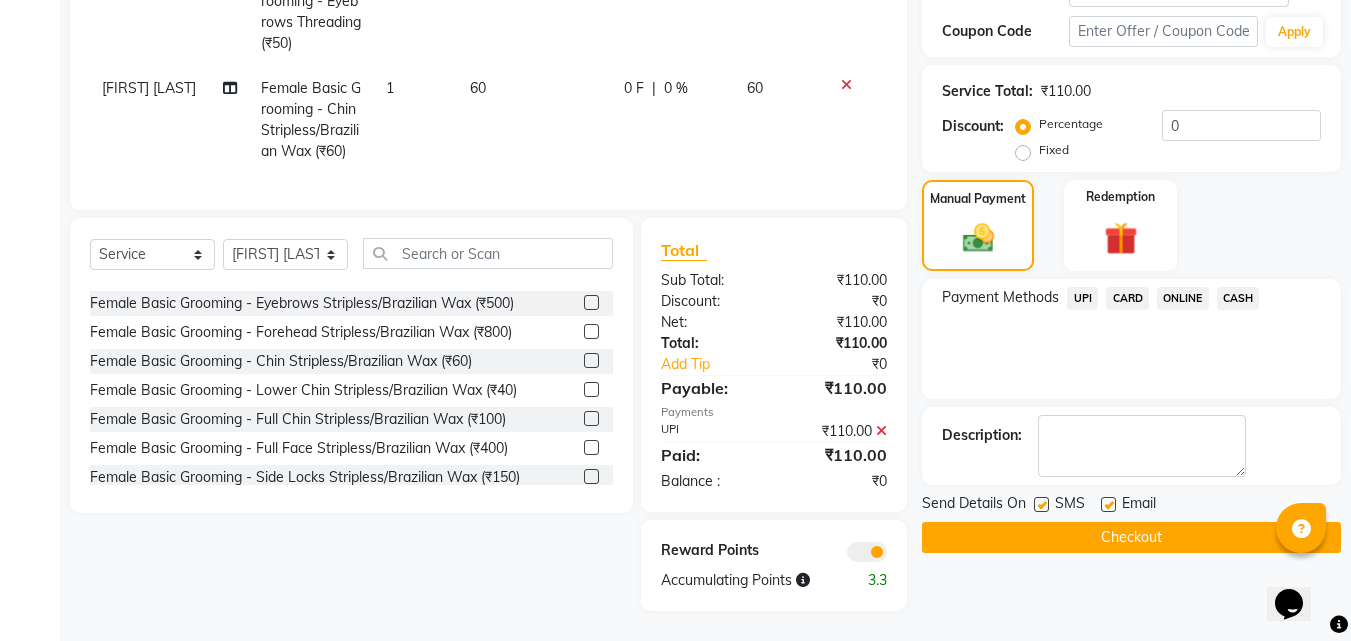 click 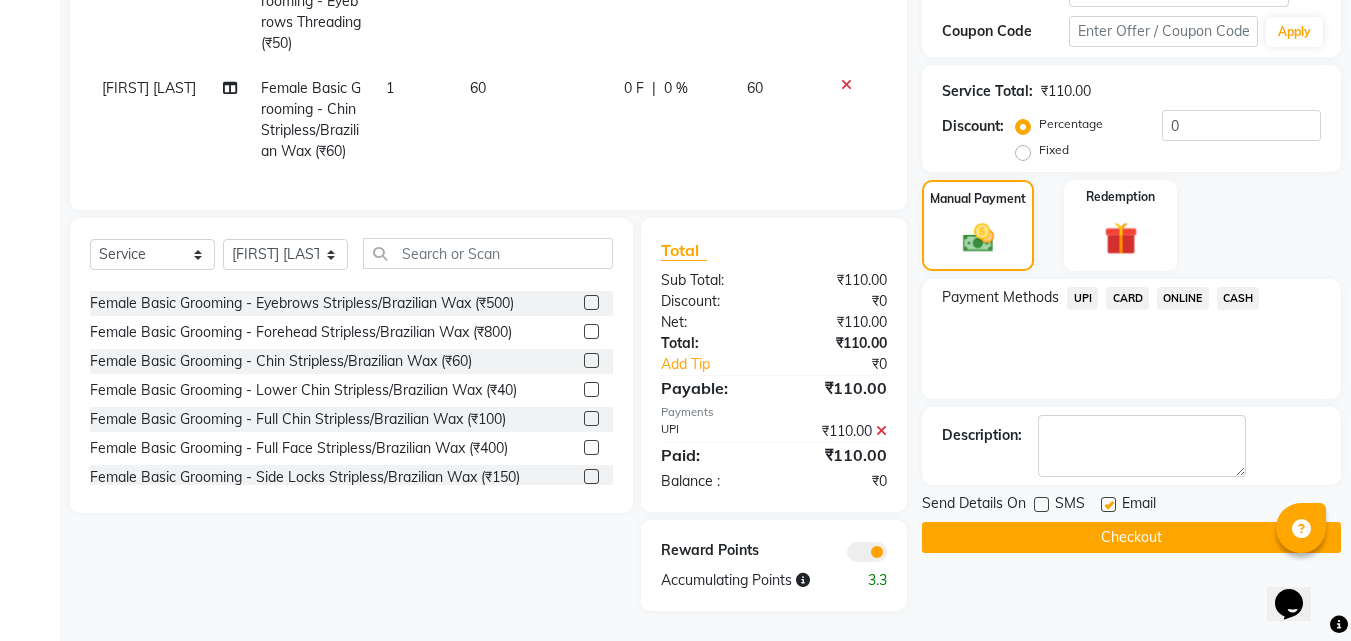 click on "Checkout" 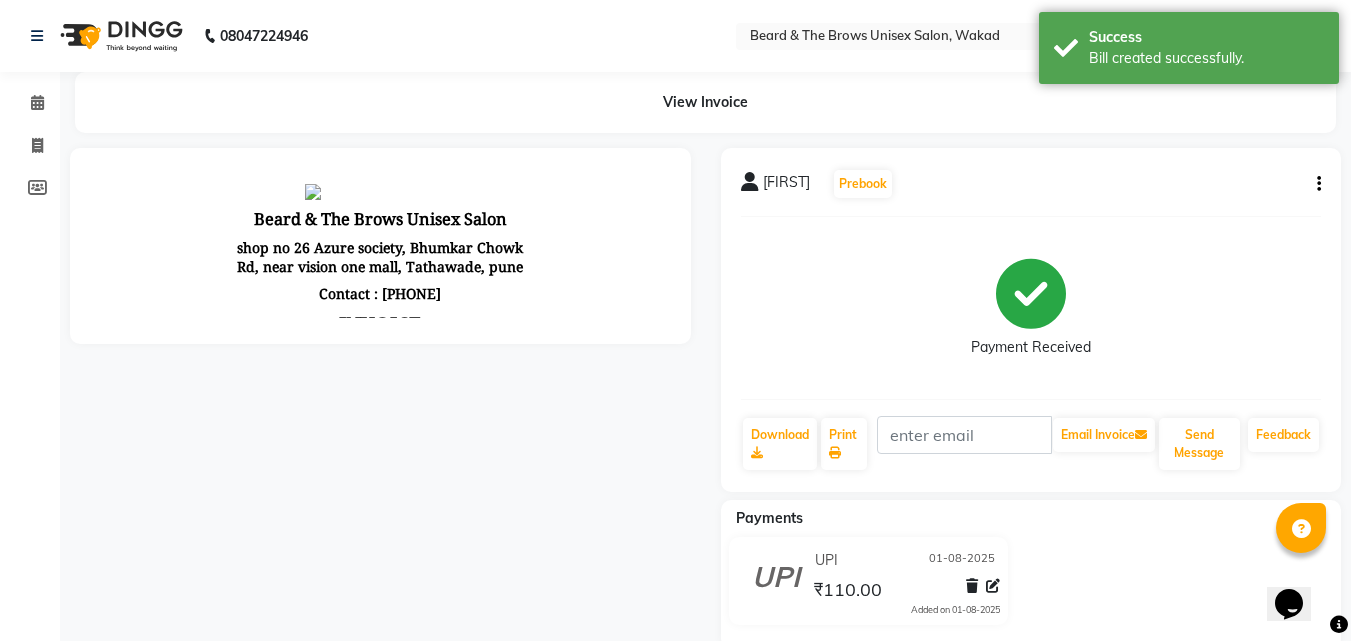 scroll, scrollTop: 0, scrollLeft: 0, axis: both 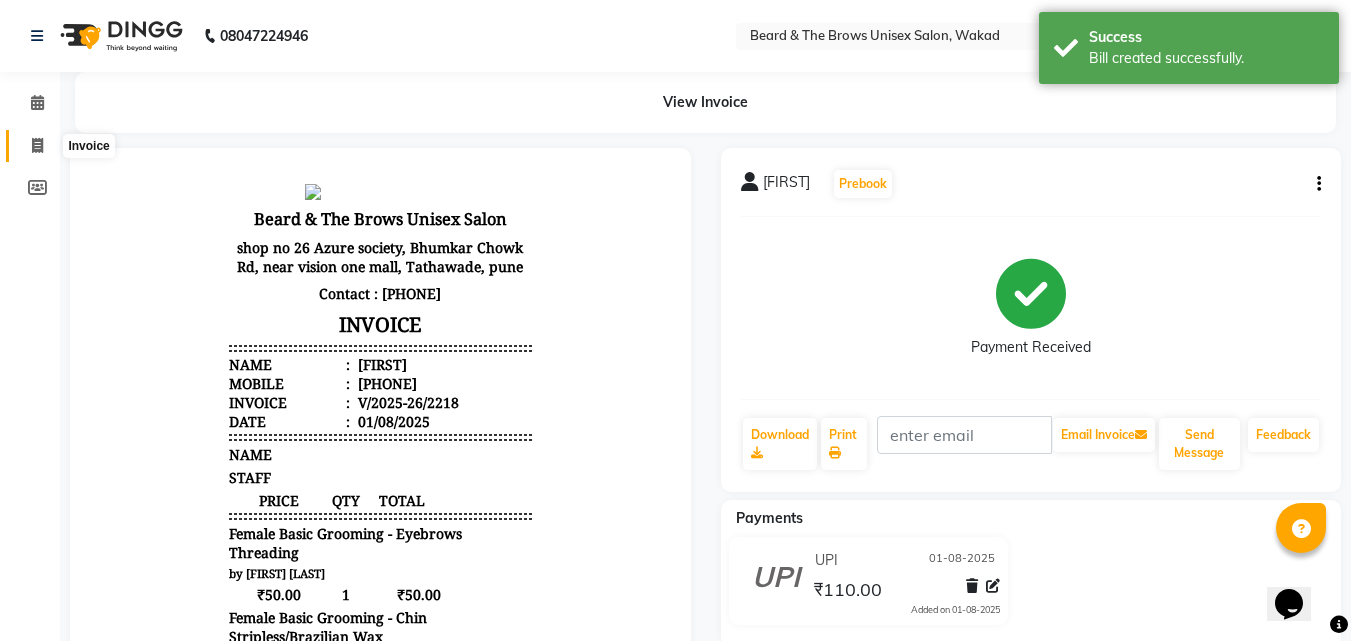 click 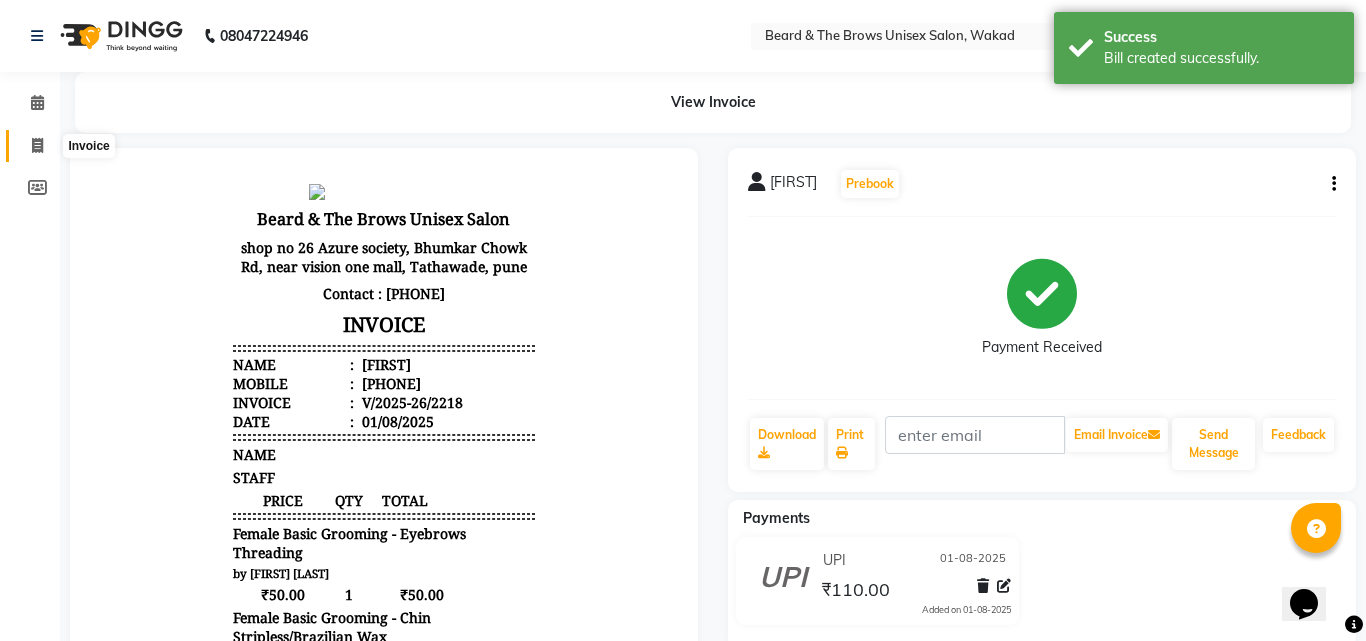 select on "service" 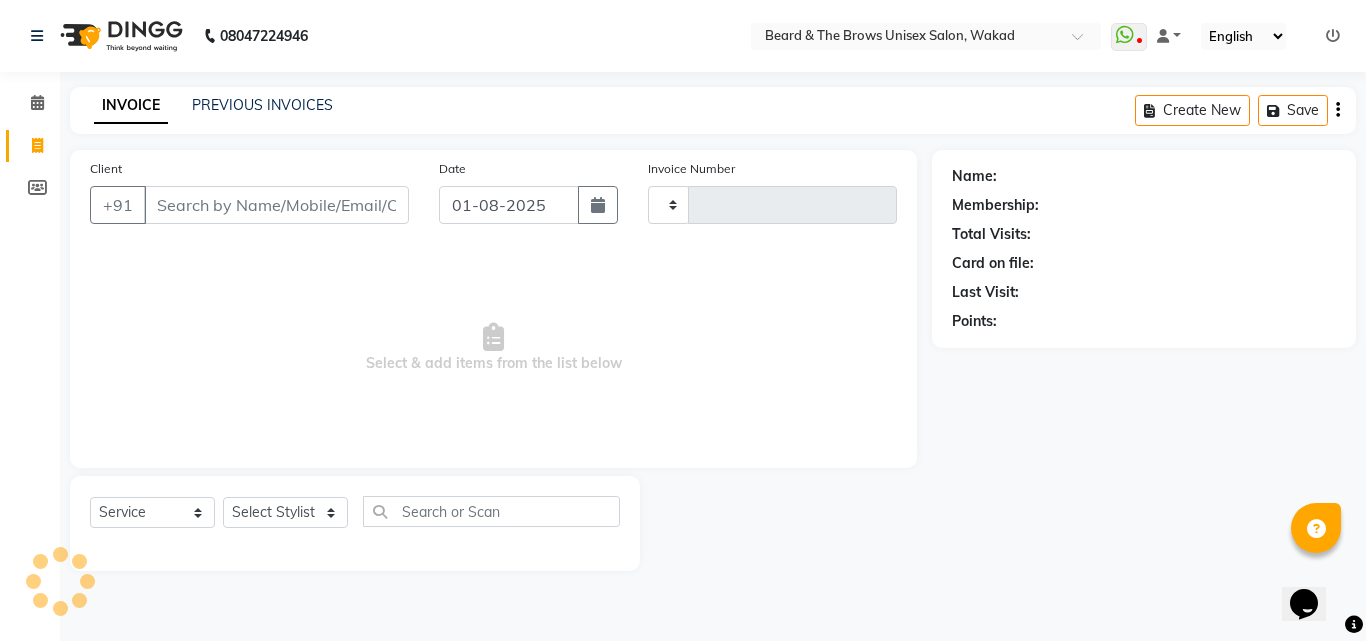 type on "2219" 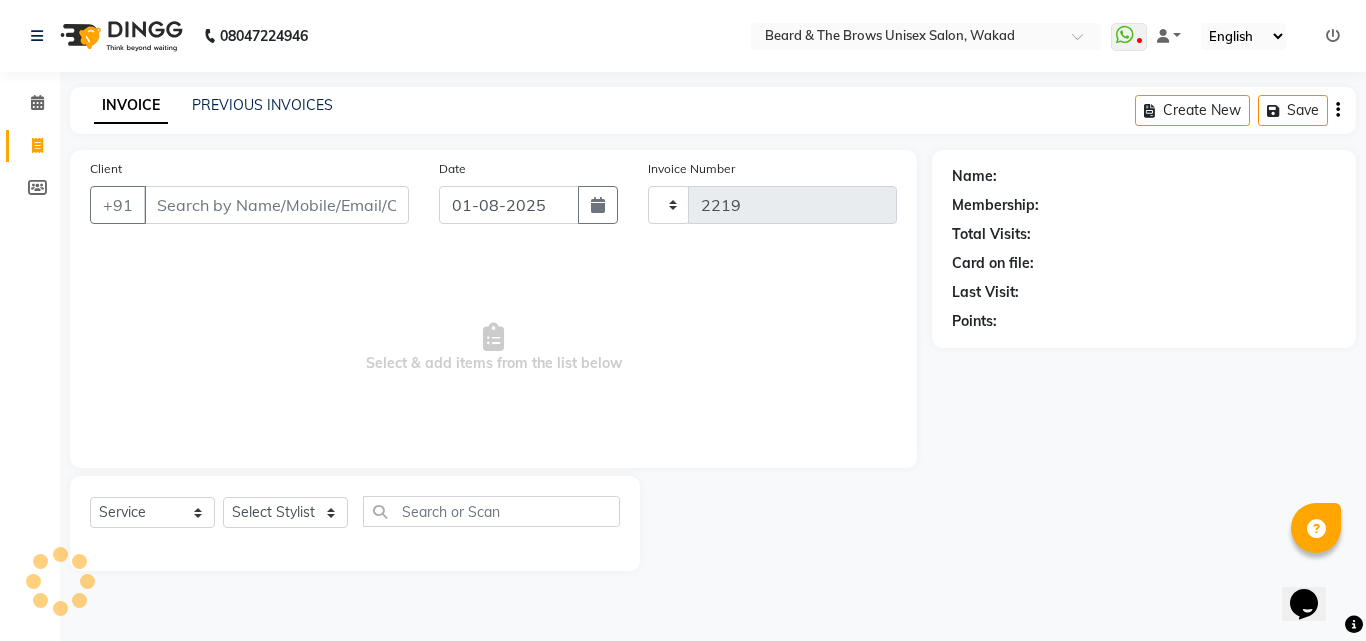 select on "872" 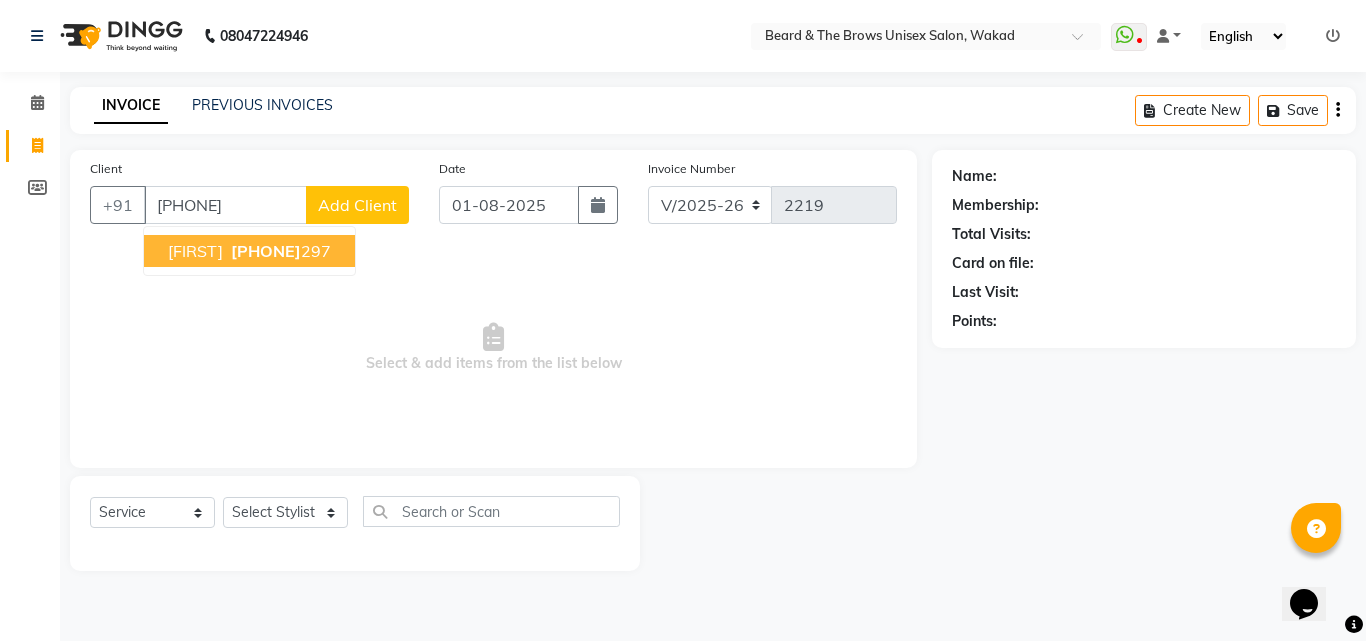 click on "[FIRST]" at bounding box center [195, 251] 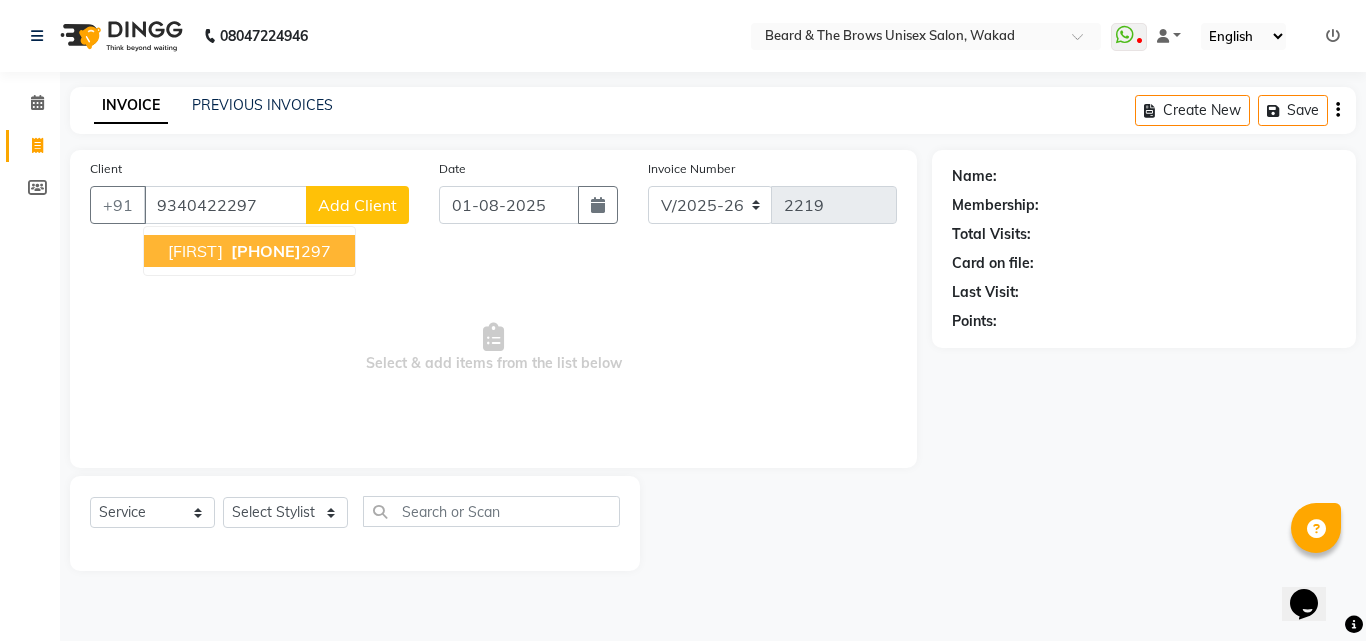 type on "9340422297" 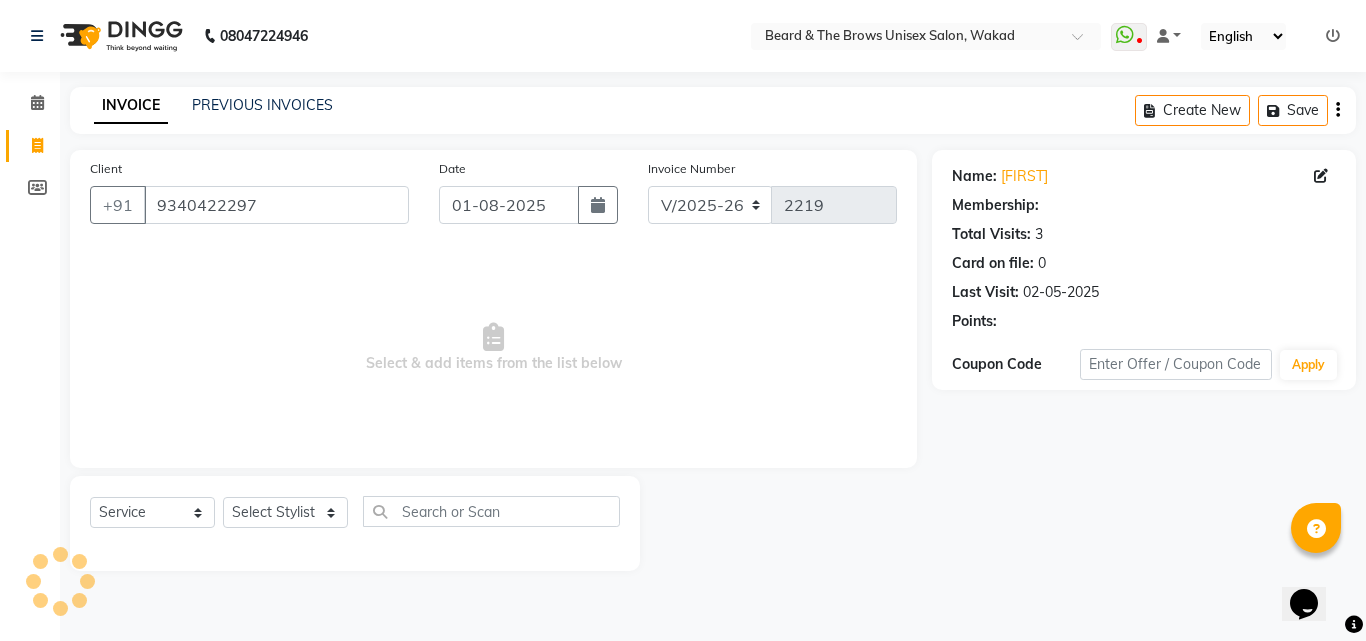 select on "1: Object" 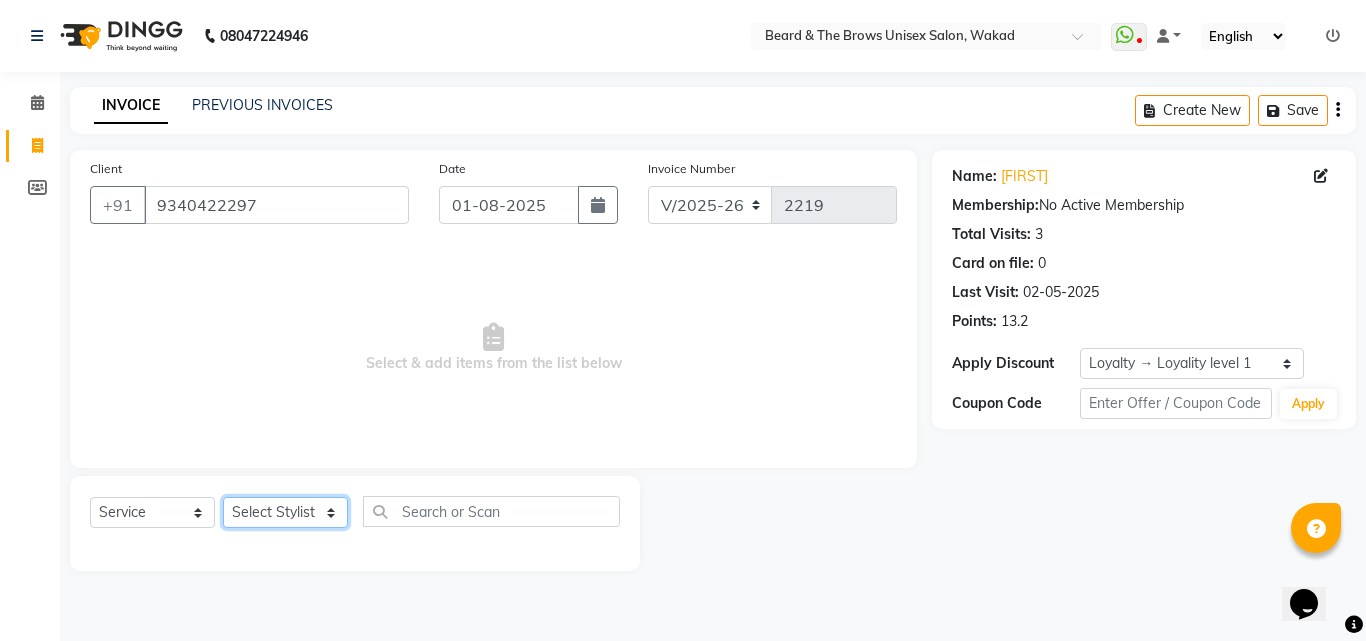 click on "Select Stylist [FIRST]  [FIRST] manager   [FIRST]   [FIRST]   [FIRST] ma'am owner   [FIRST]" 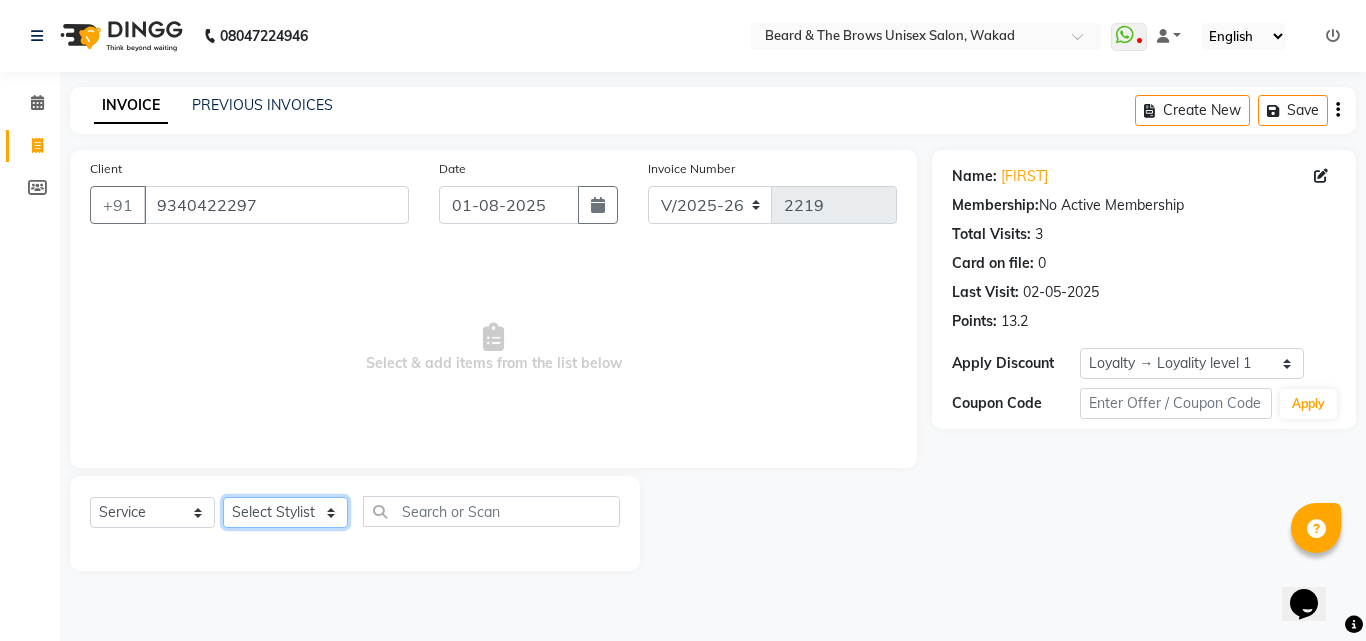 select on "35213" 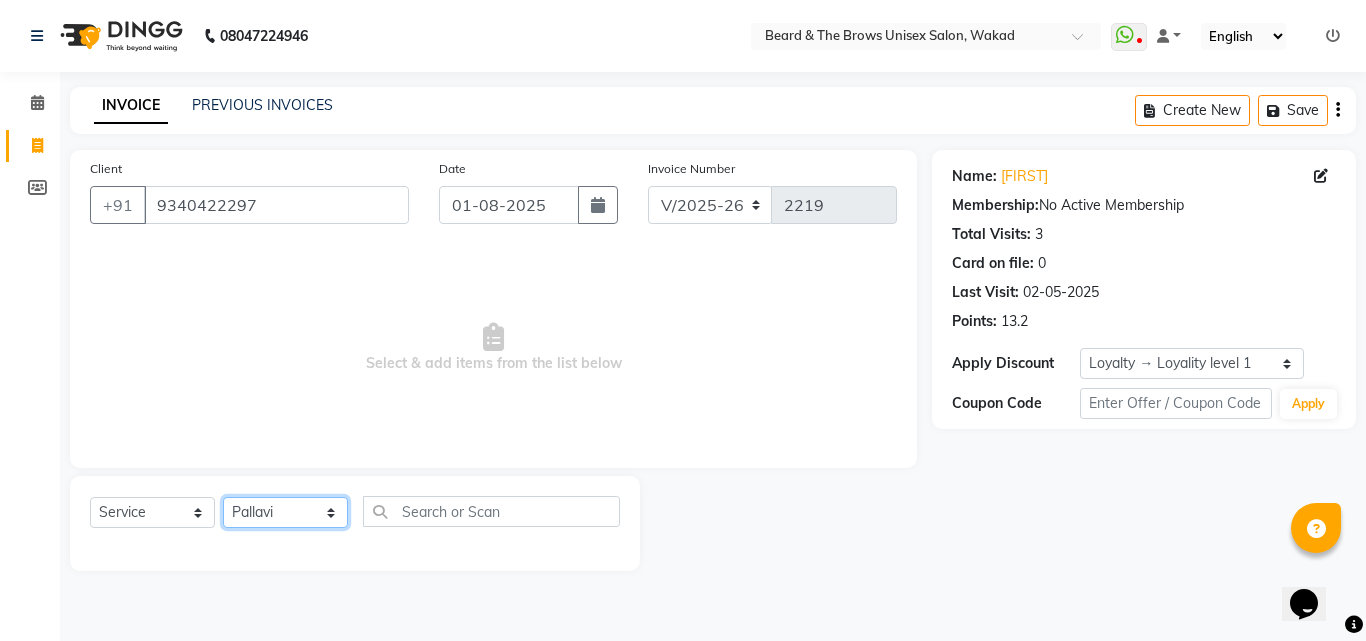 click on "Select Stylist [FIRST]  [FIRST] manager   [FIRST]   [FIRST]   [FIRST] ma'am owner   [FIRST]" 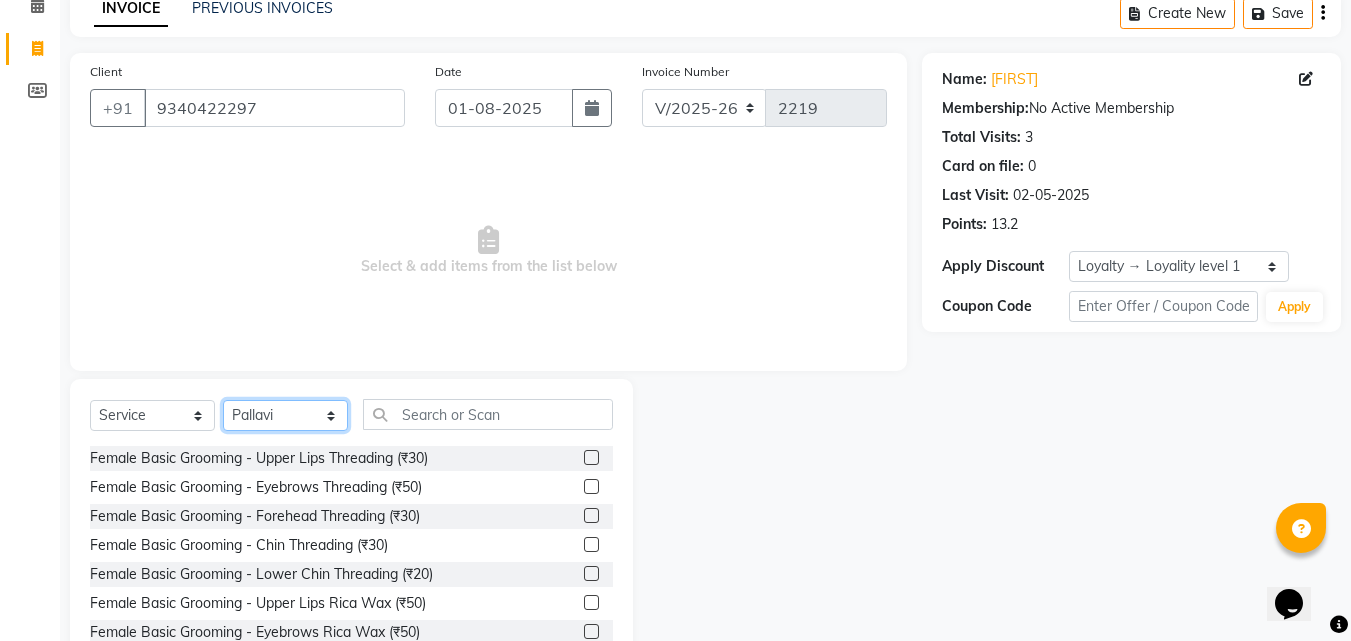 scroll, scrollTop: 160, scrollLeft: 0, axis: vertical 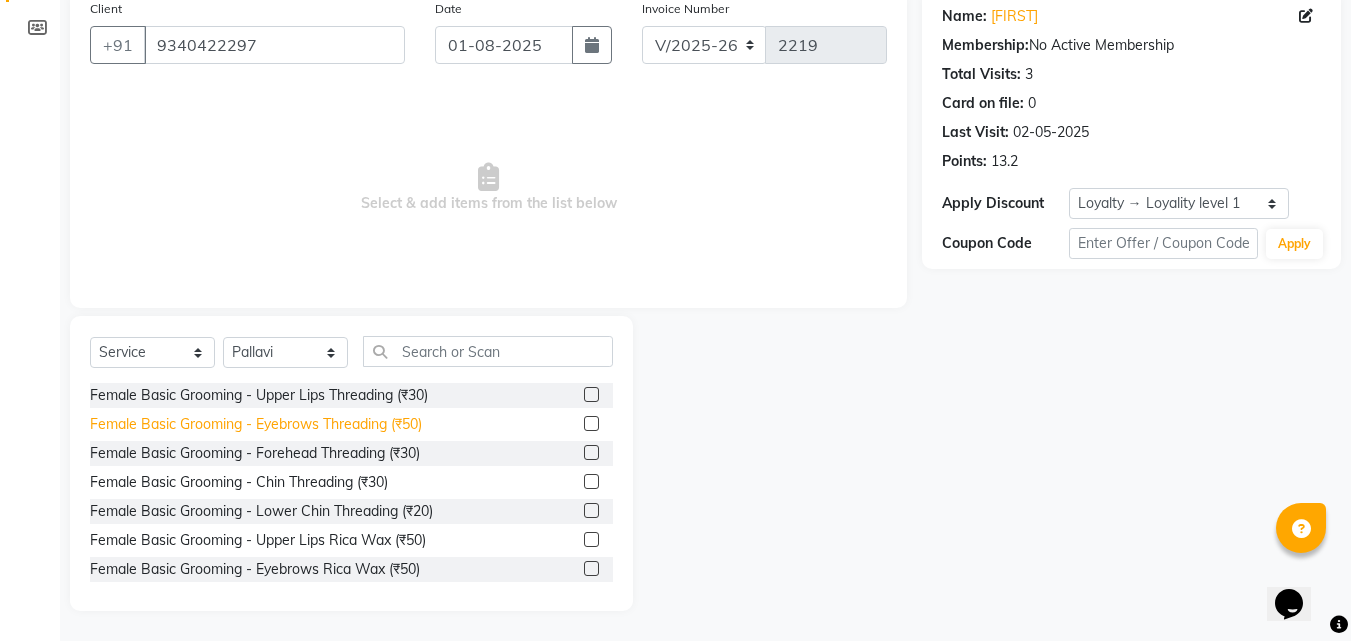 click on "Female Basic Grooming - Eyebrows Threading (₹50)" 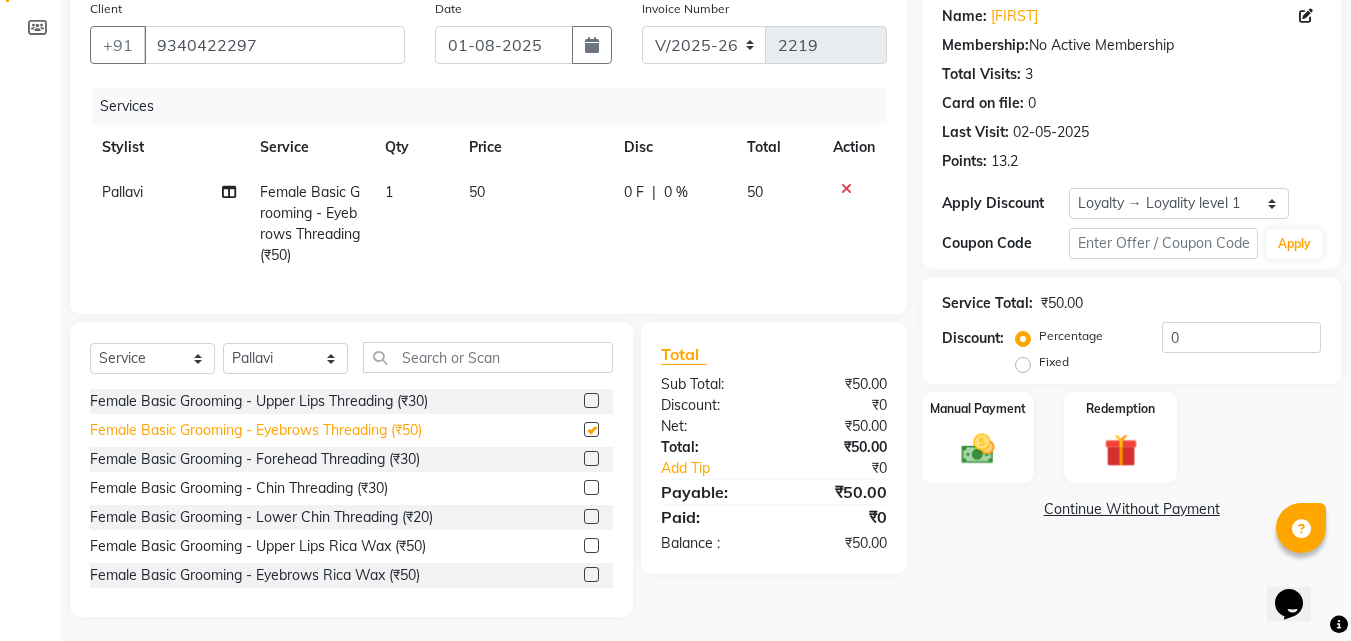 checkbox on "false" 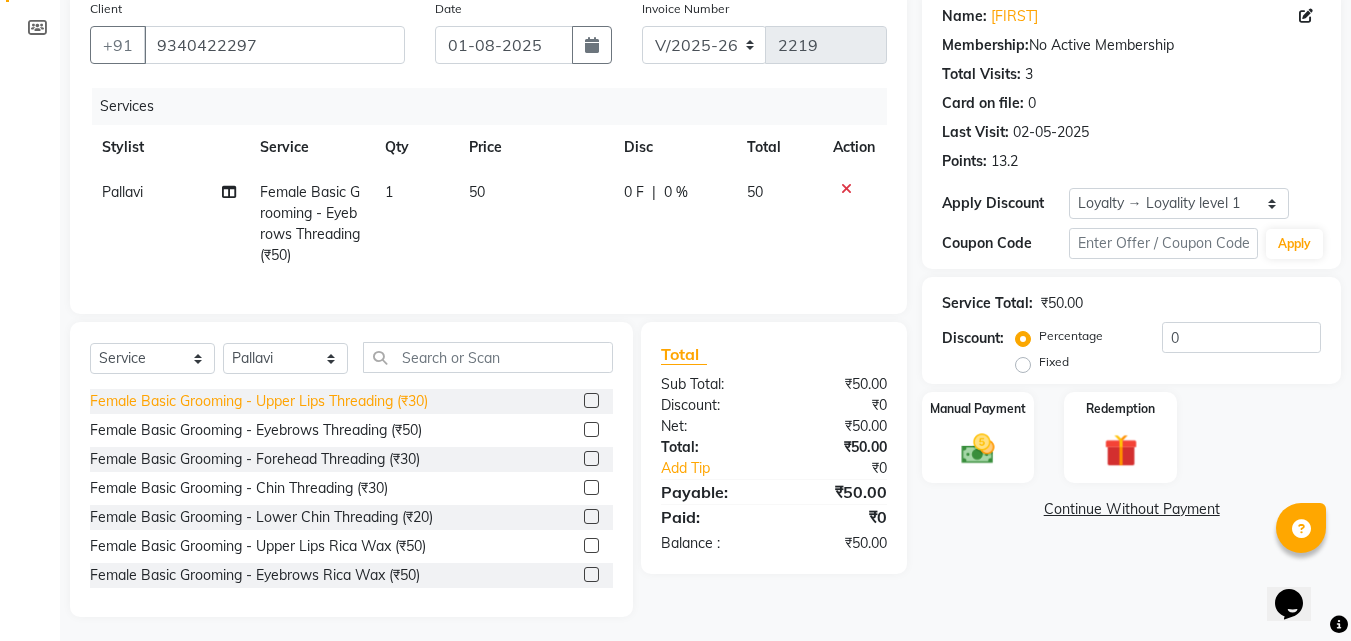 click on "Female Basic Grooming - Upper Lips Threading (₹30)" 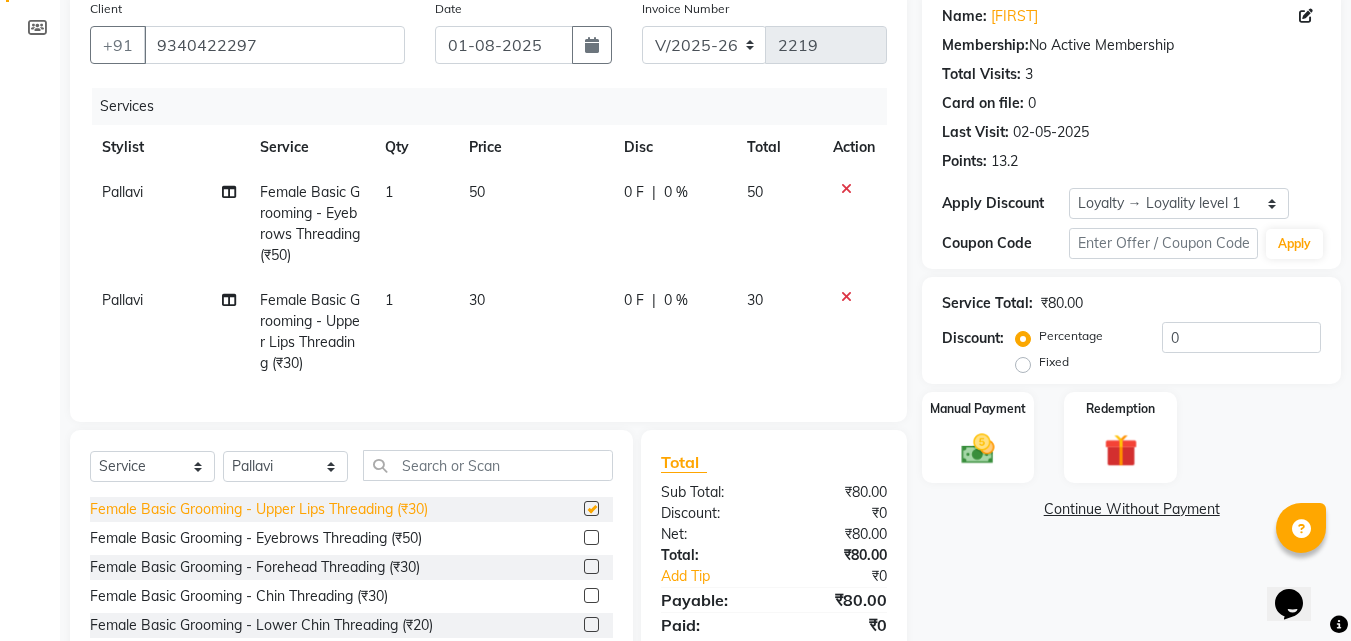 checkbox on "false" 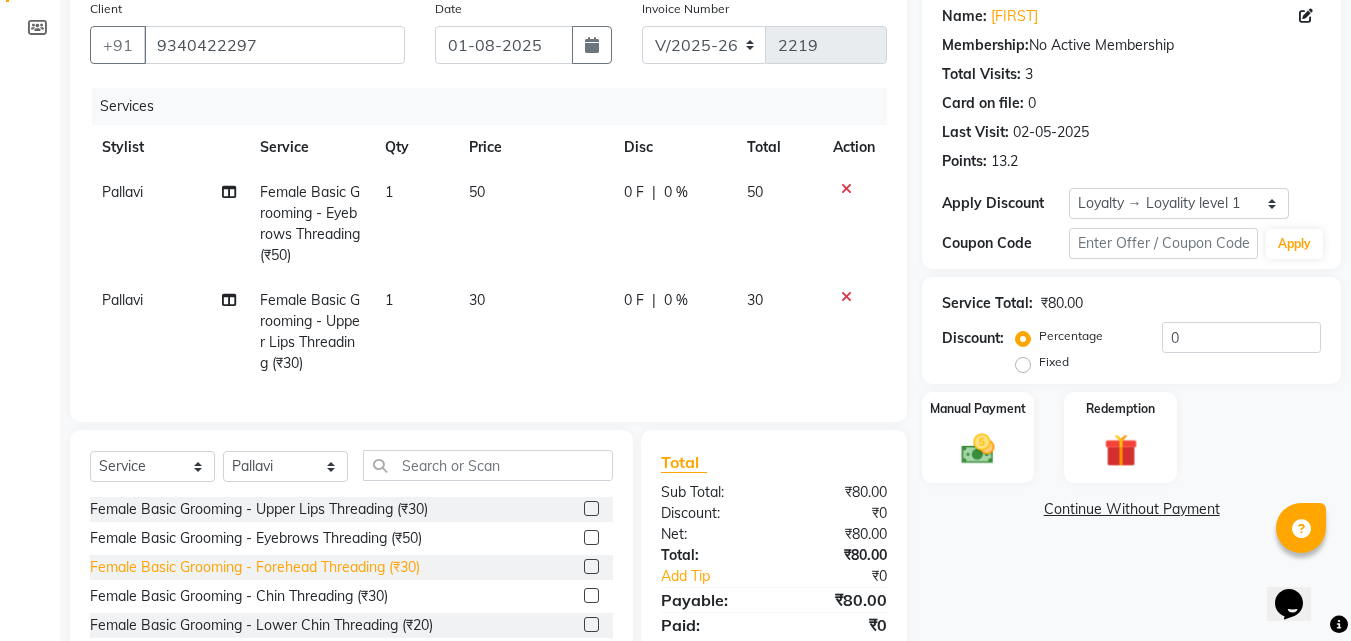 click on "Female Basic Grooming - Forehead Threading (₹30)" 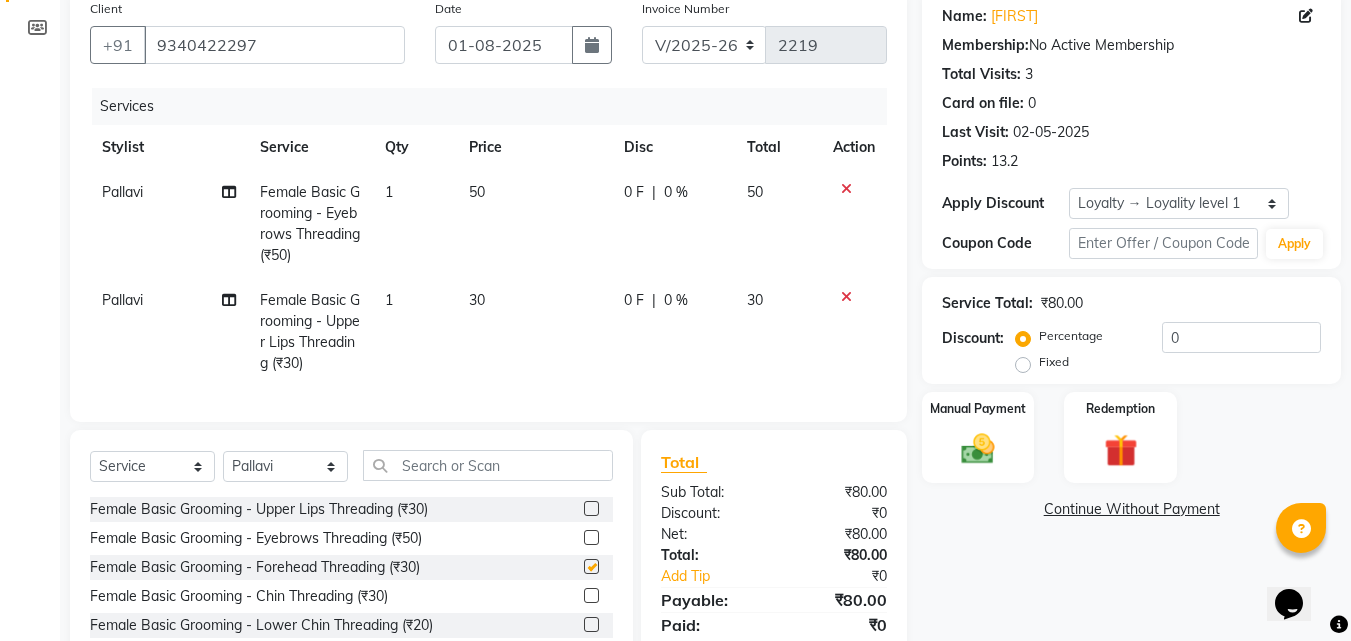 checkbox on "false" 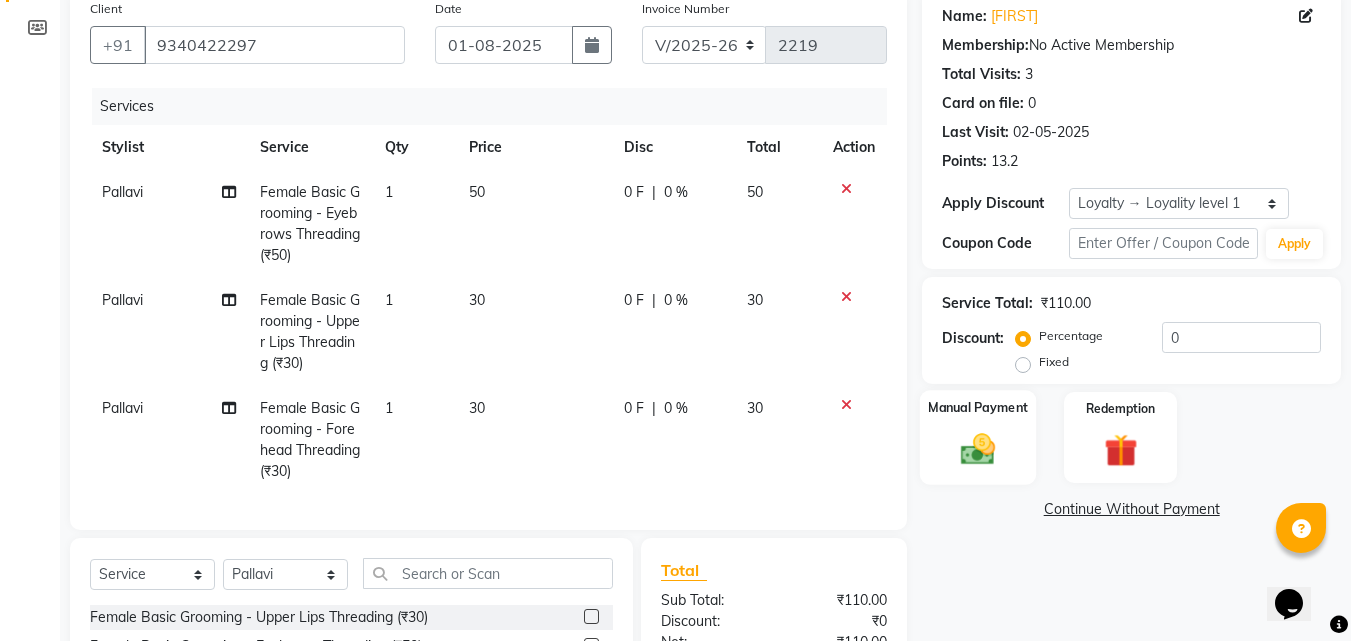 click 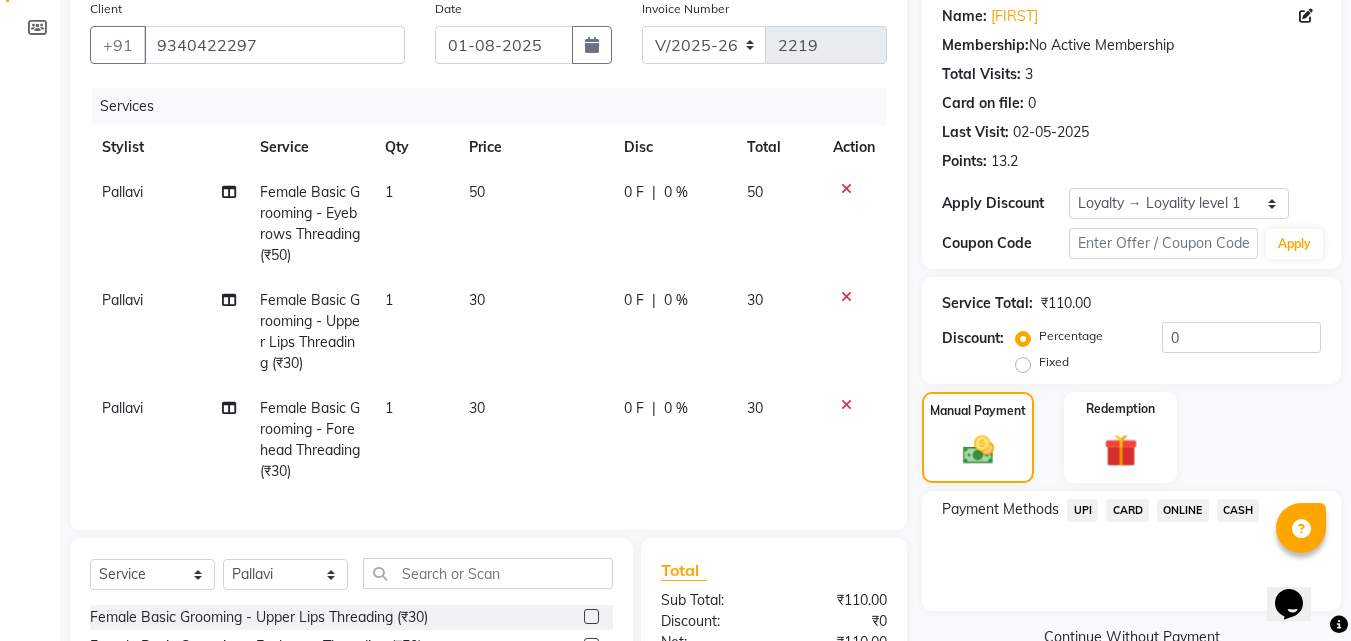click on "UPI" 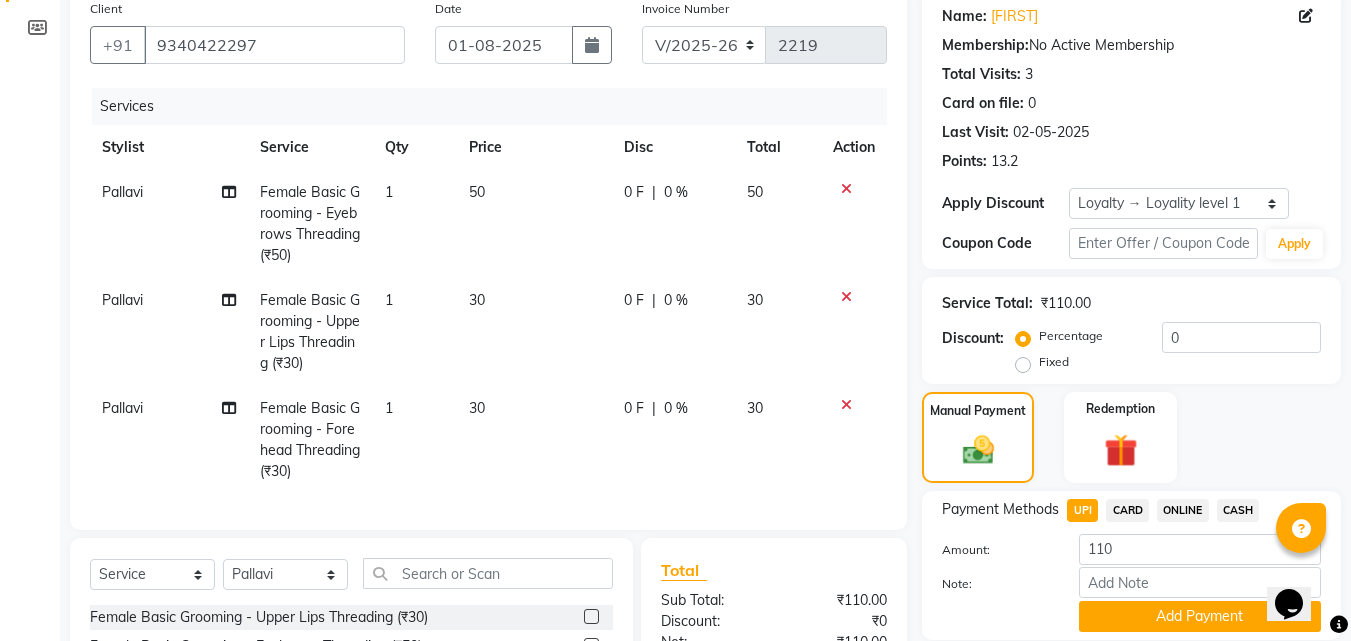 scroll, scrollTop: 397, scrollLeft: 0, axis: vertical 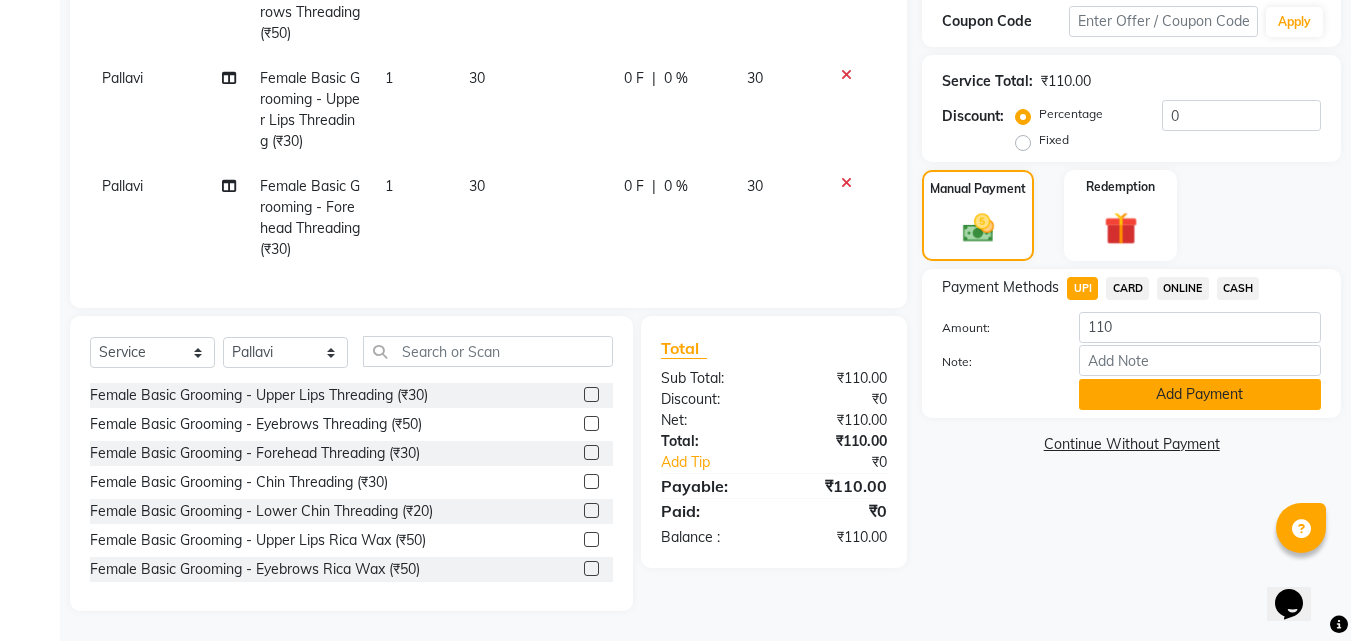 click on "Add Payment" 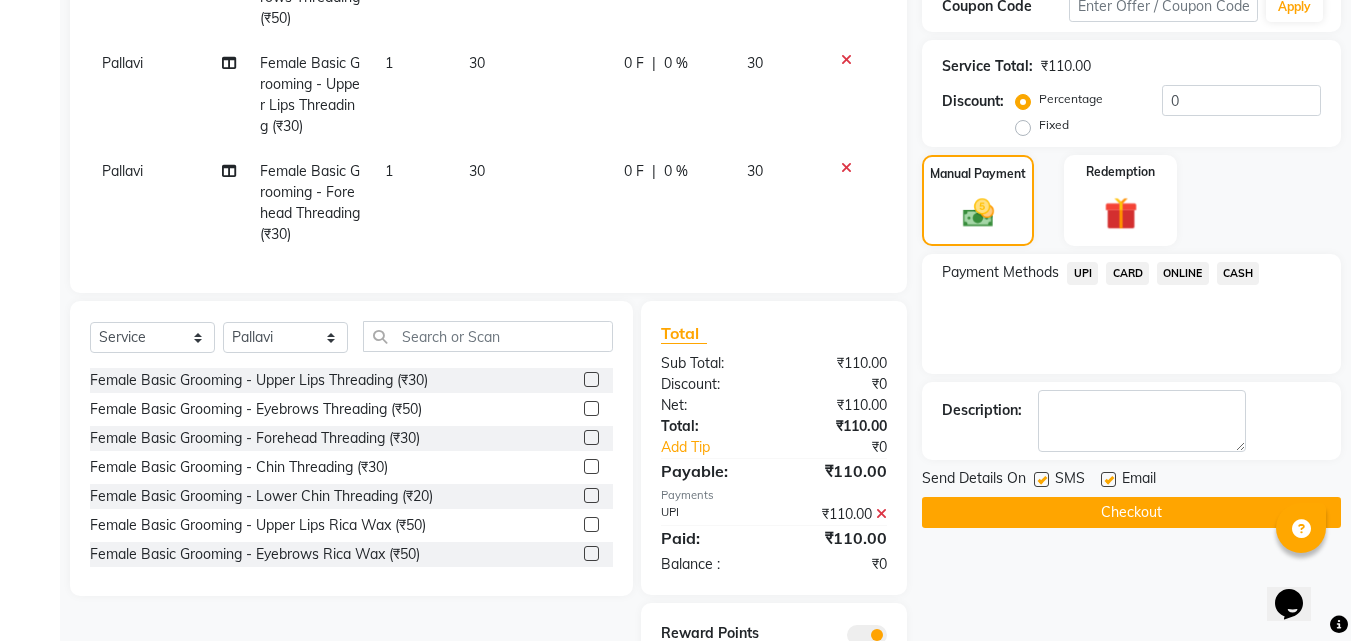 click on "SMS" 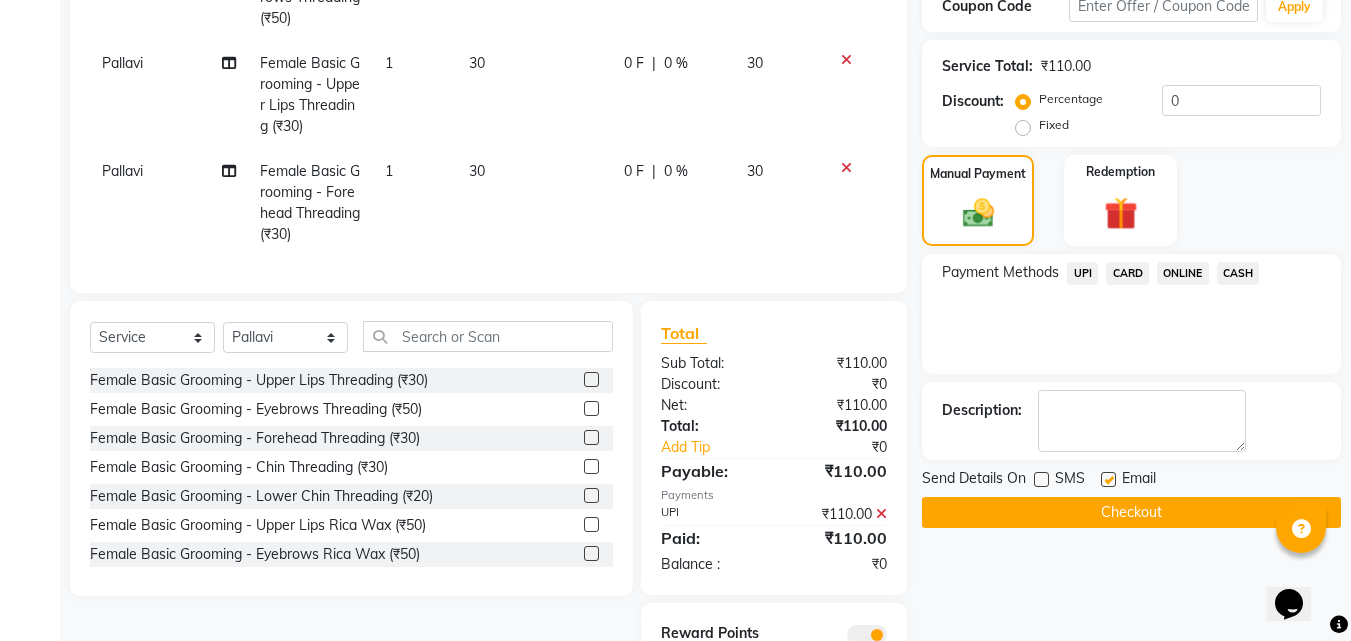 click on "Checkout" 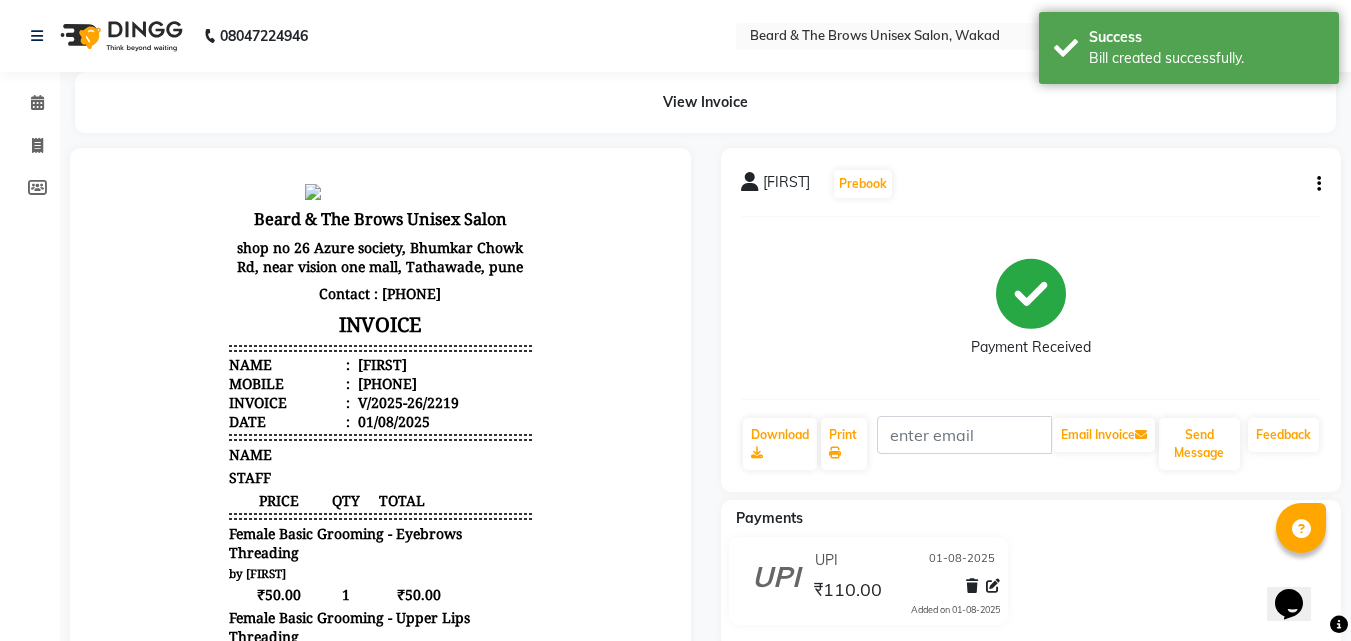 scroll, scrollTop: 0, scrollLeft: 0, axis: both 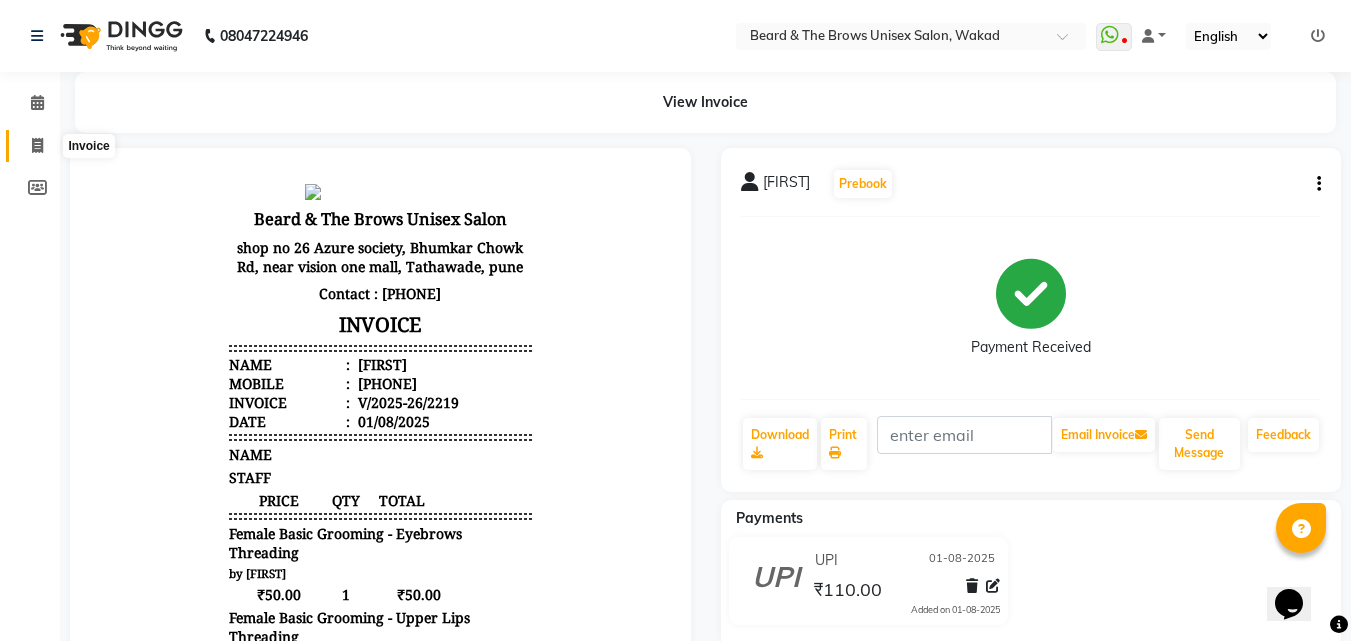 click 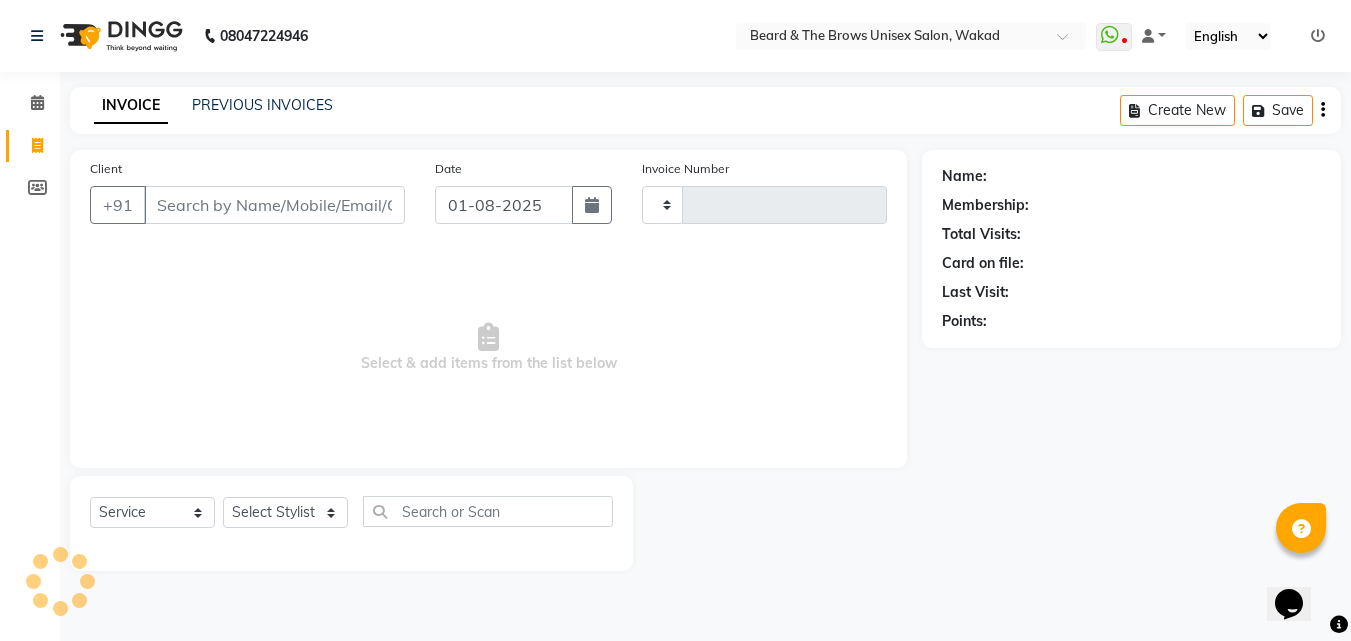 type on "2220" 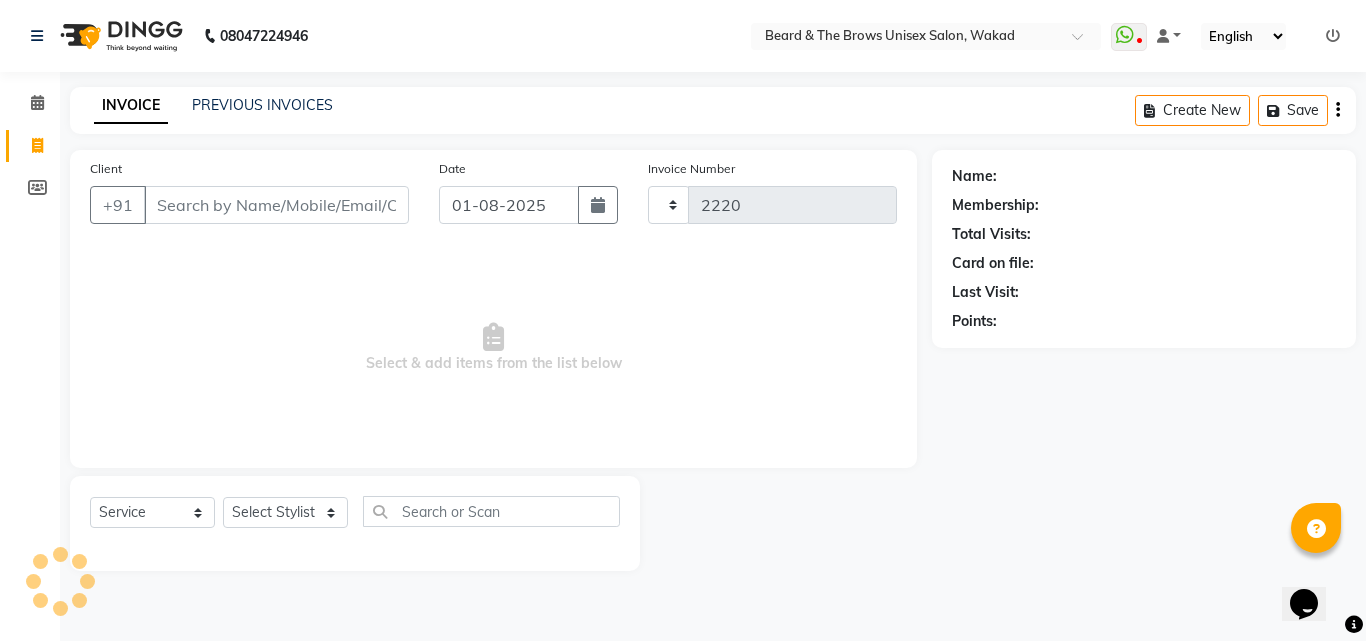 select on "872" 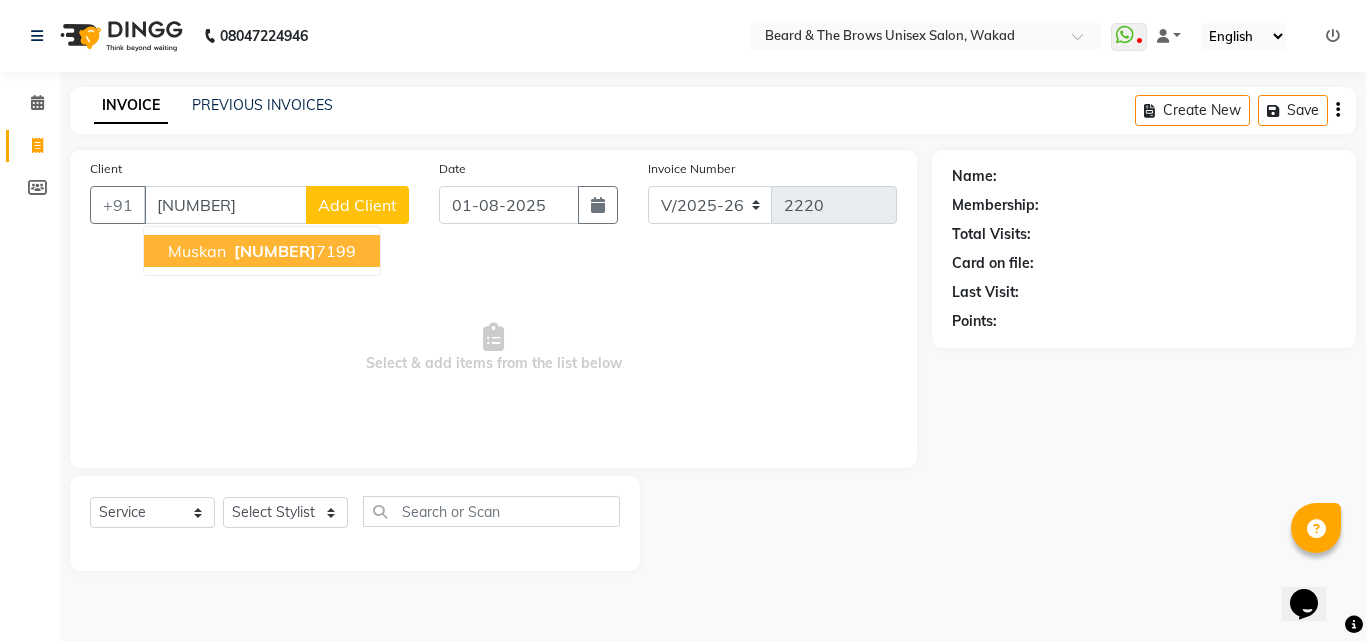 click on "[NUMBER]" at bounding box center [275, 251] 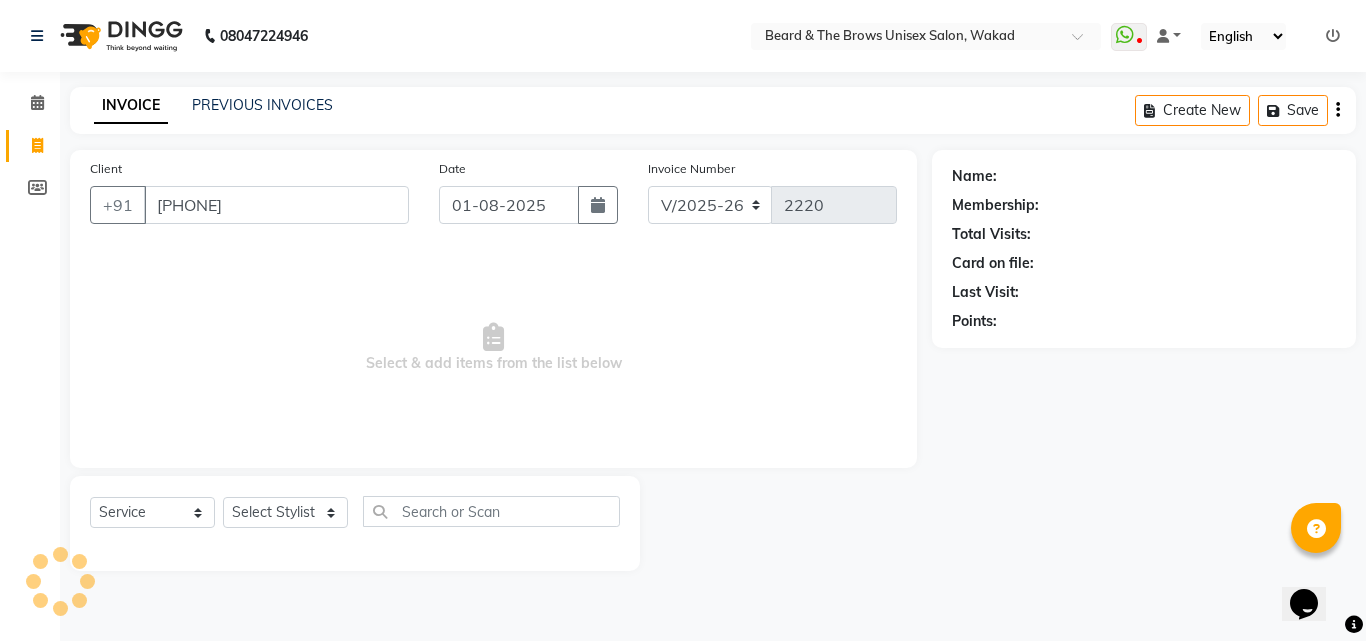 type on "[PHONE]" 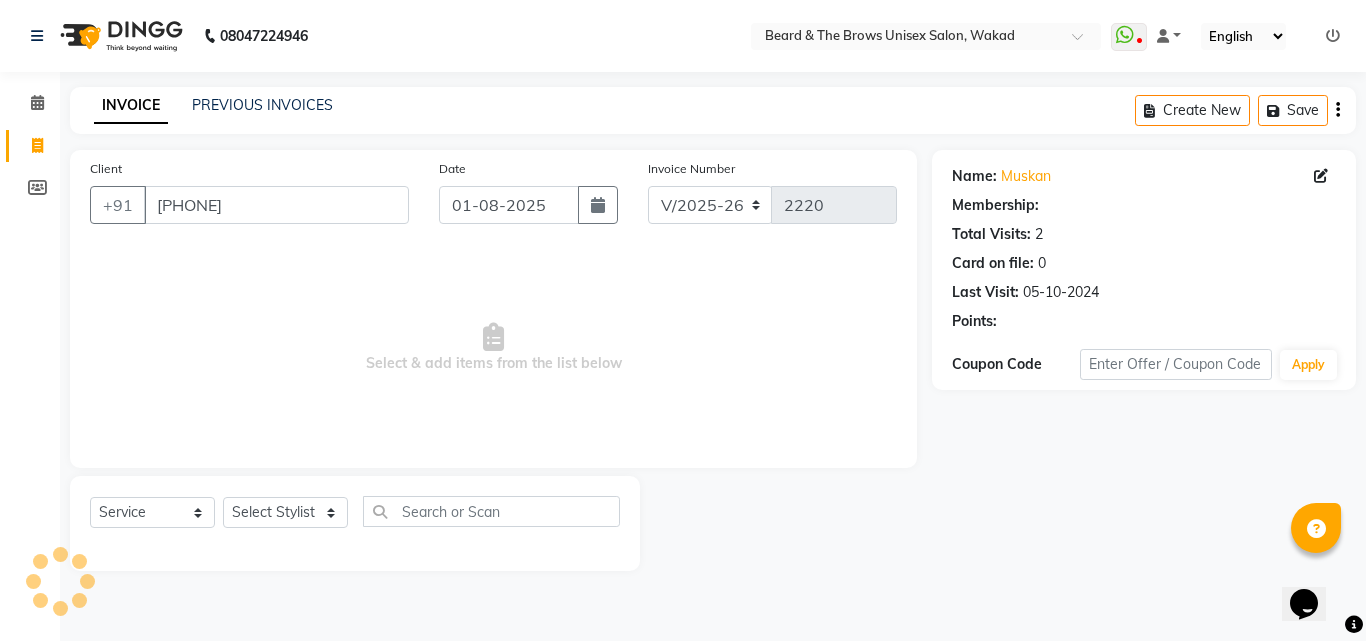 select on "1: Object" 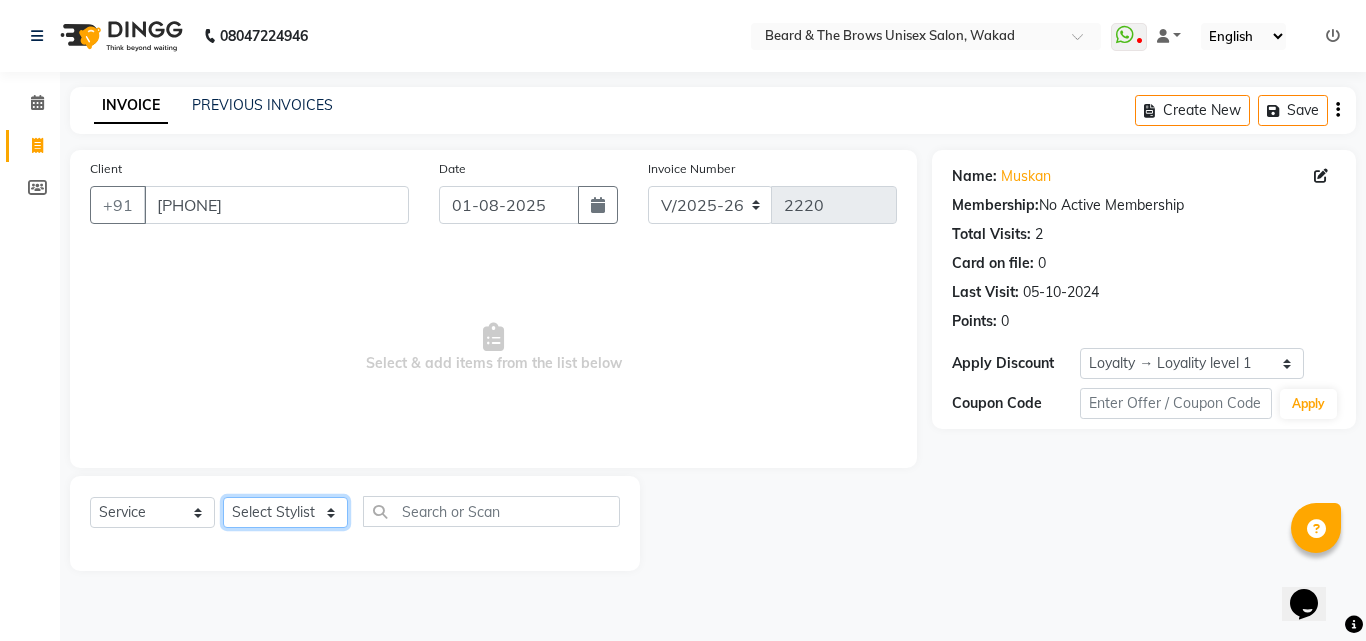 click on "Select Stylist [FIRST]  [FIRST] manager   [FIRST]   [FIRST]   [FIRST] ma'am owner   [FIRST]" 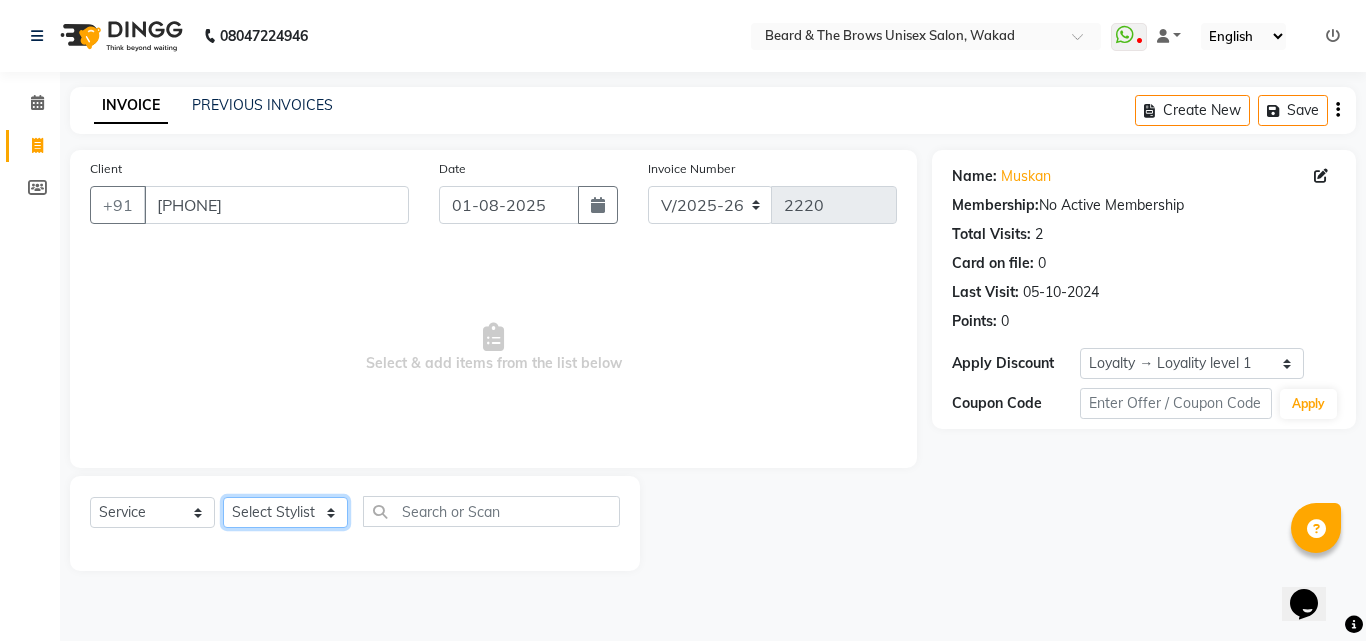 select on "72450" 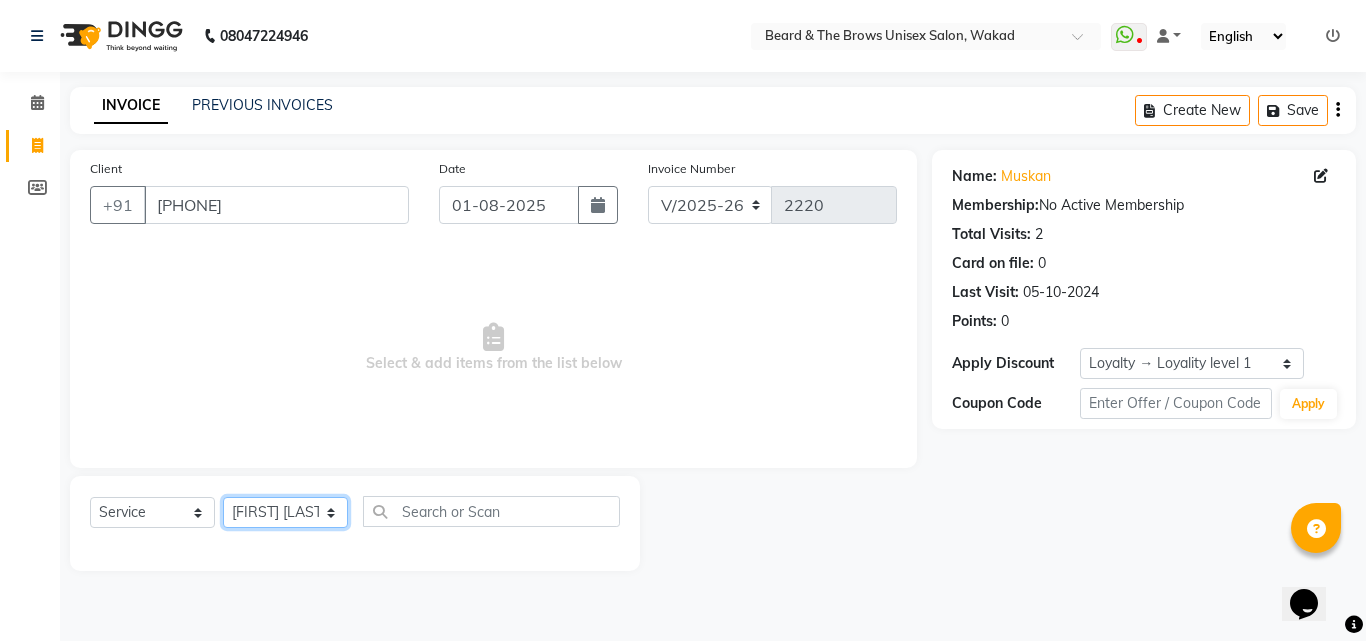 click on "Select Stylist [FIRST]  [FIRST] manager   [FIRST]   [FIRST]   [FIRST] ma'am owner   [FIRST]" 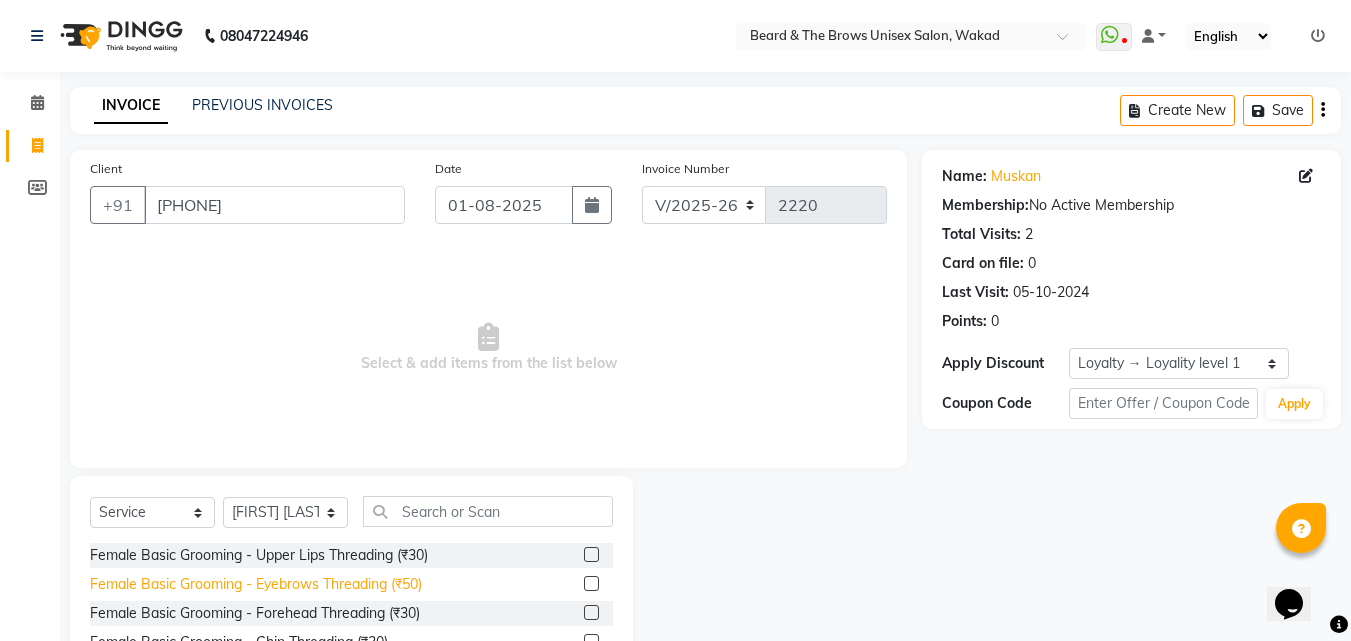 click on "Female Basic Grooming - Eyebrows Threading (₹50)" 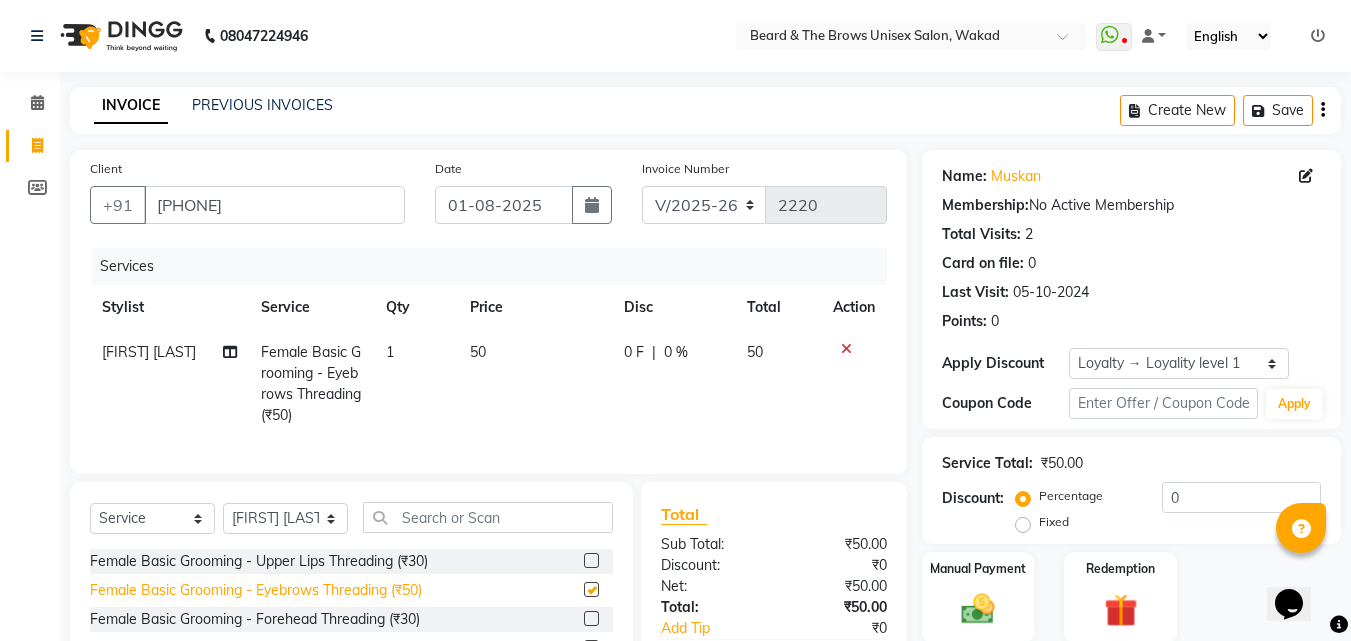 checkbox on "false" 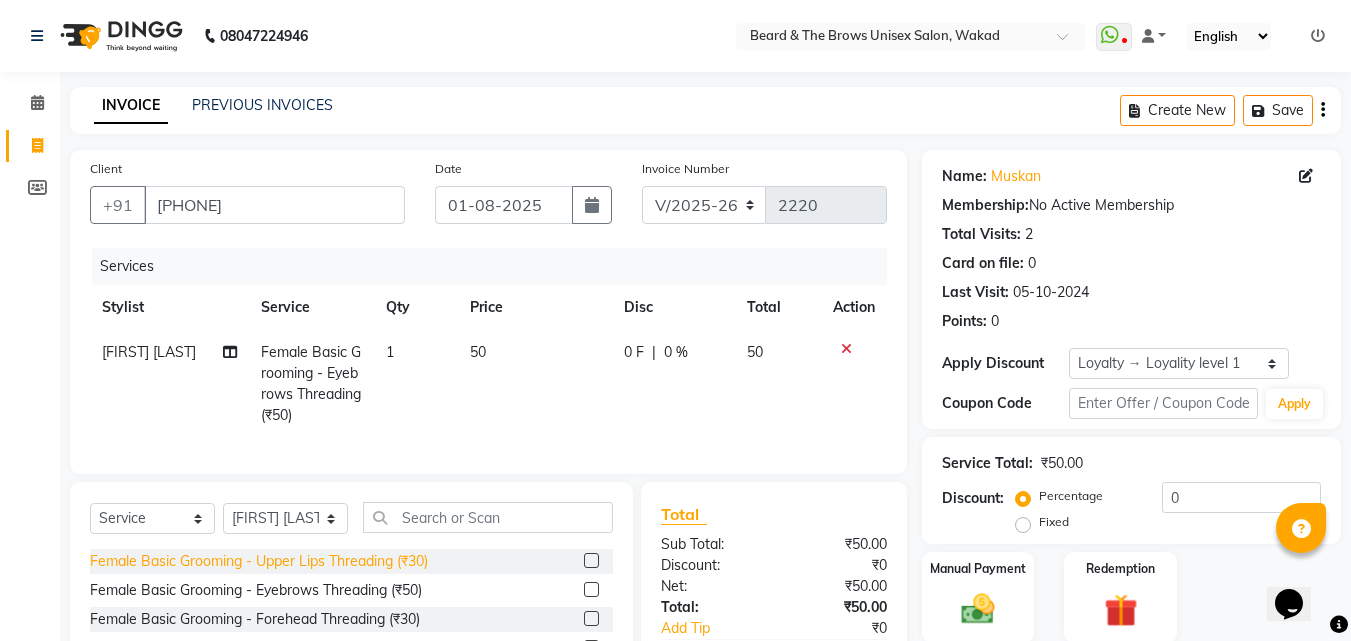 click on "Female Basic Grooming - Upper Lips Threading (₹30)" 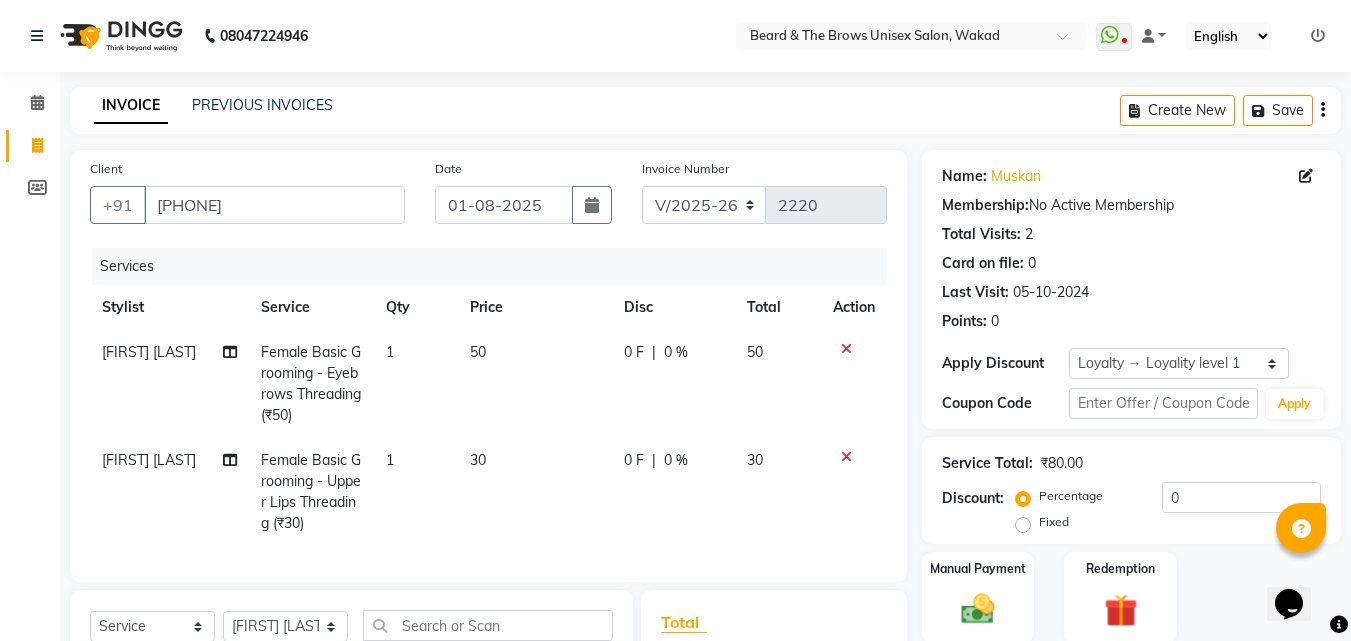 checkbox on "false" 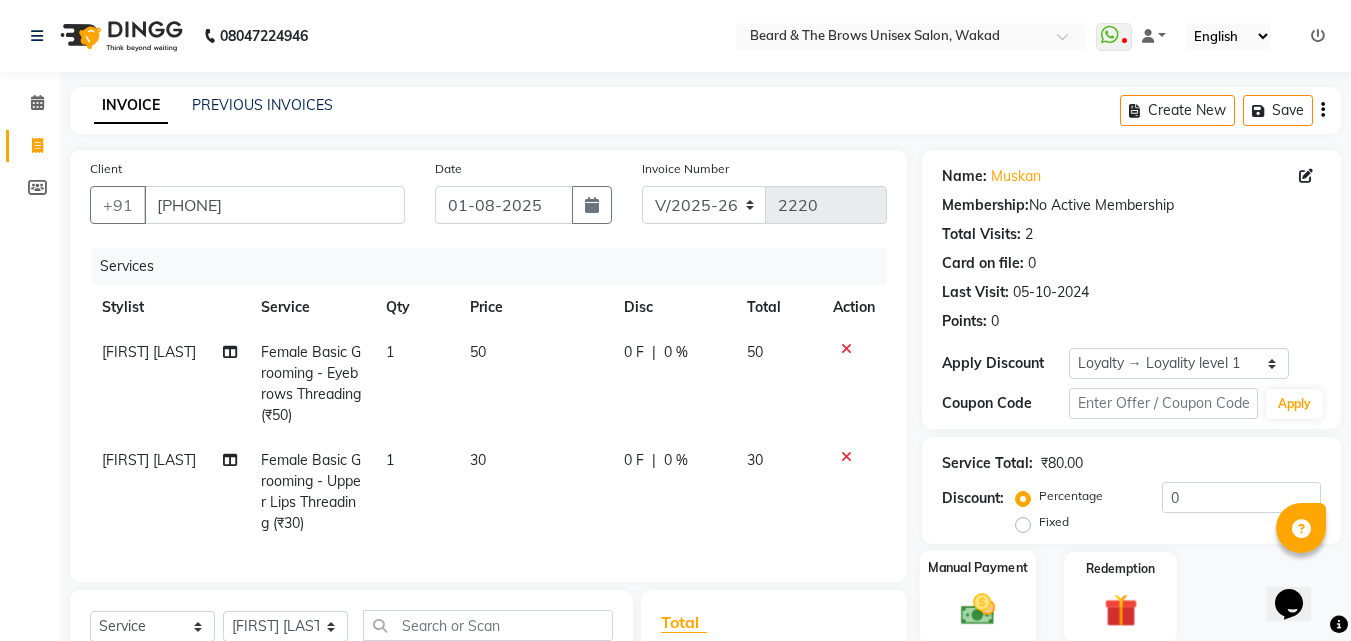 click on "Manual Payment" 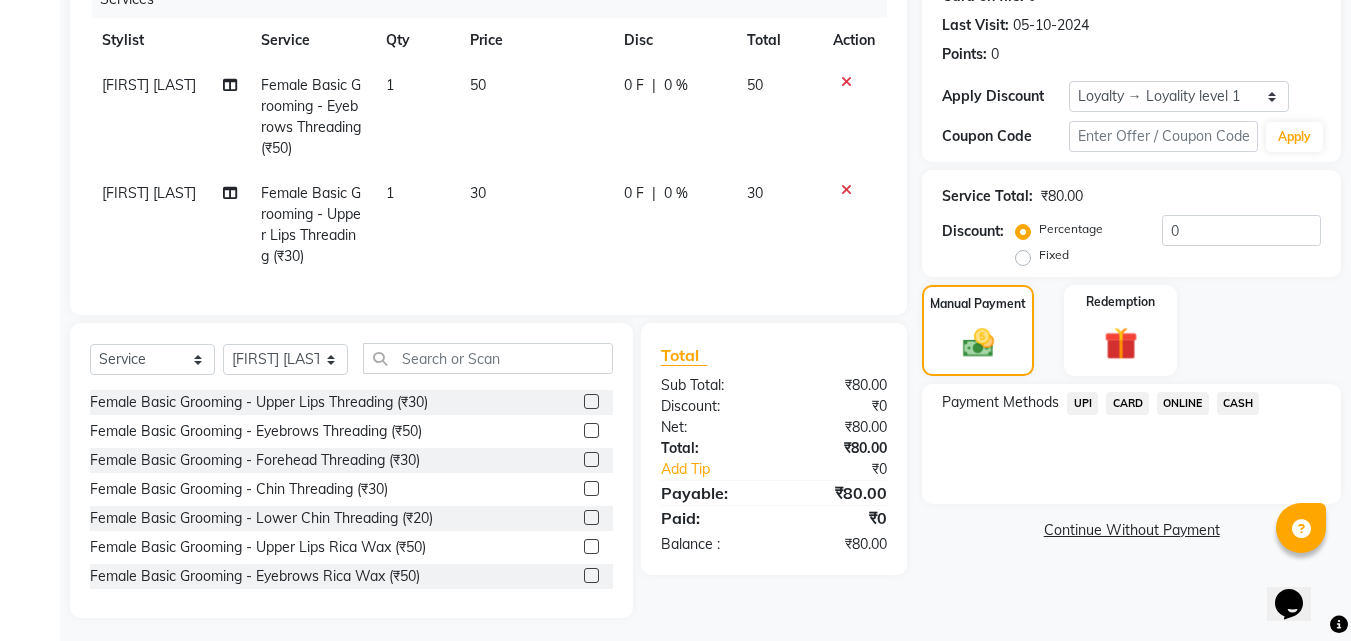 scroll, scrollTop: 289, scrollLeft: 0, axis: vertical 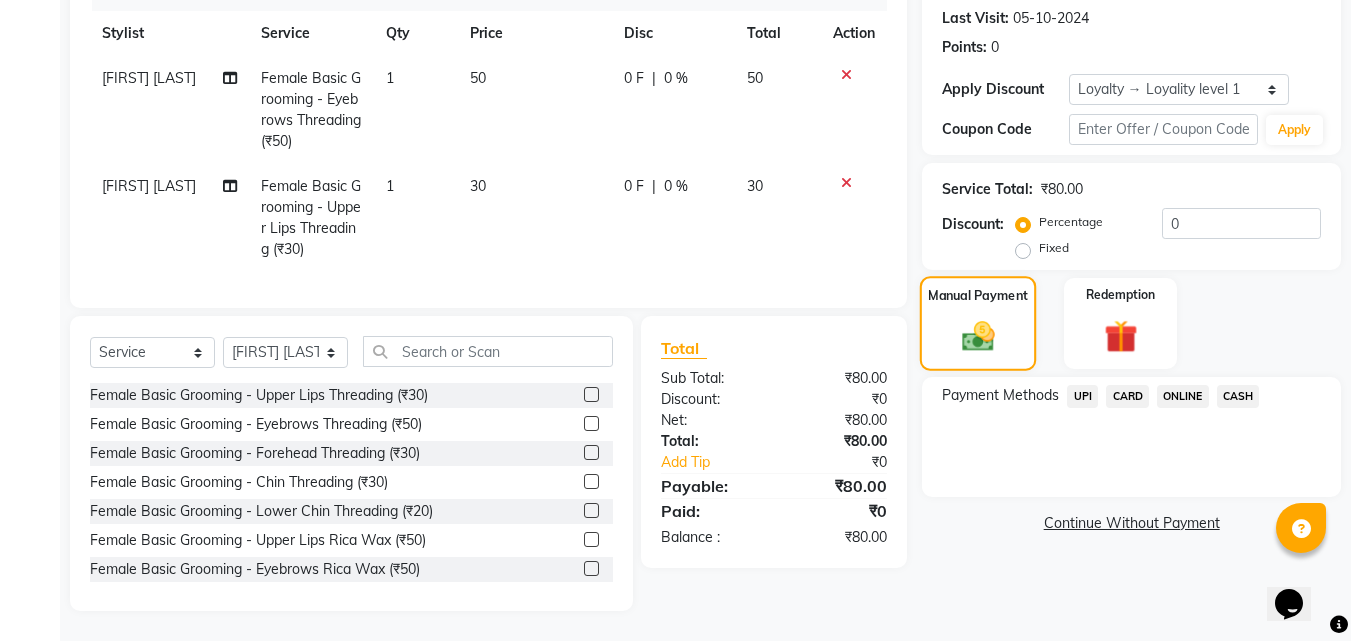 click on "Manual Payment" 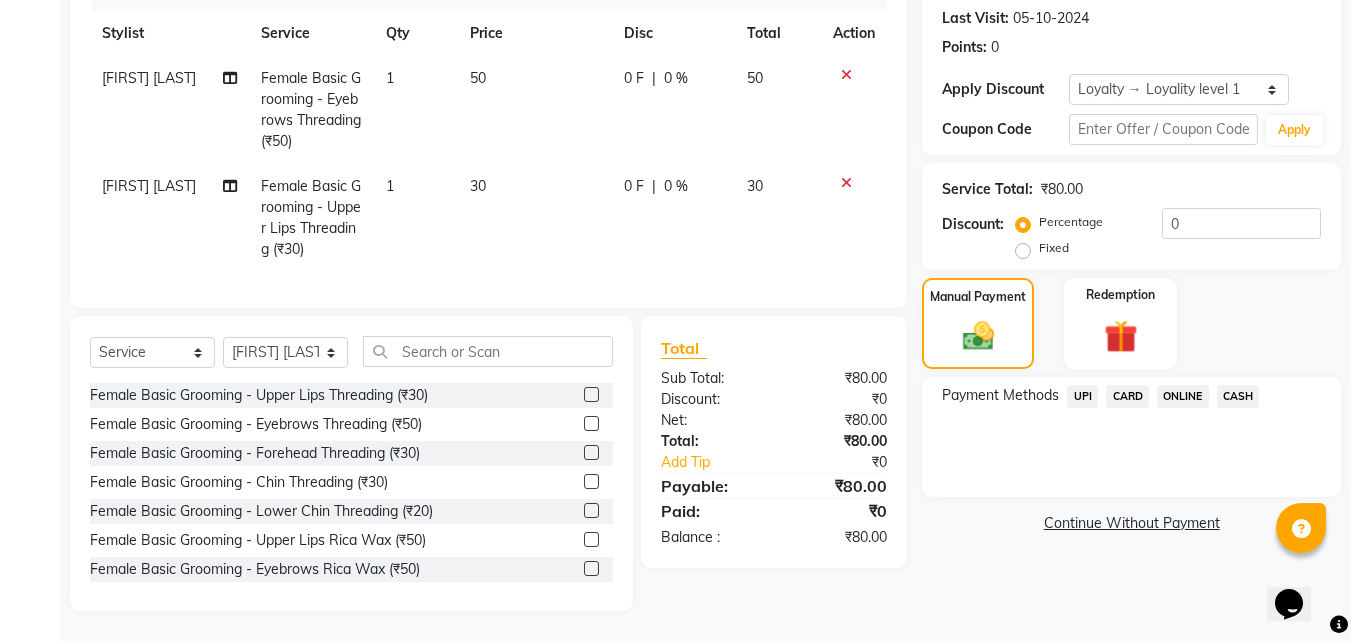 click on "UPI" 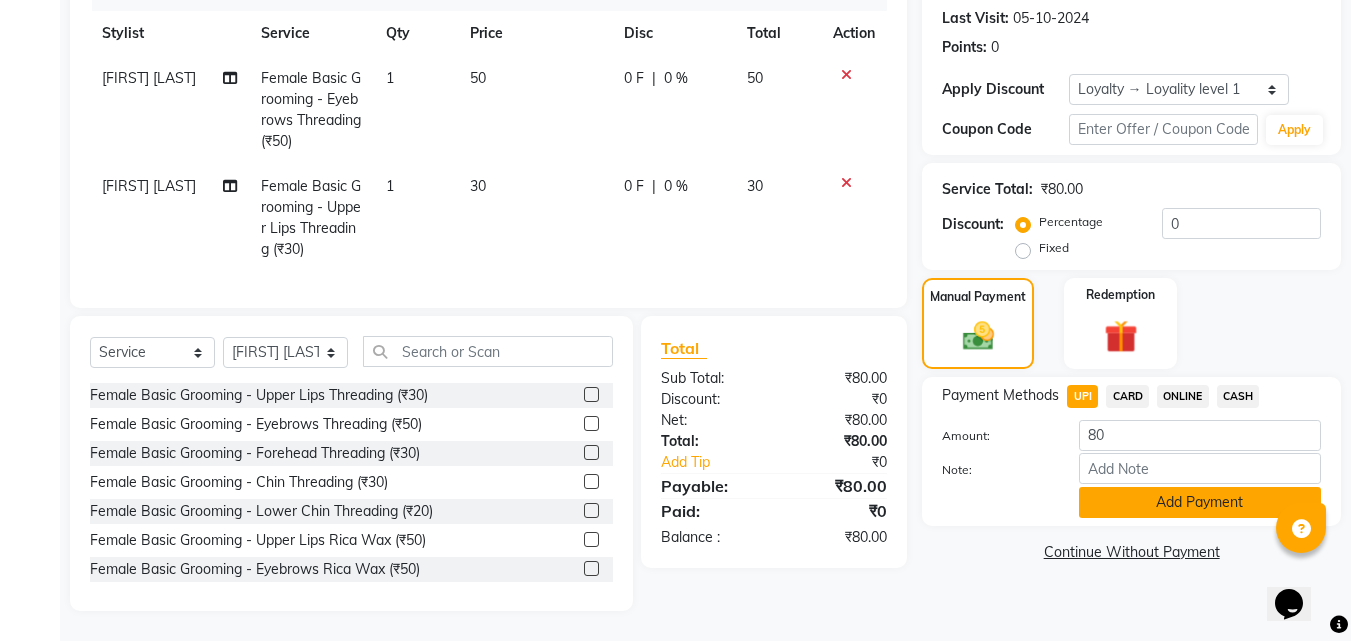 click on "Add Payment" 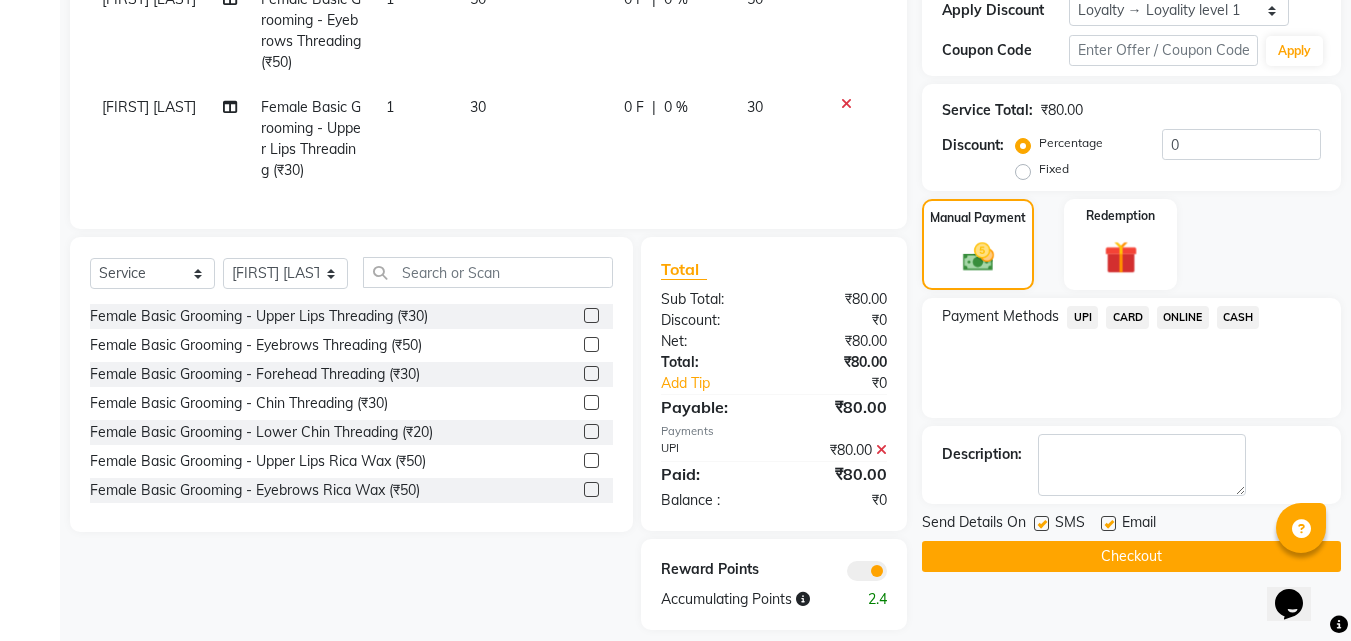 scroll, scrollTop: 387, scrollLeft: 0, axis: vertical 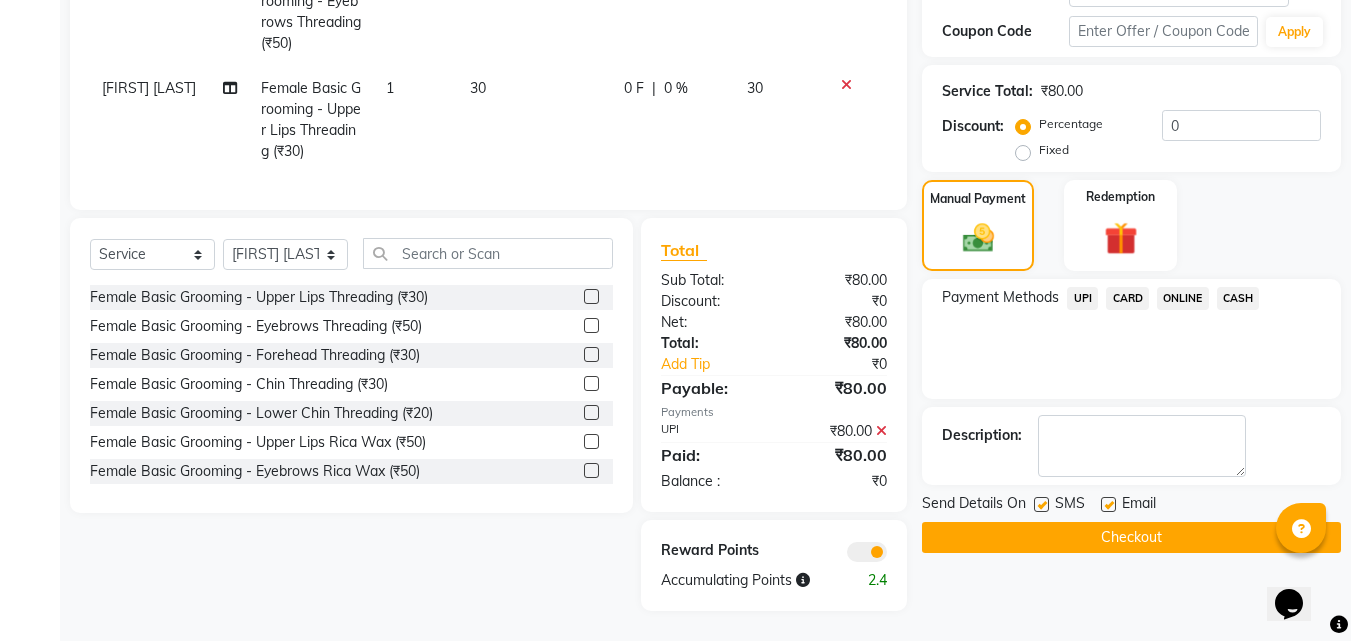 click 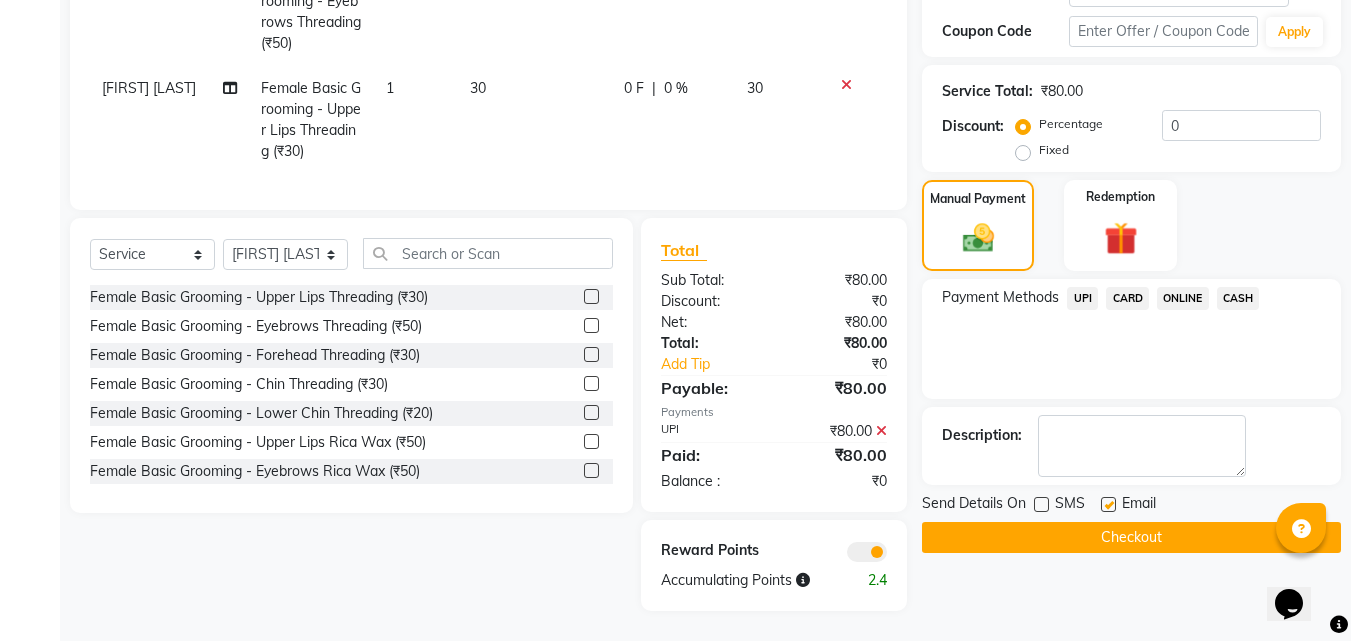 click on "Checkout" 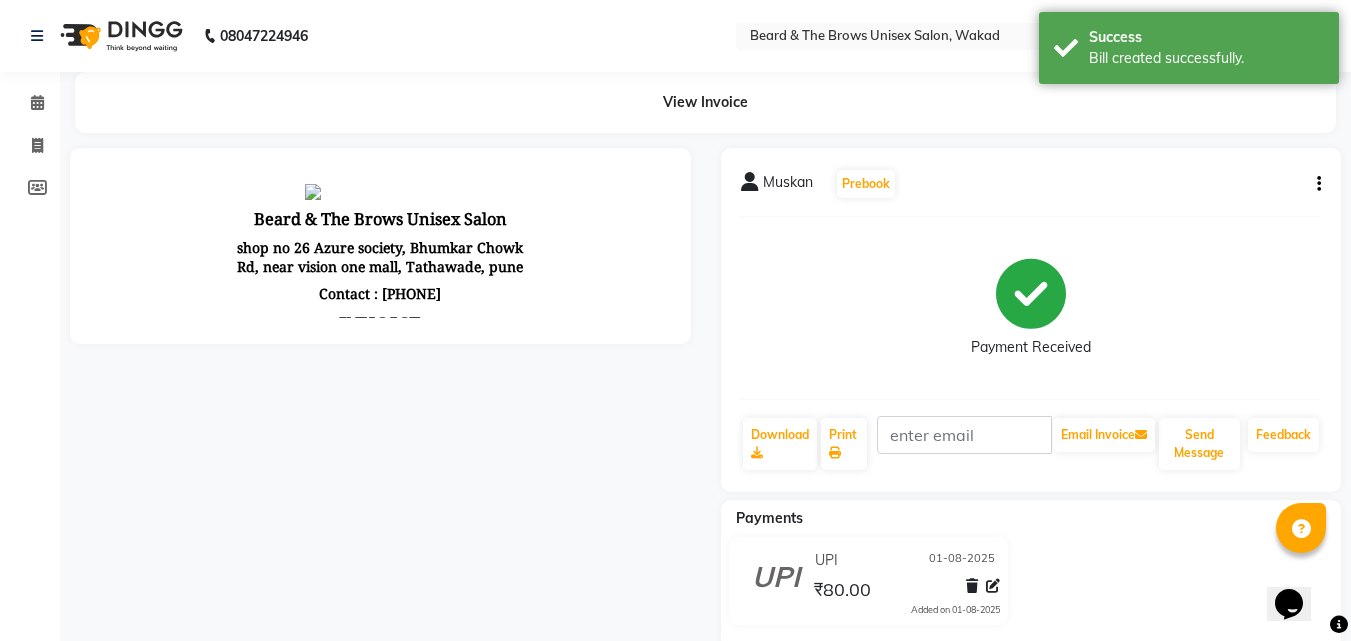 scroll, scrollTop: 0, scrollLeft: 0, axis: both 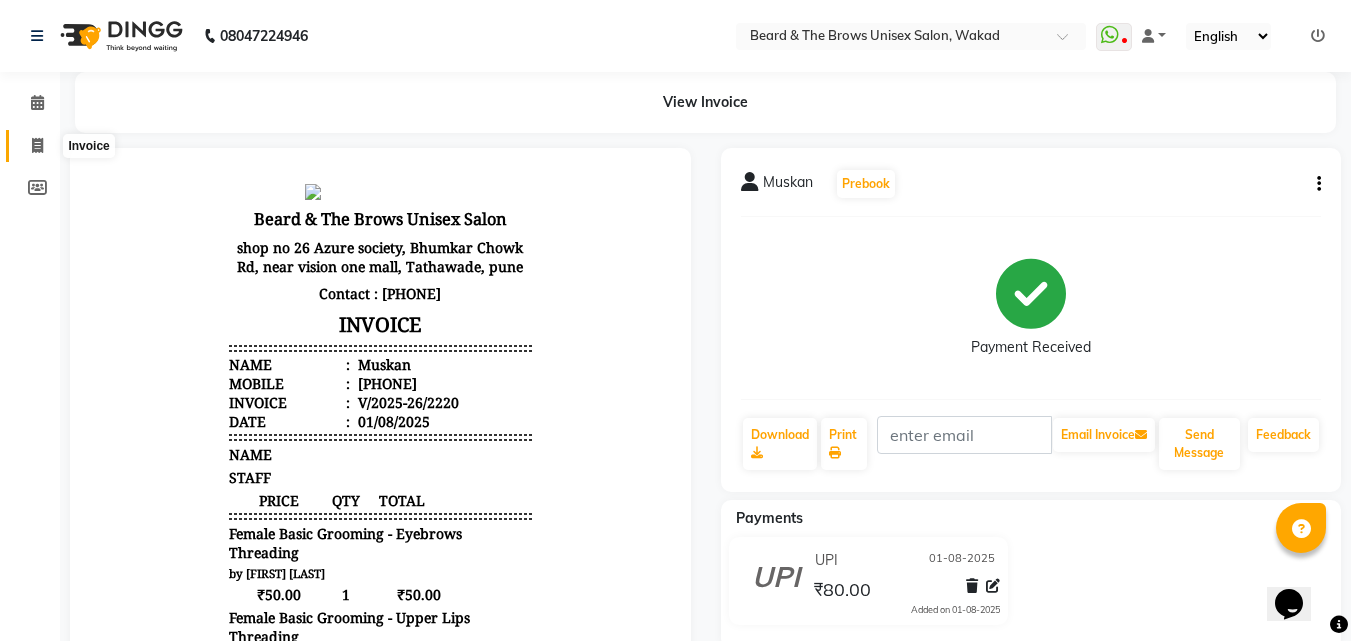 click 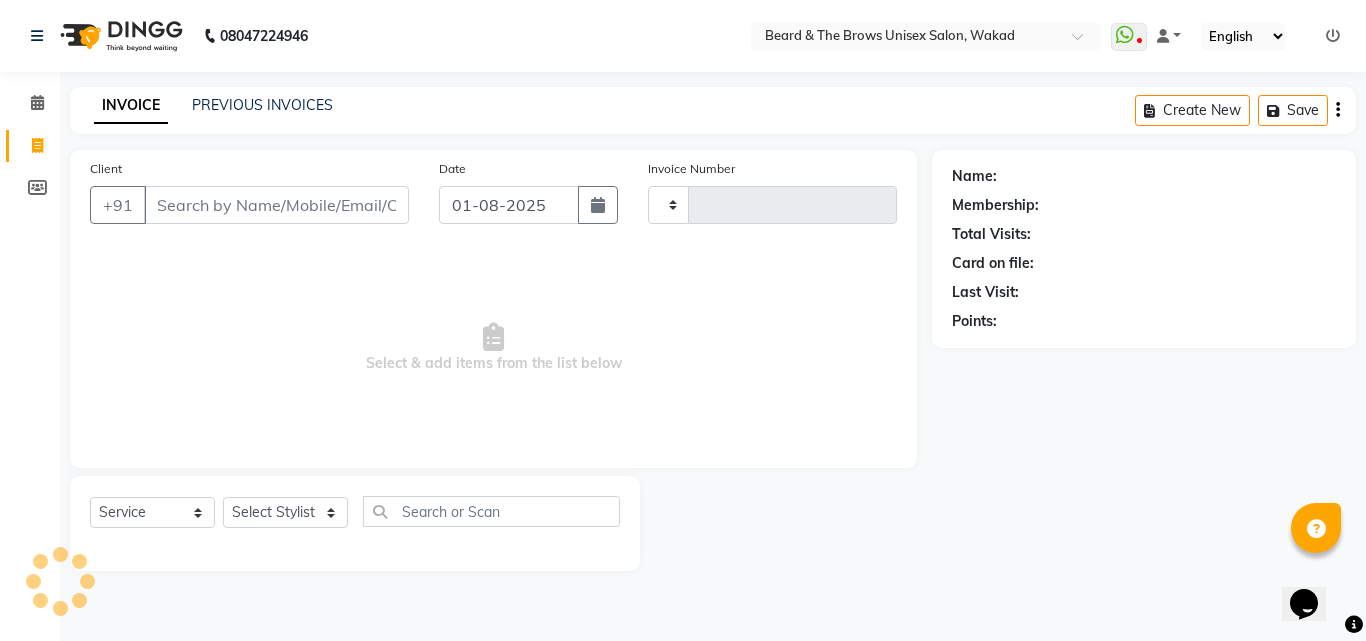 type on "2221" 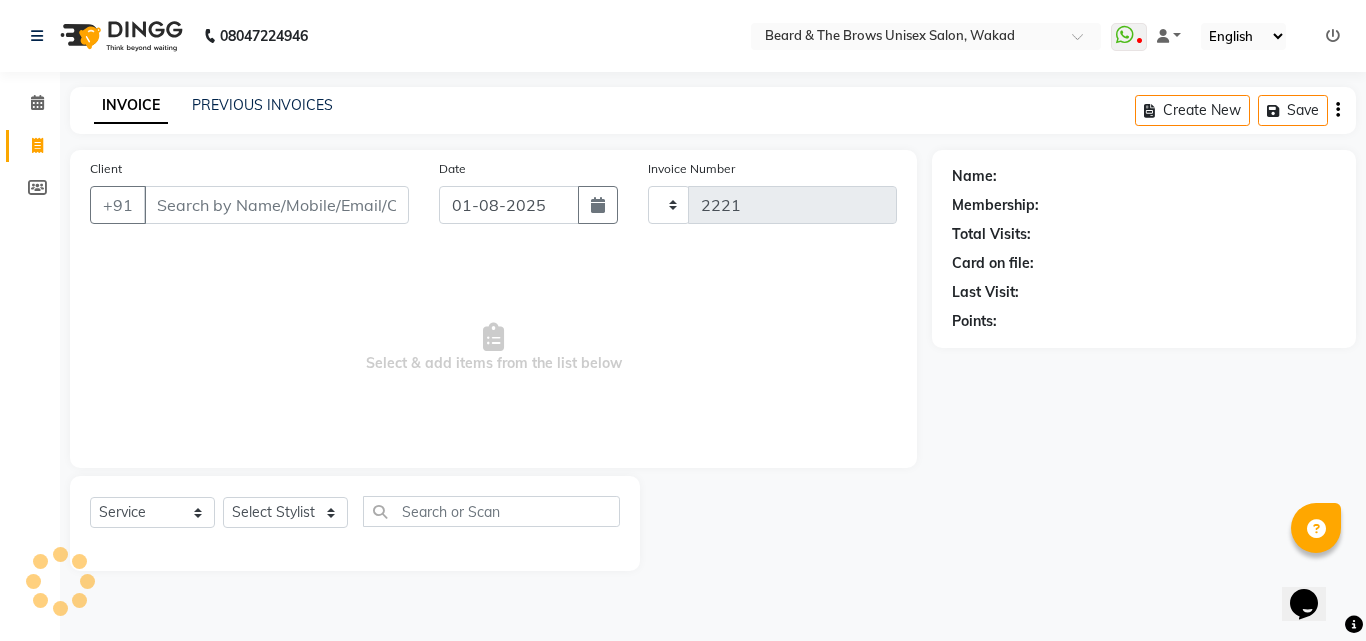 select on "872" 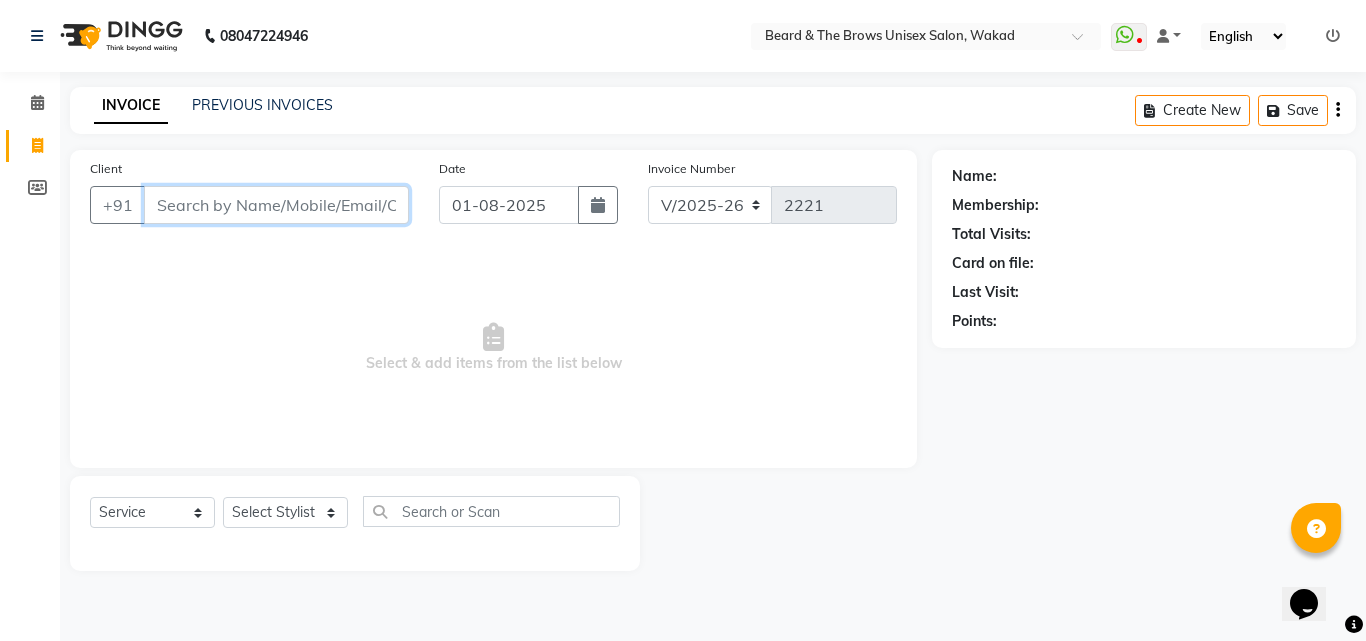 click on "Client" at bounding box center (276, 205) 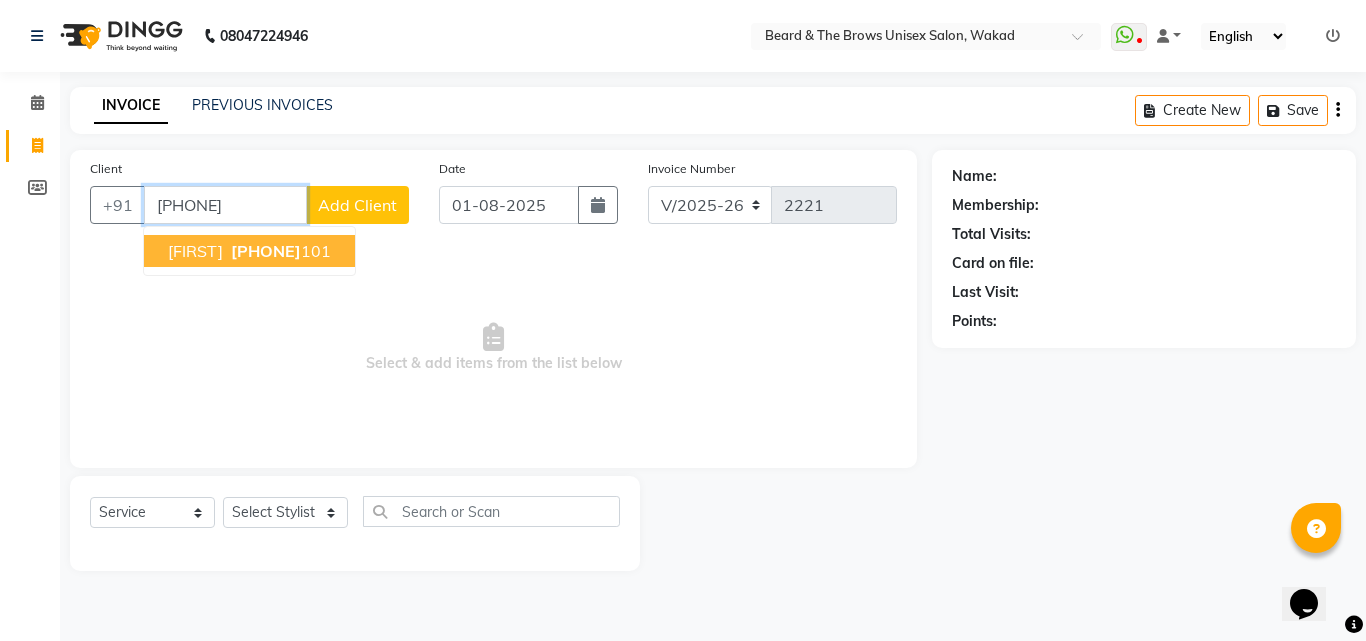 click on "[FIRST]" at bounding box center (195, 251) 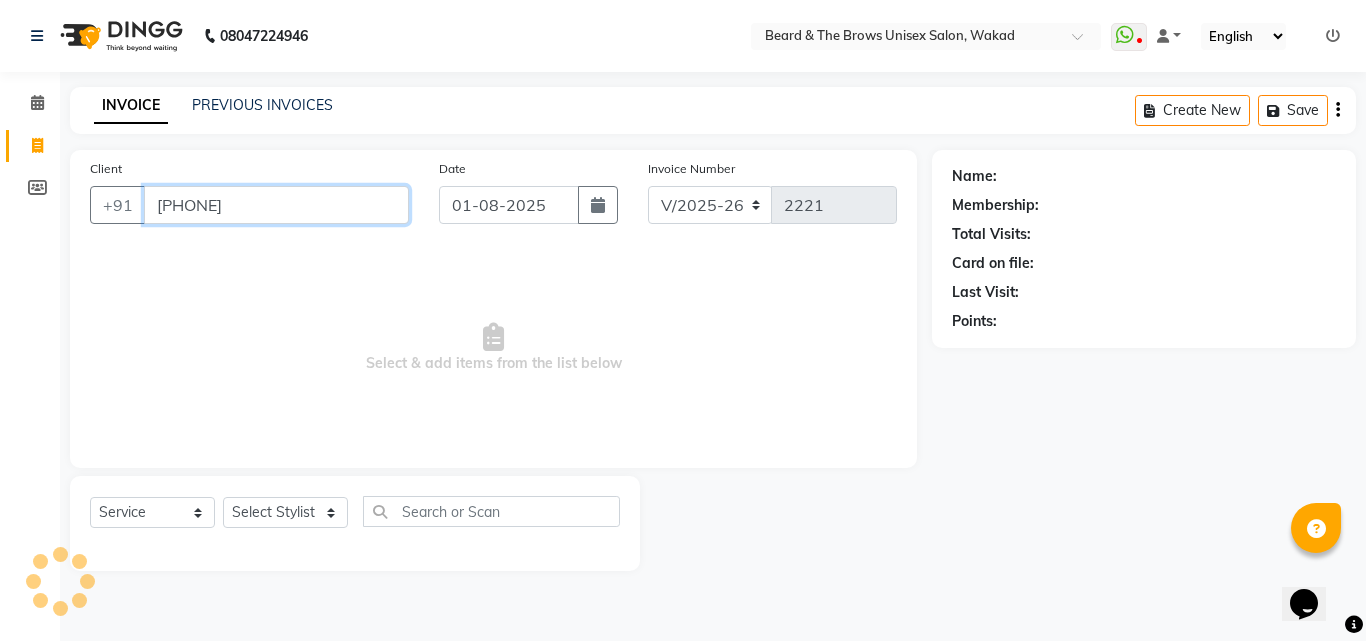 type on "[PHONE]" 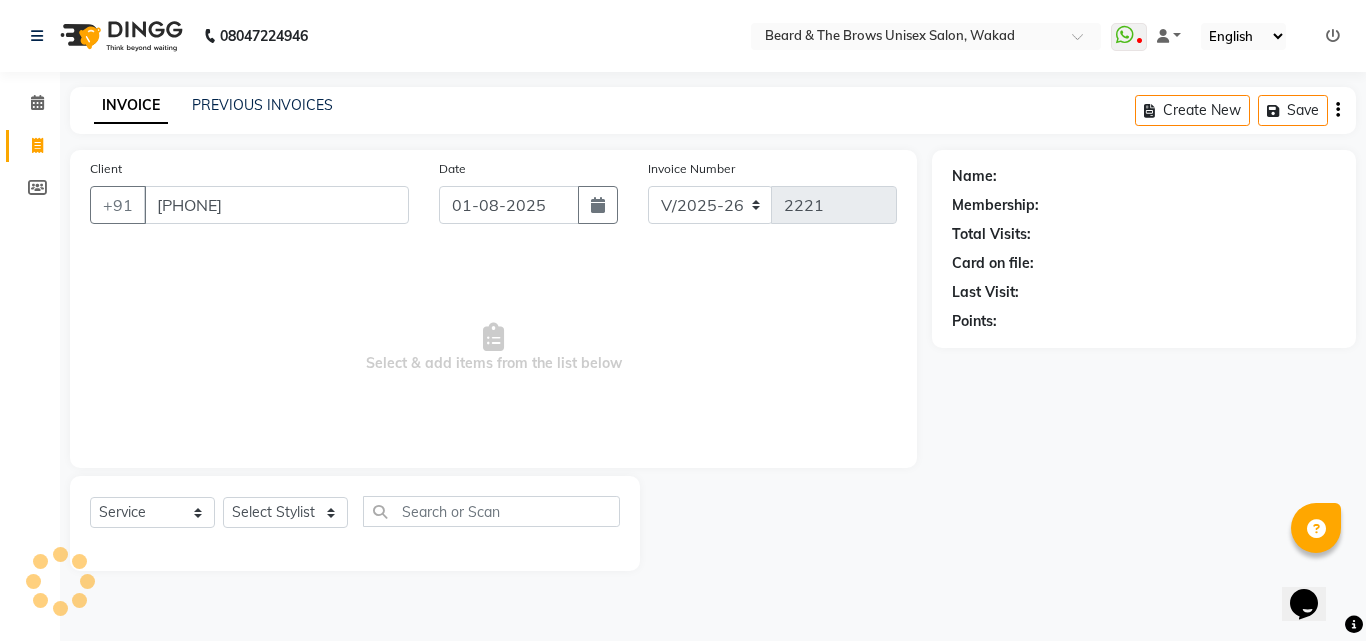 select on "1: Object" 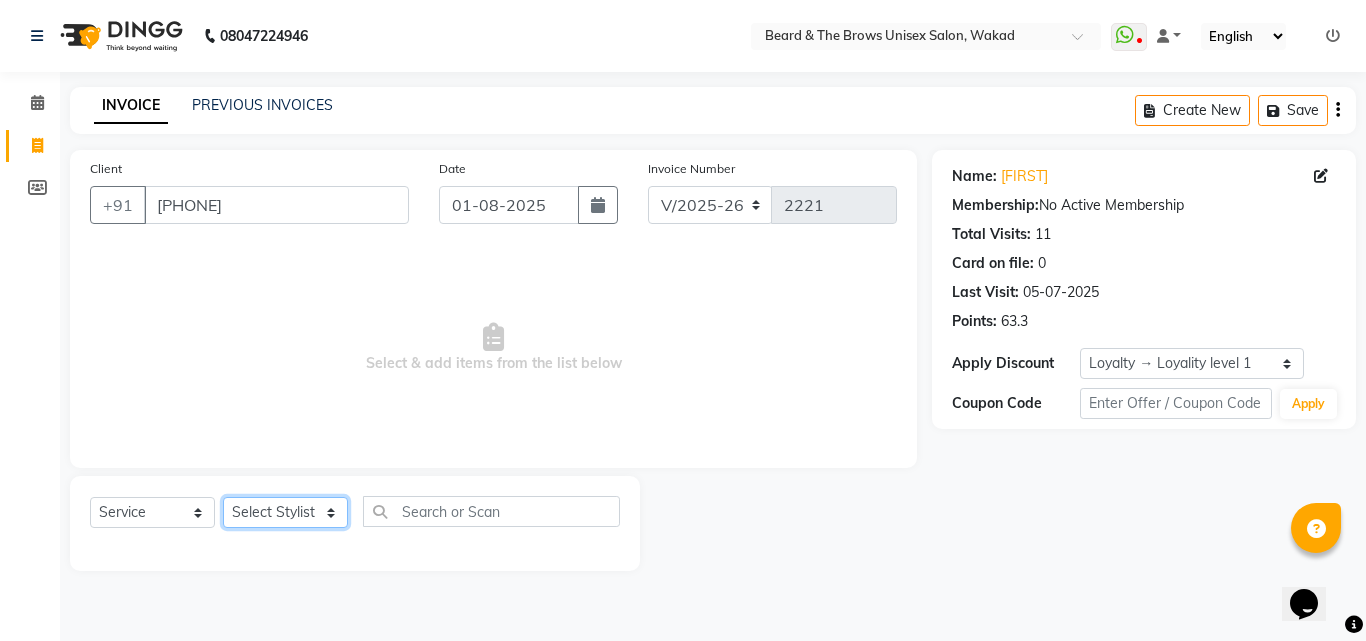 click on "Select Stylist [FIRST]  [FIRST] manager   [FIRST]   [FIRST]   [FIRST] ma'am owner   [FIRST]" 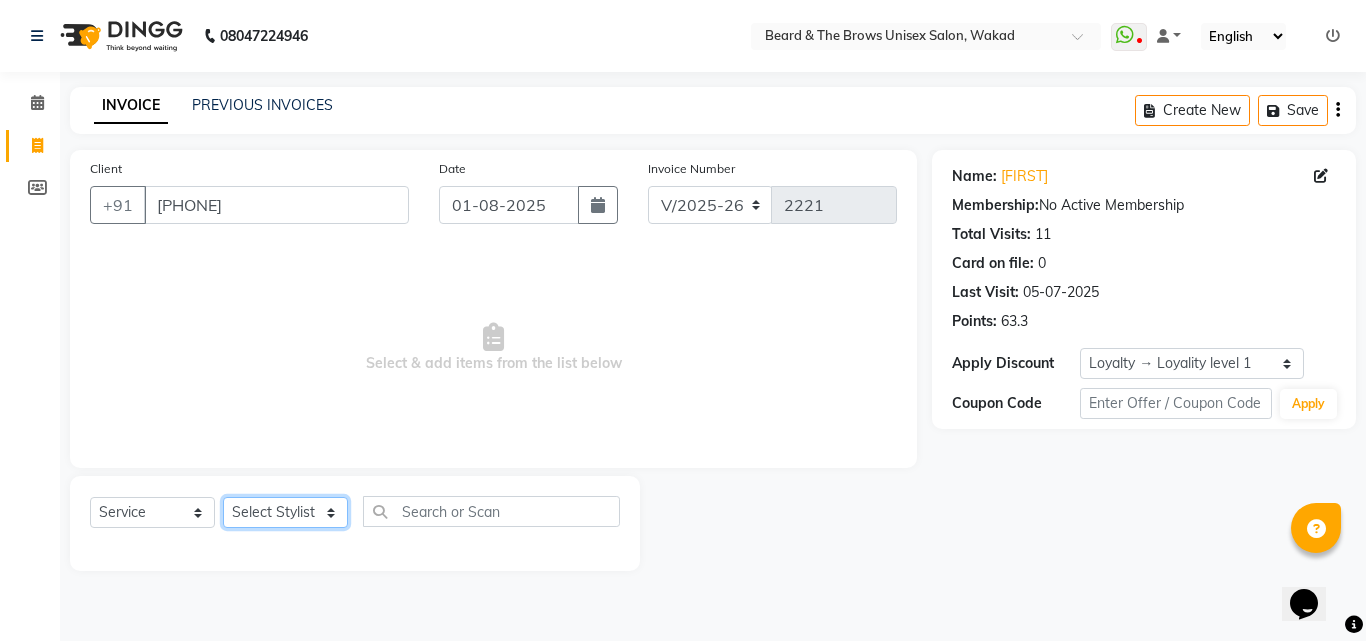 select on "35213" 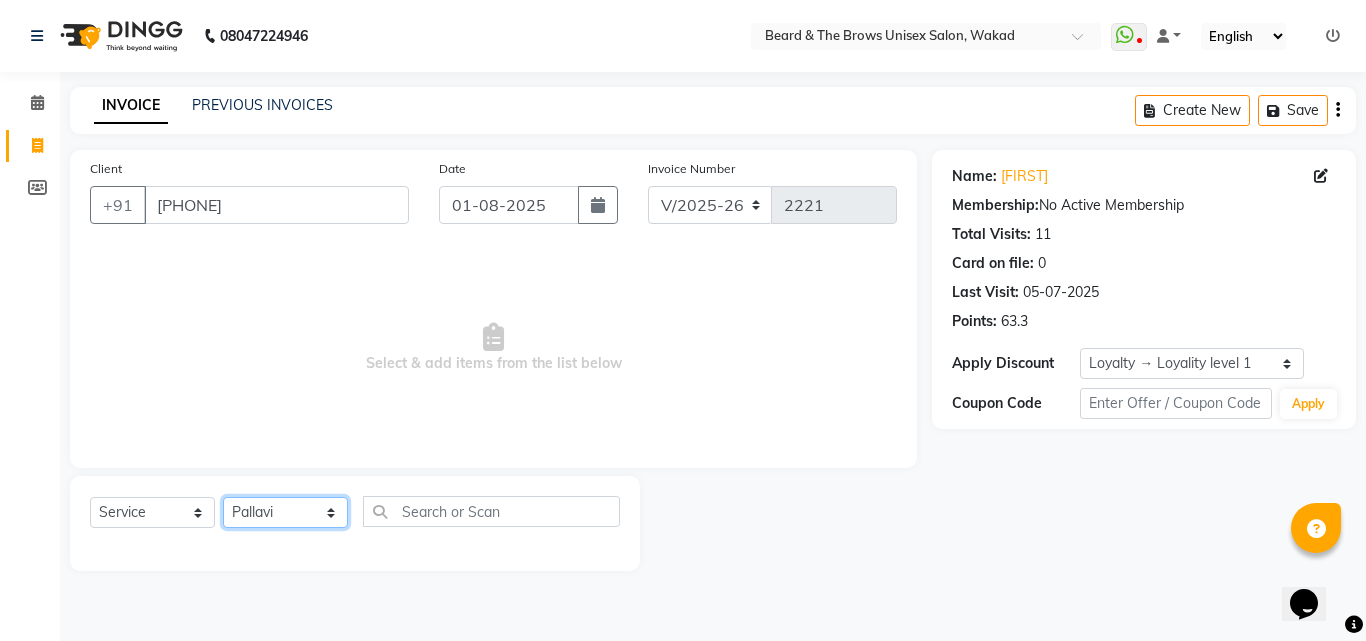 click on "Select Stylist [FIRST]  [FIRST] manager   [FIRST]   [FIRST]   [FIRST] ma'am owner   [FIRST]" 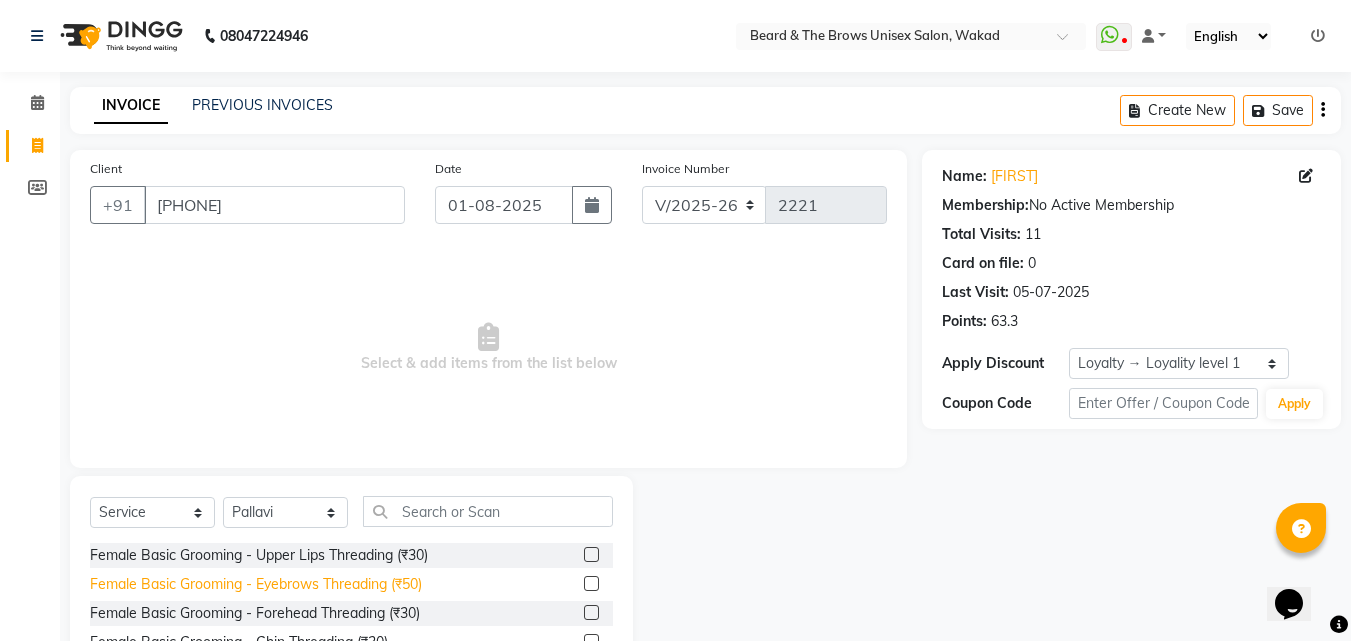 click on "Female Basic Grooming - Eyebrows Threading (₹50)" 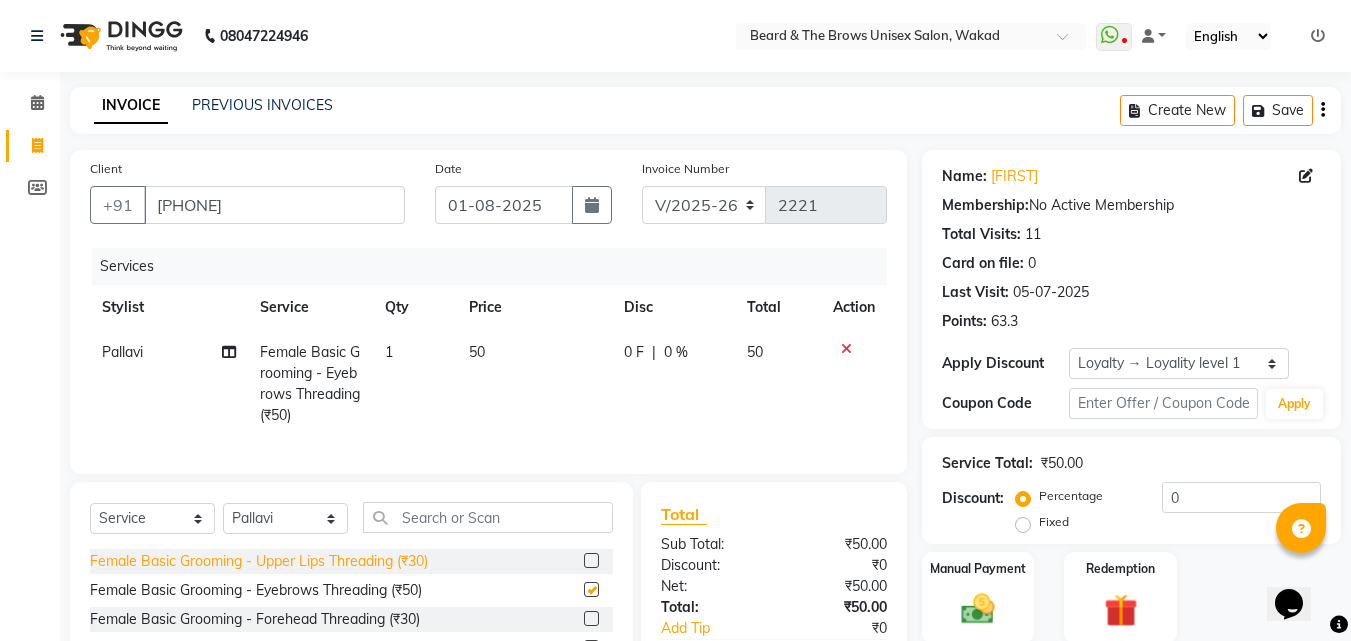checkbox on "false" 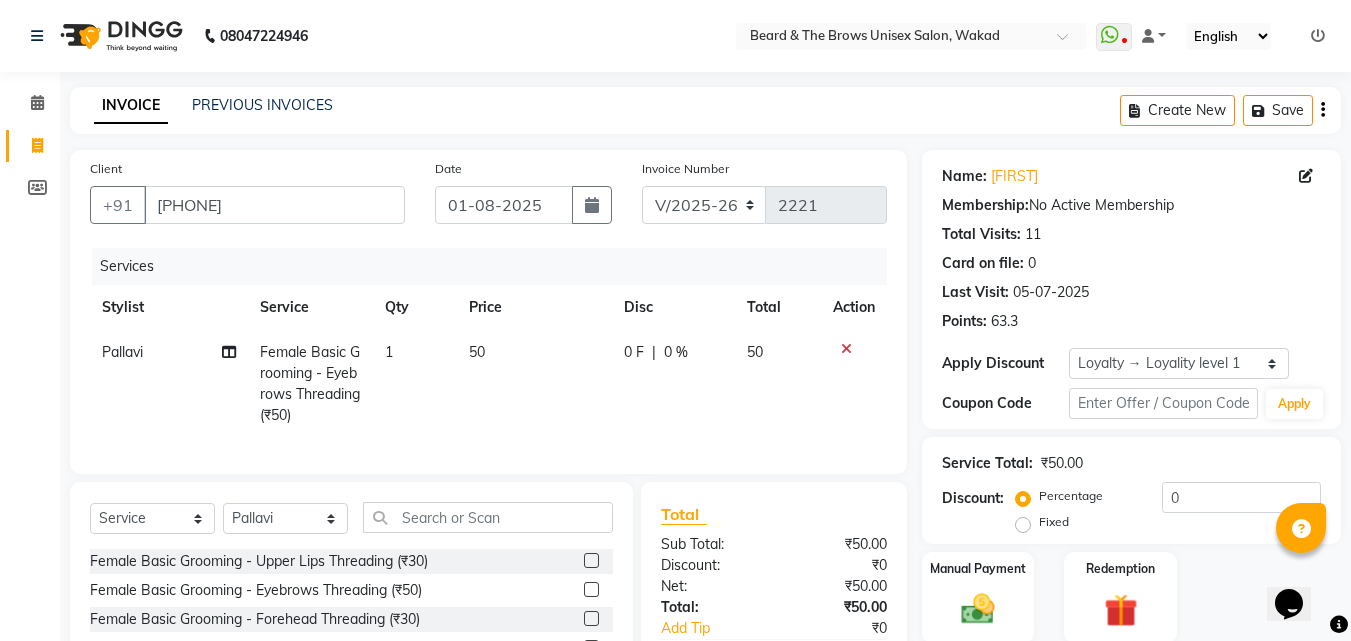 click on "Female Basic Grooming - Forehead Threading (₹30)" 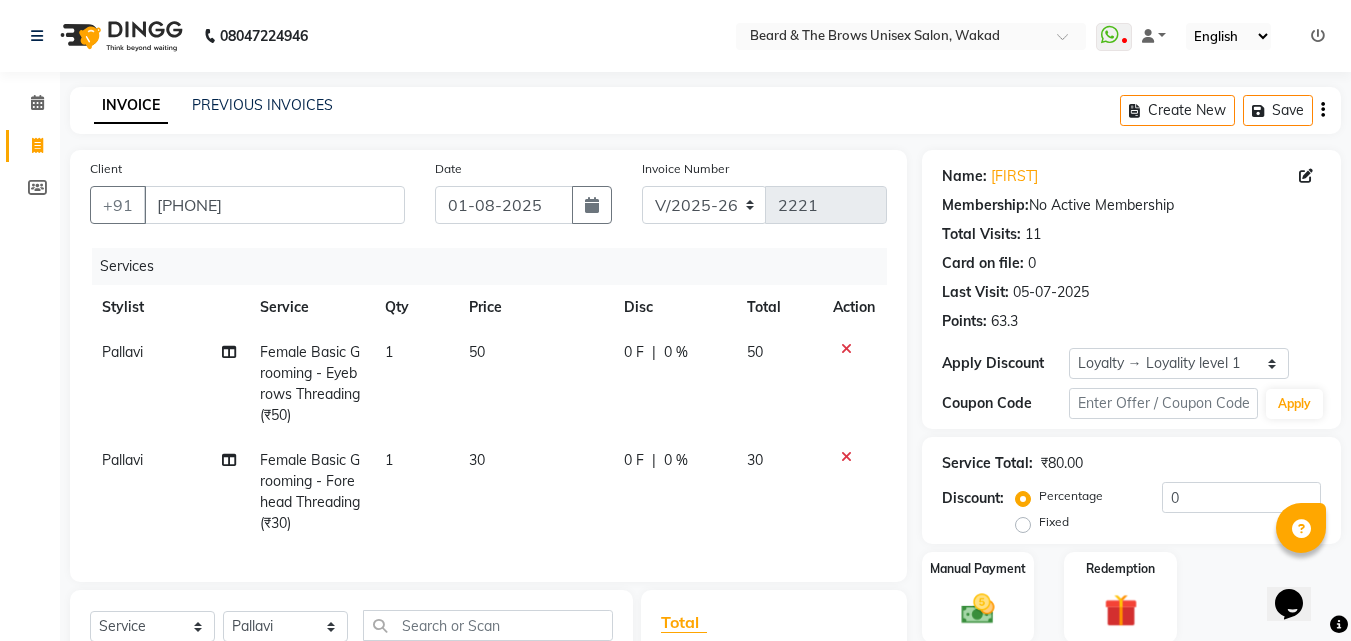checkbox on "false" 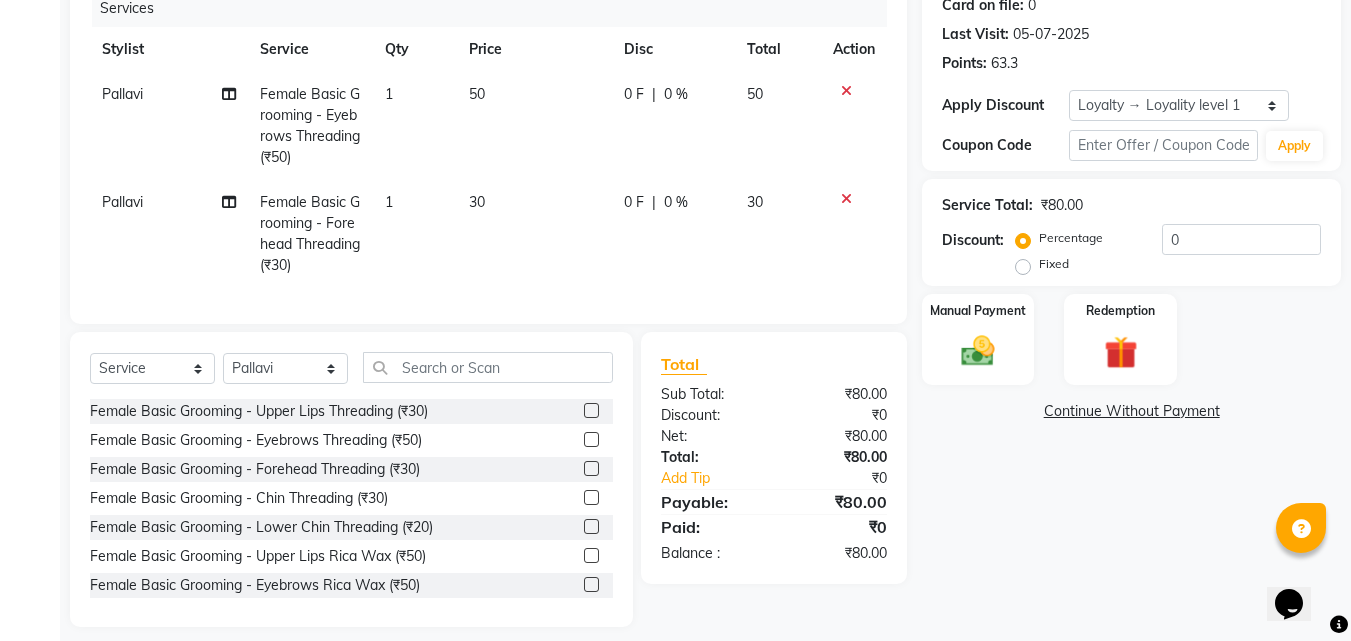 scroll, scrollTop: 289, scrollLeft: 0, axis: vertical 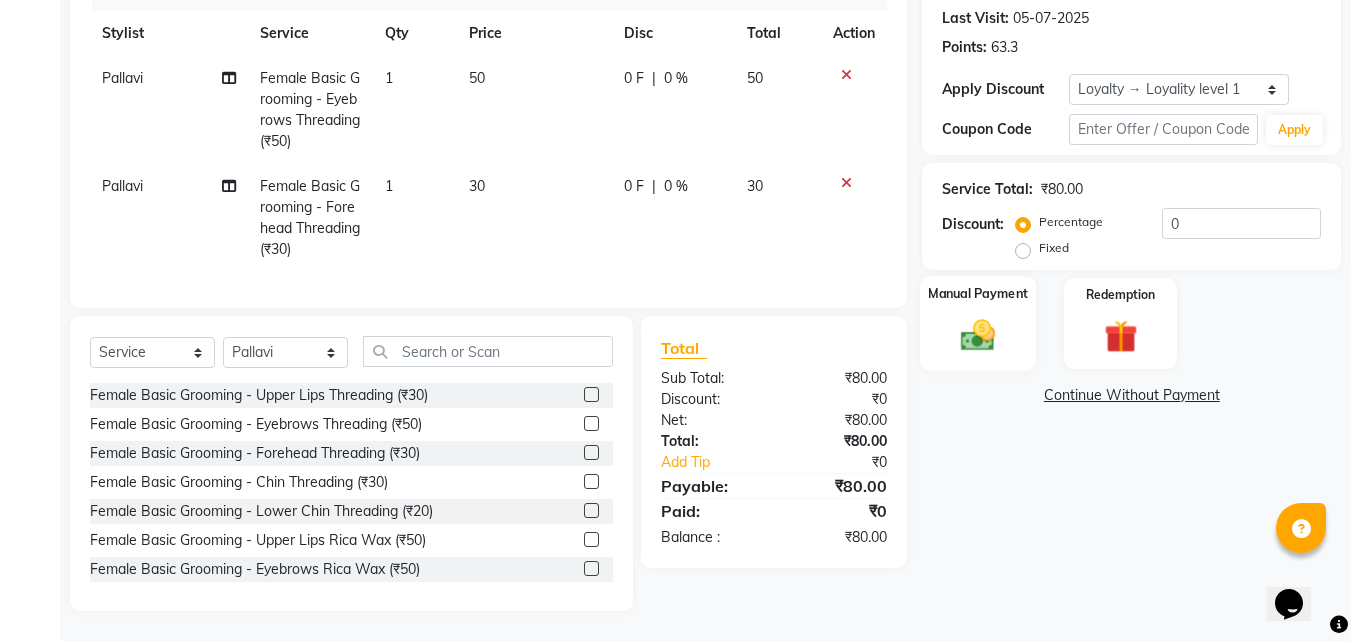 click 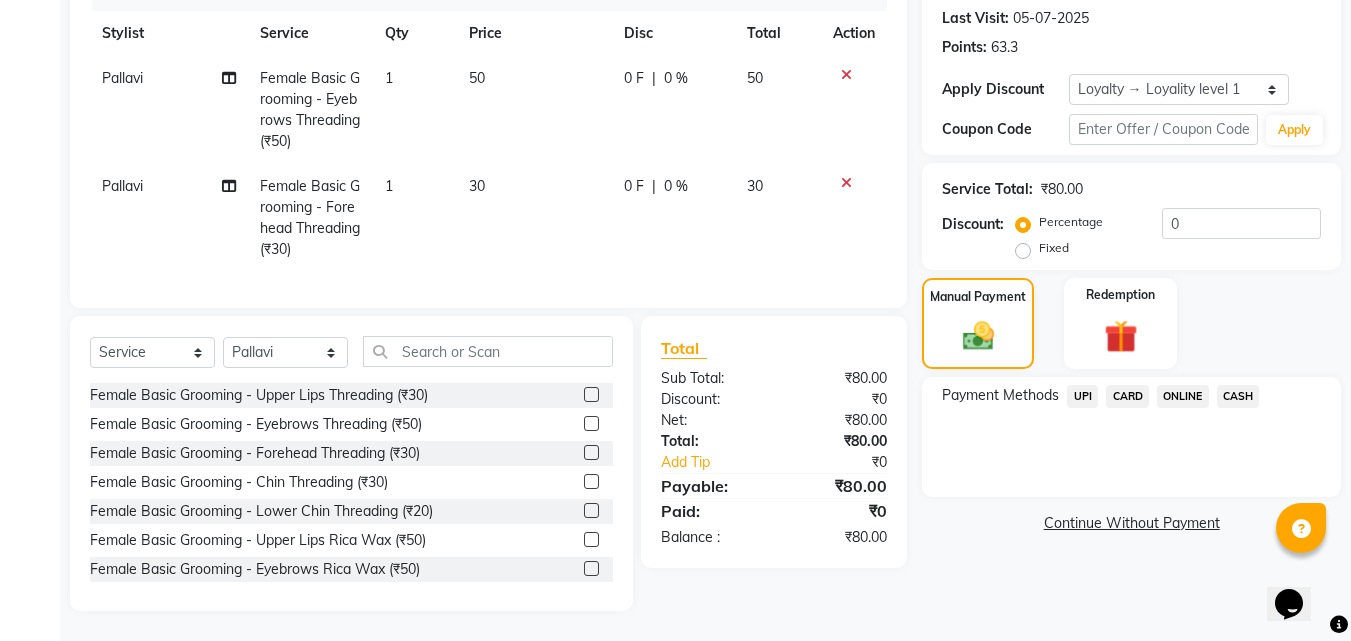 drag, startPoint x: 1084, startPoint y: 381, endPoint x: 1073, endPoint y: 400, distance: 21.954498 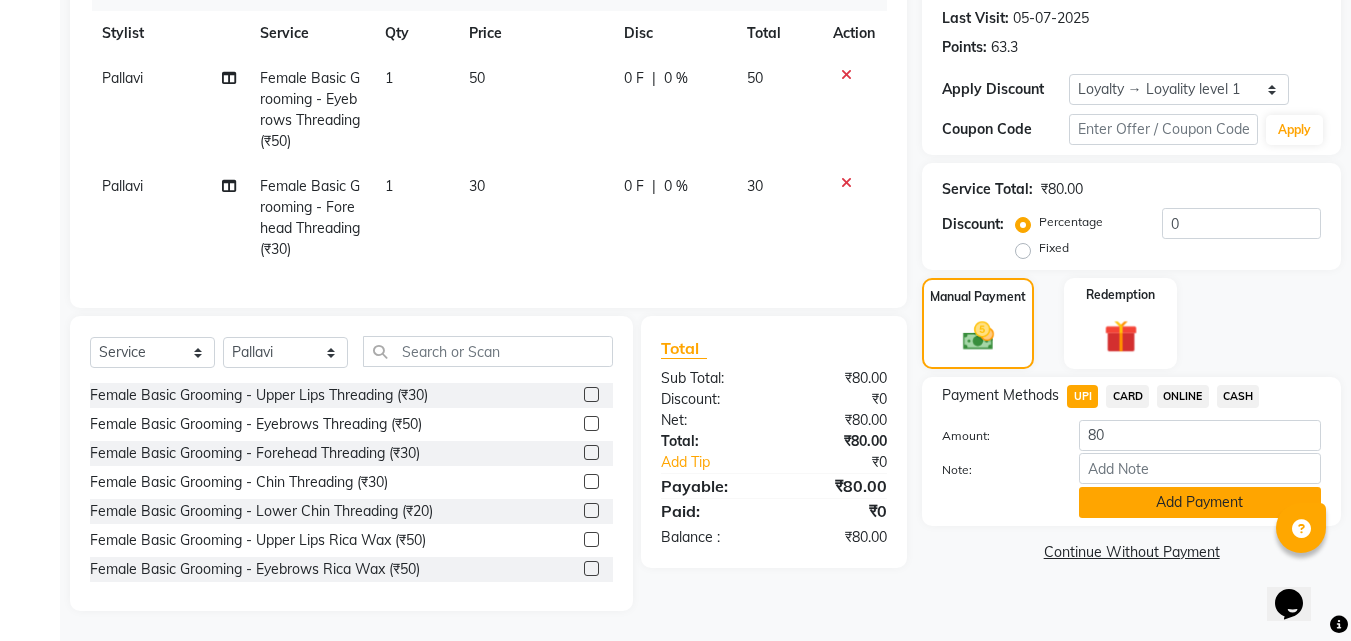 click on "Add Payment" 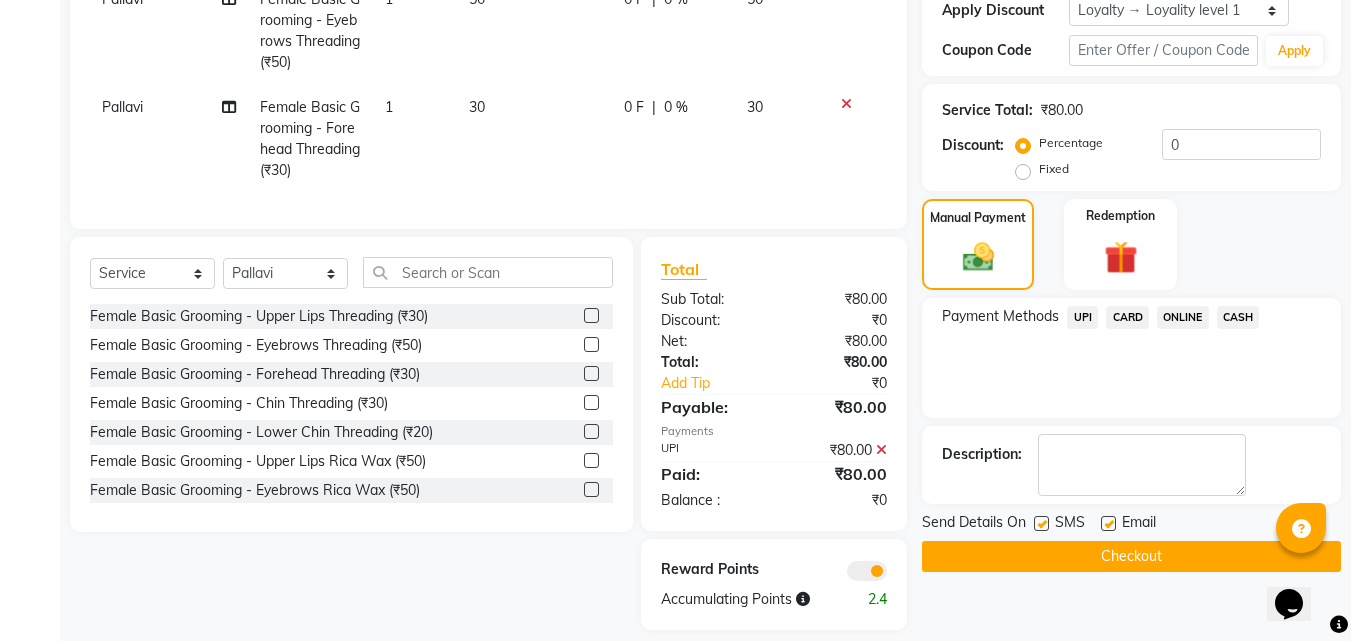 scroll, scrollTop: 387, scrollLeft: 0, axis: vertical 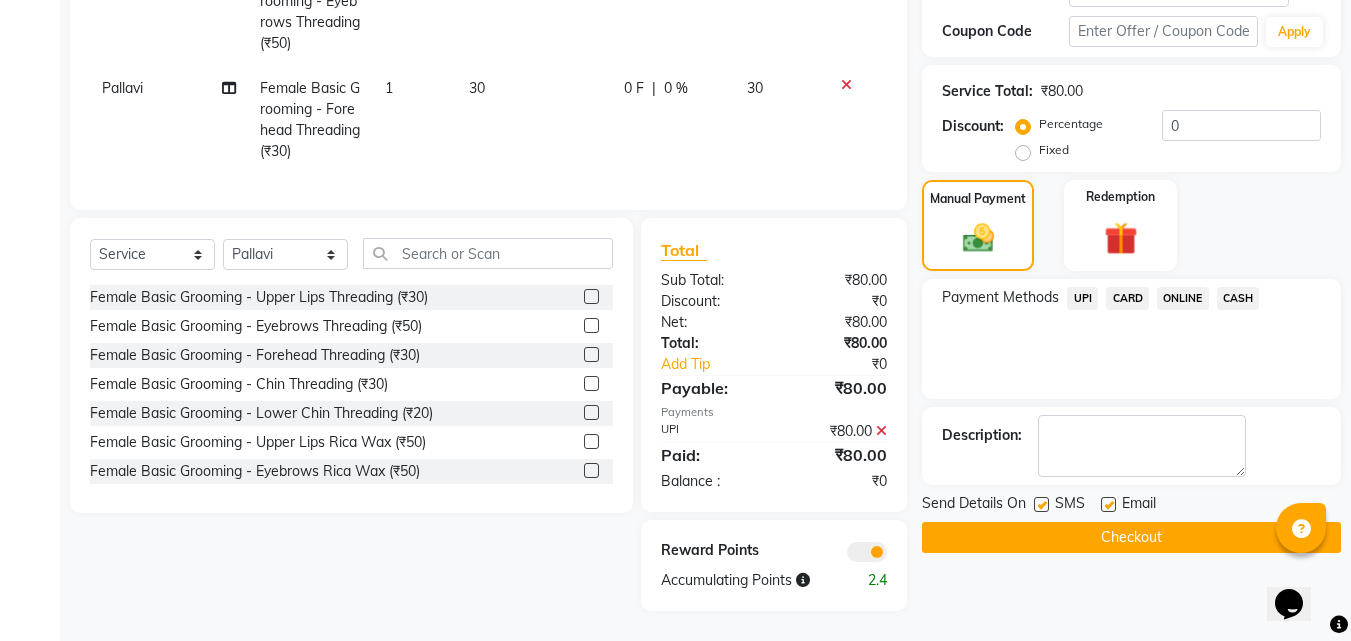 click 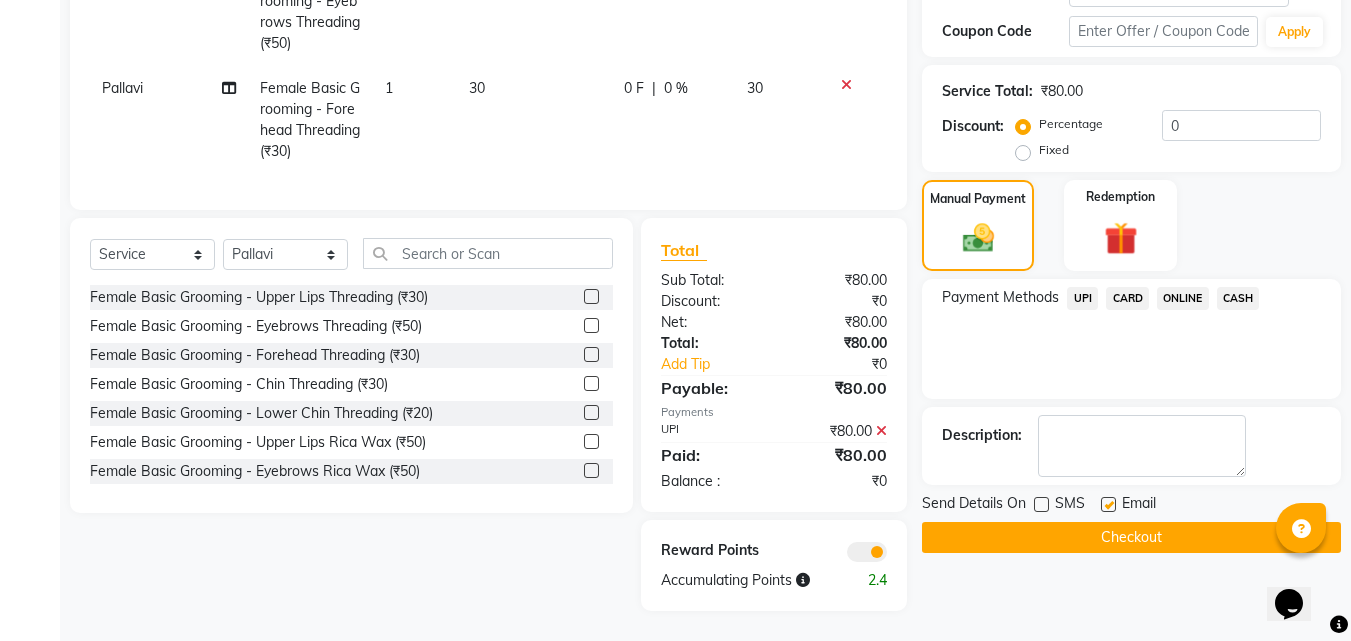 click on "Checkout" 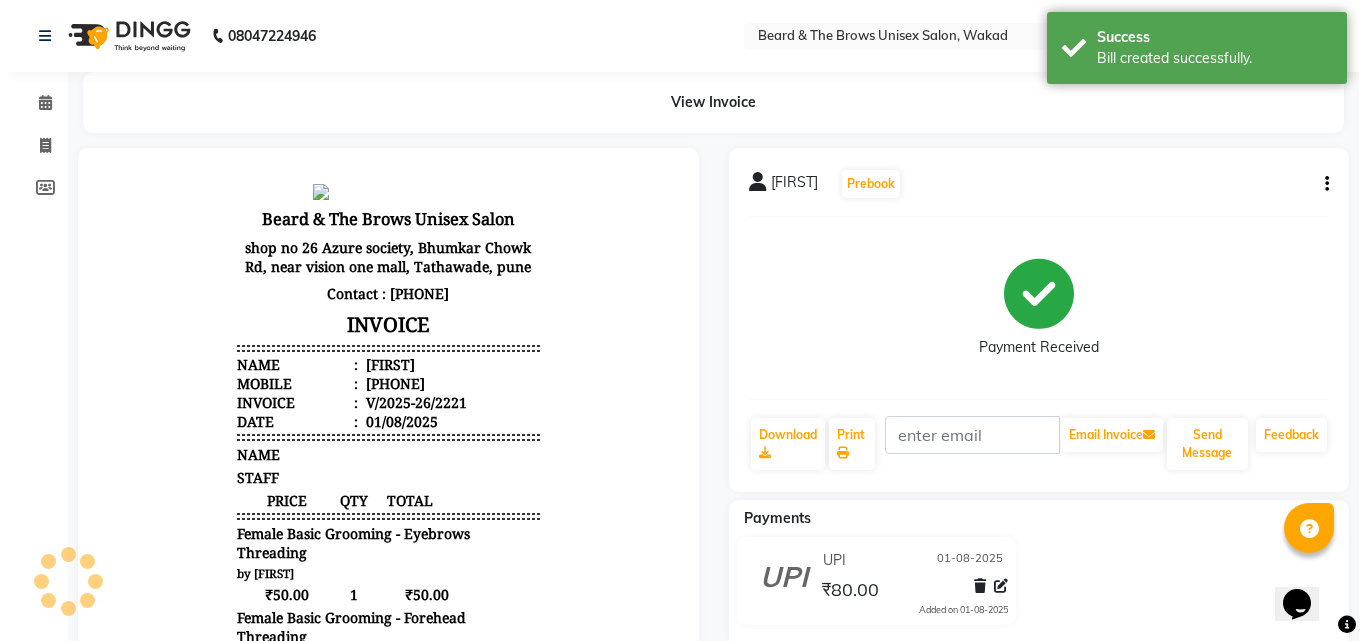 scroll, scrollTop: 0, scrollLeft: 0, axis: both 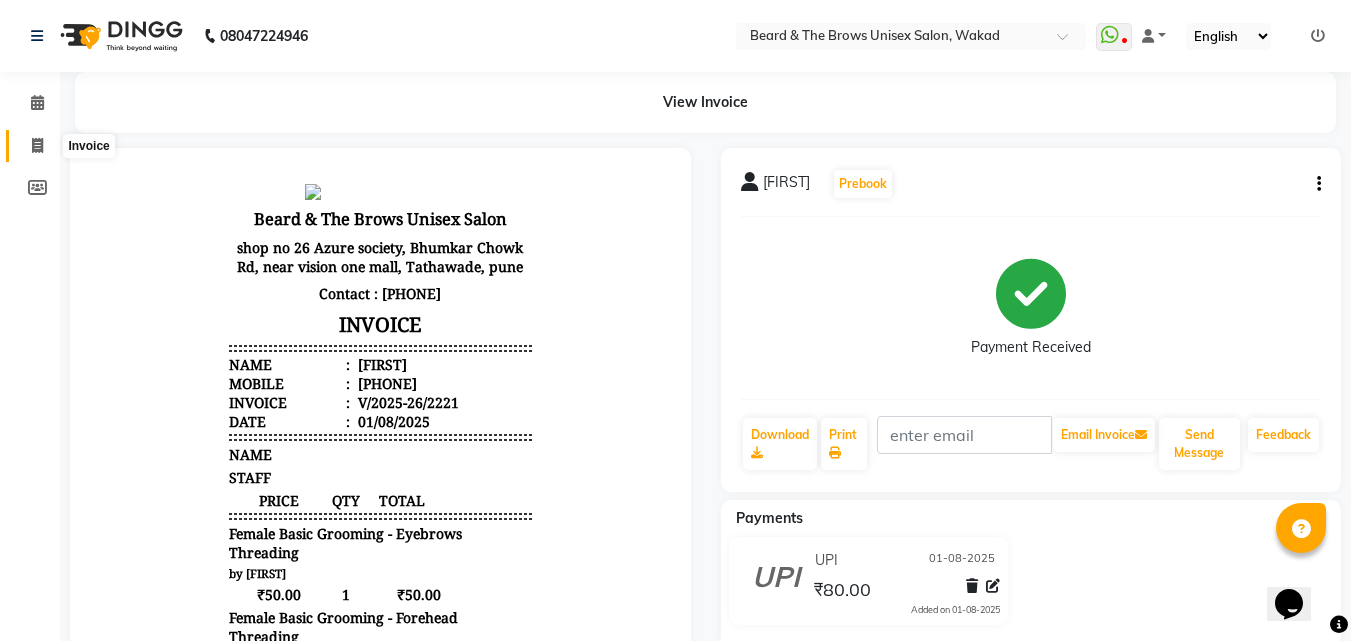 click 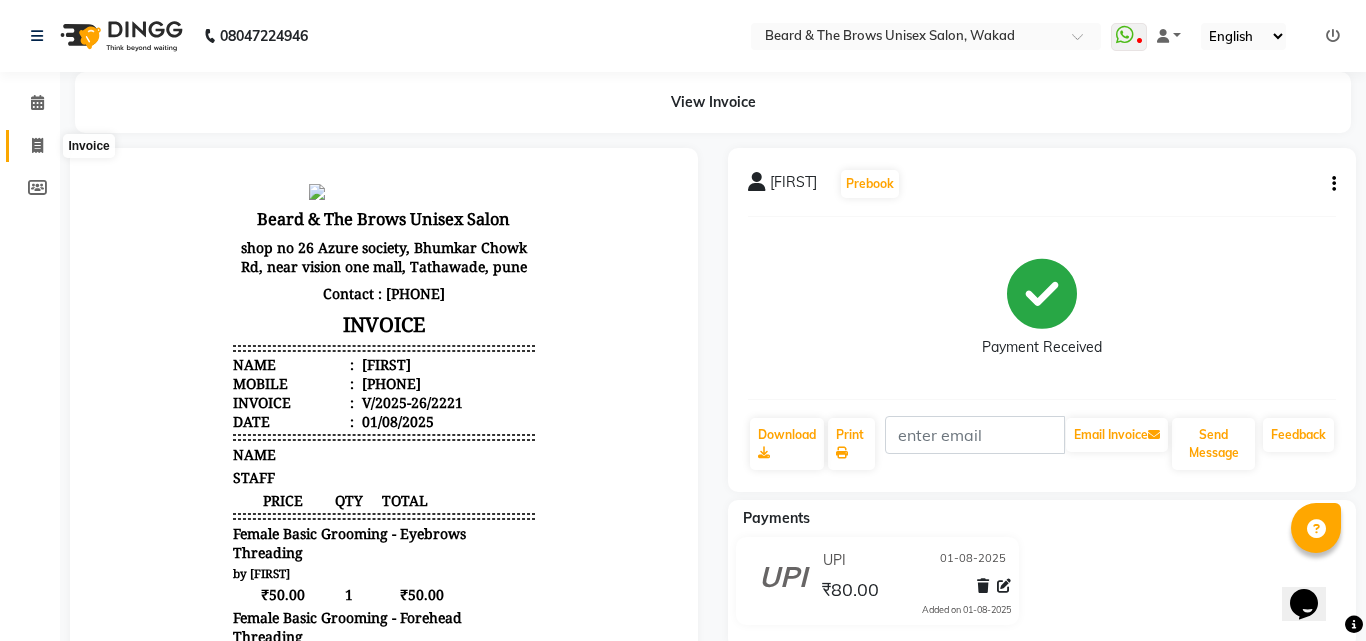 select on "872" 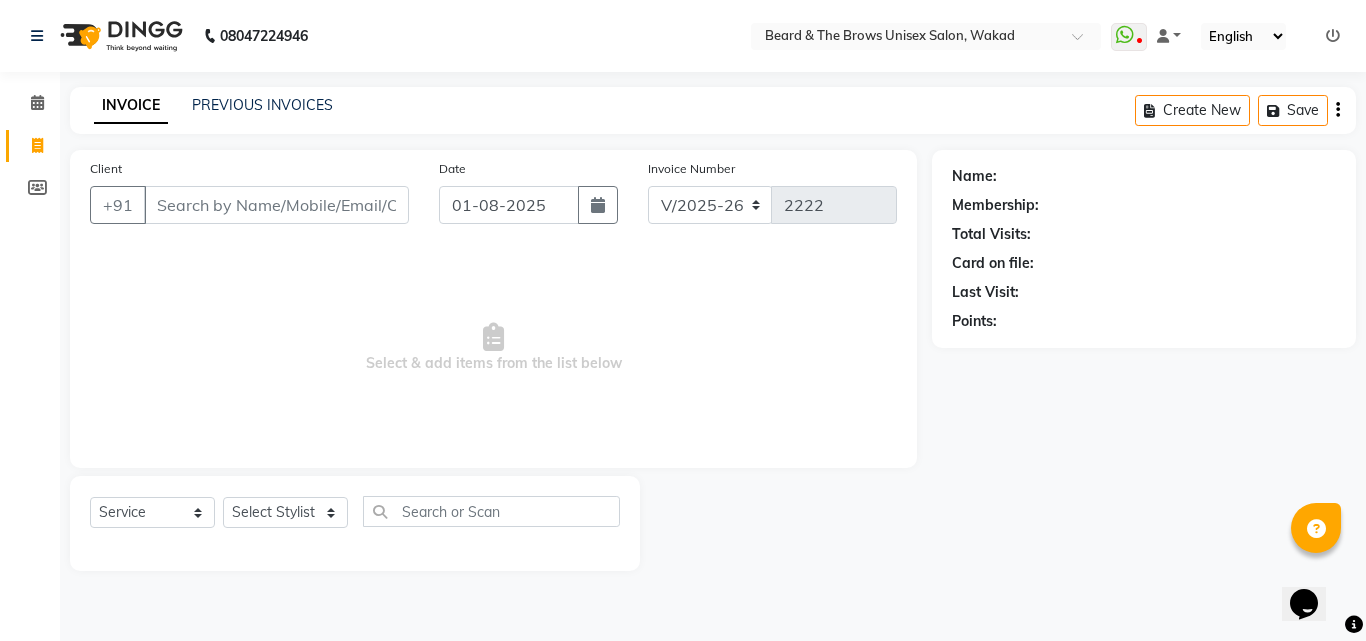 click on "Client" at bounding box center [276, 205] 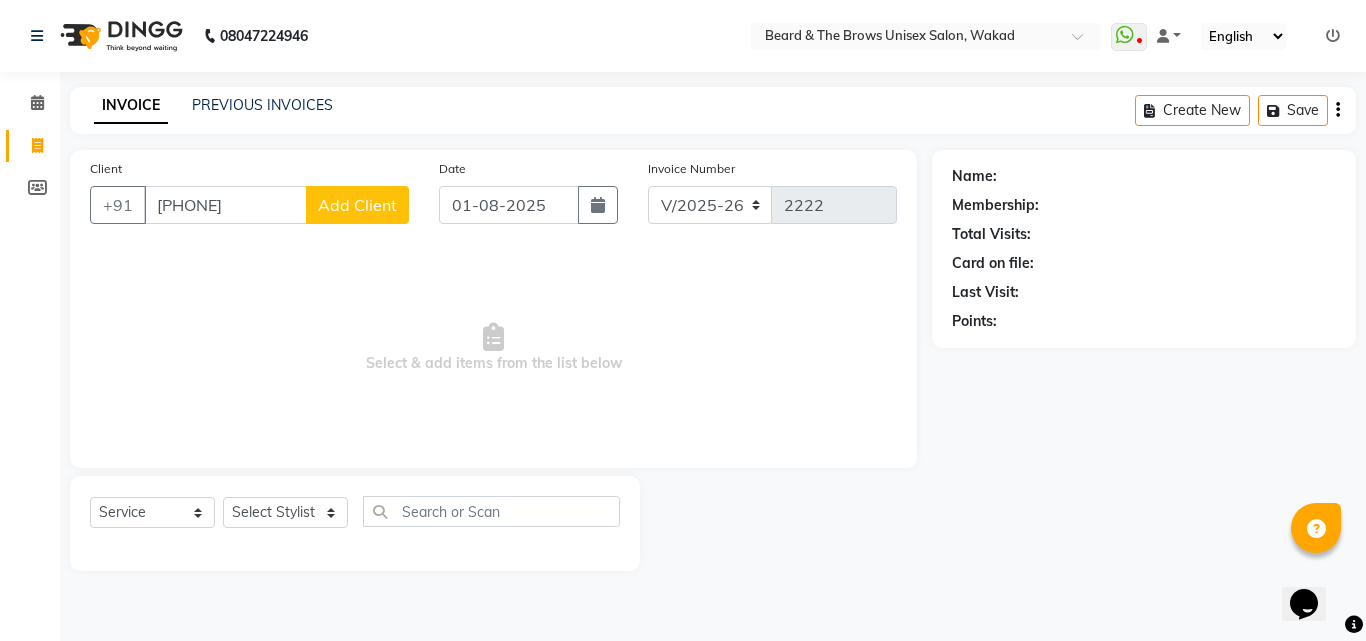 type on "[PHONE]" 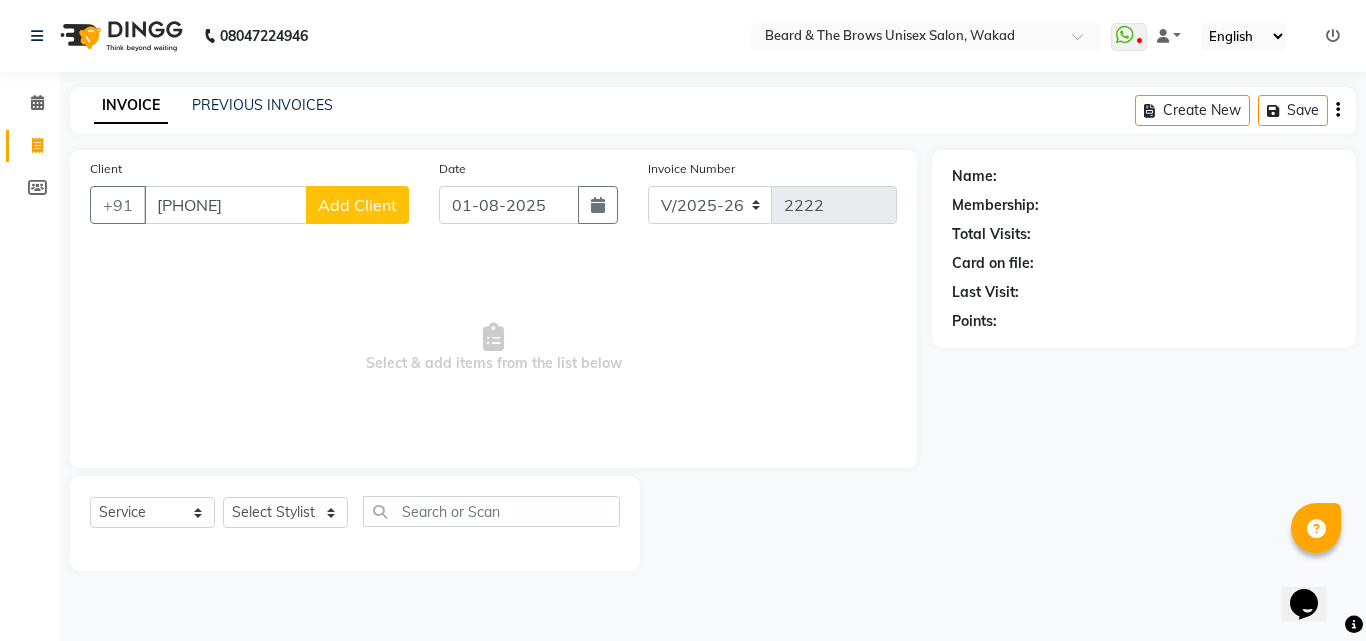 select on "22" 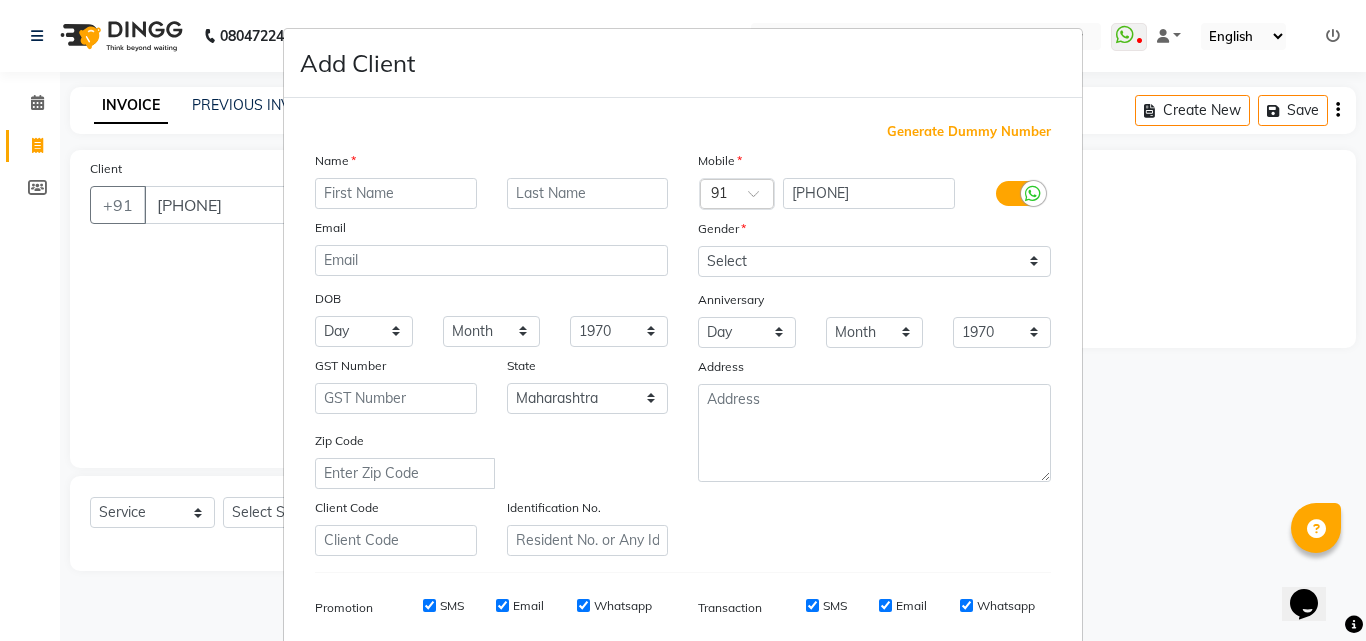 click at bounding box center (396, 193) 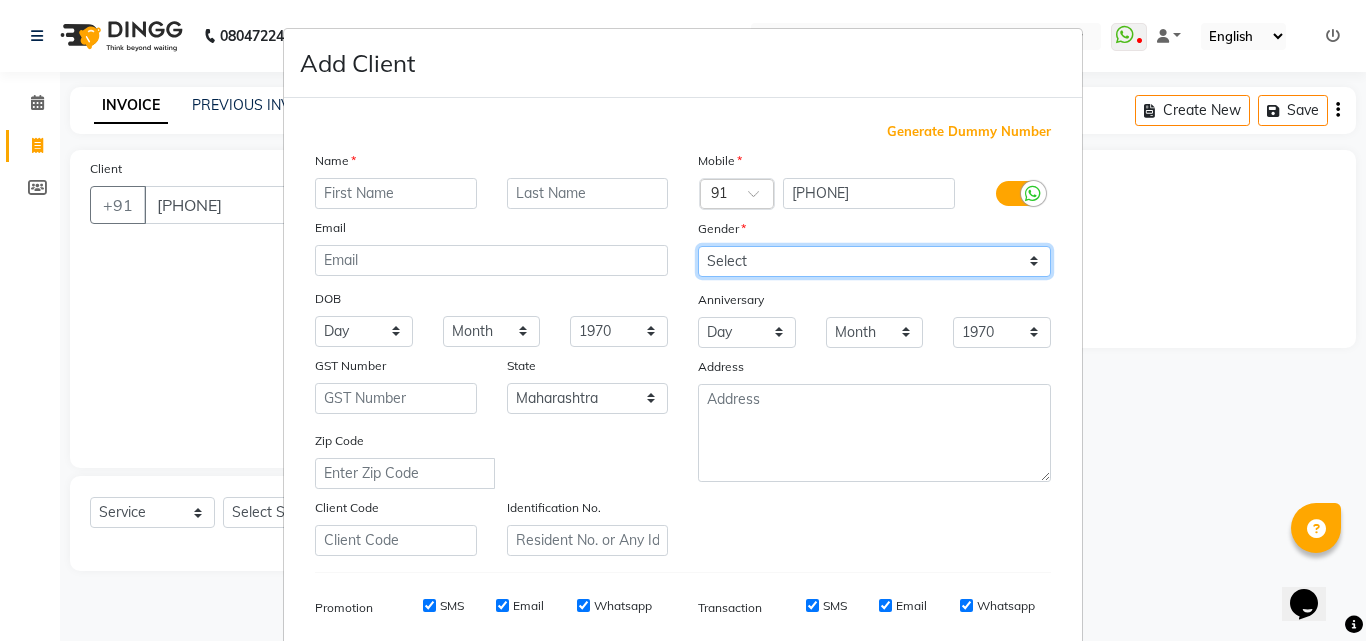 click on "Select Male Female Other Prefer Not To Say" at bounding box center (874, 261) 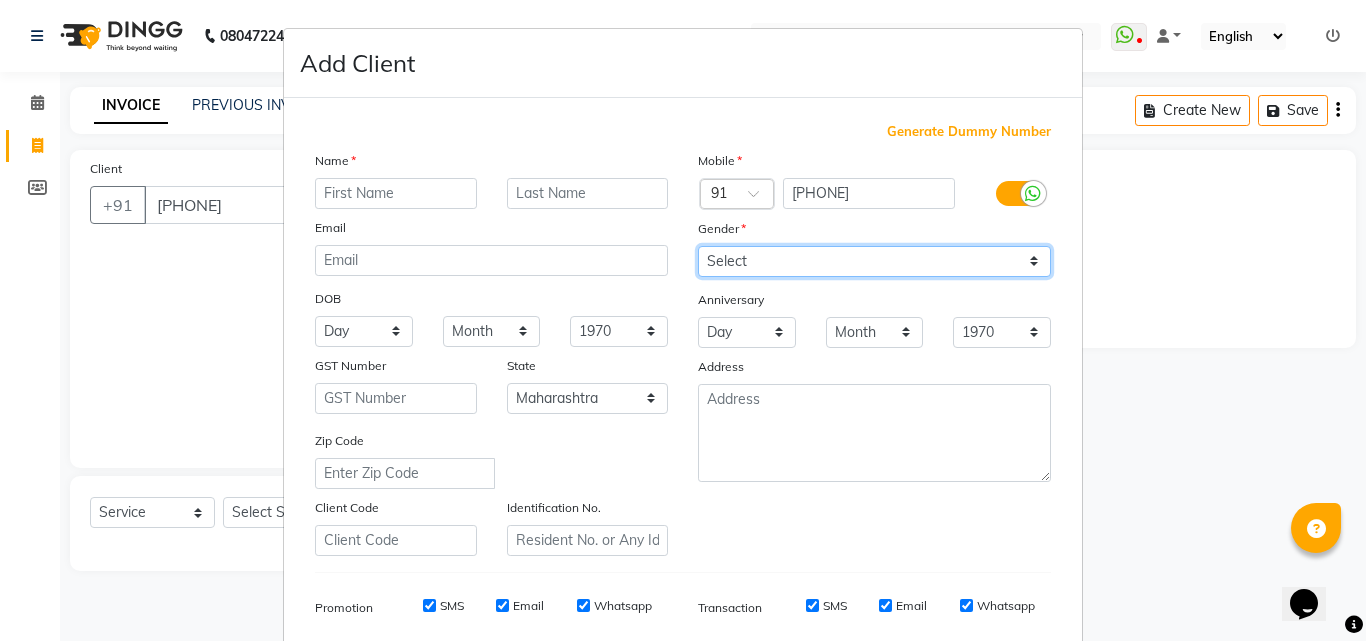 select on "male" 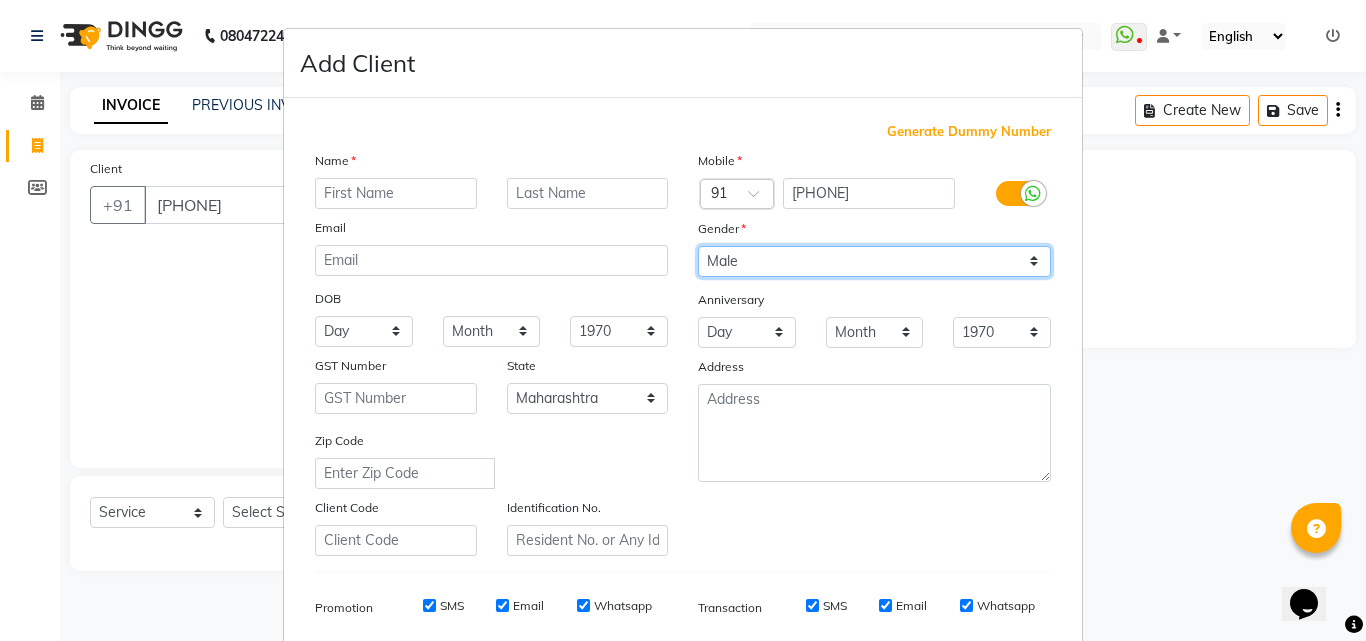 click on "Select Male Female Other Prefer Not To Say" at bounding box center (874, 261) 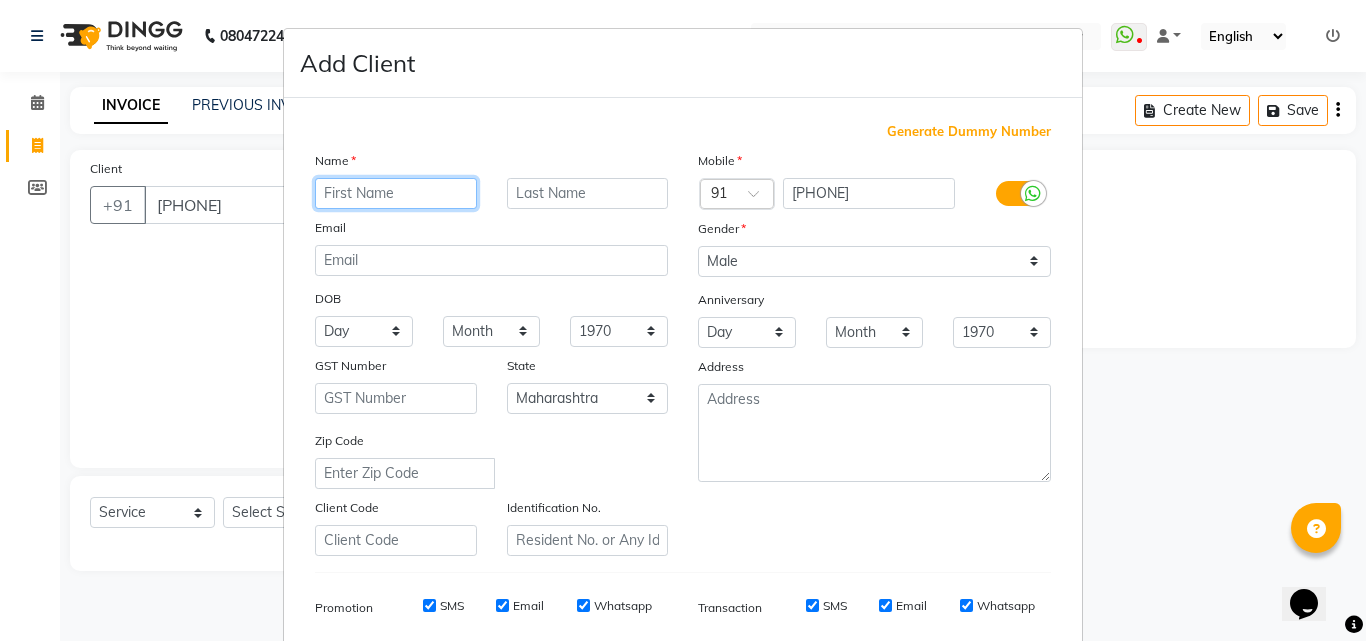 click at bounding box center (396, 193) 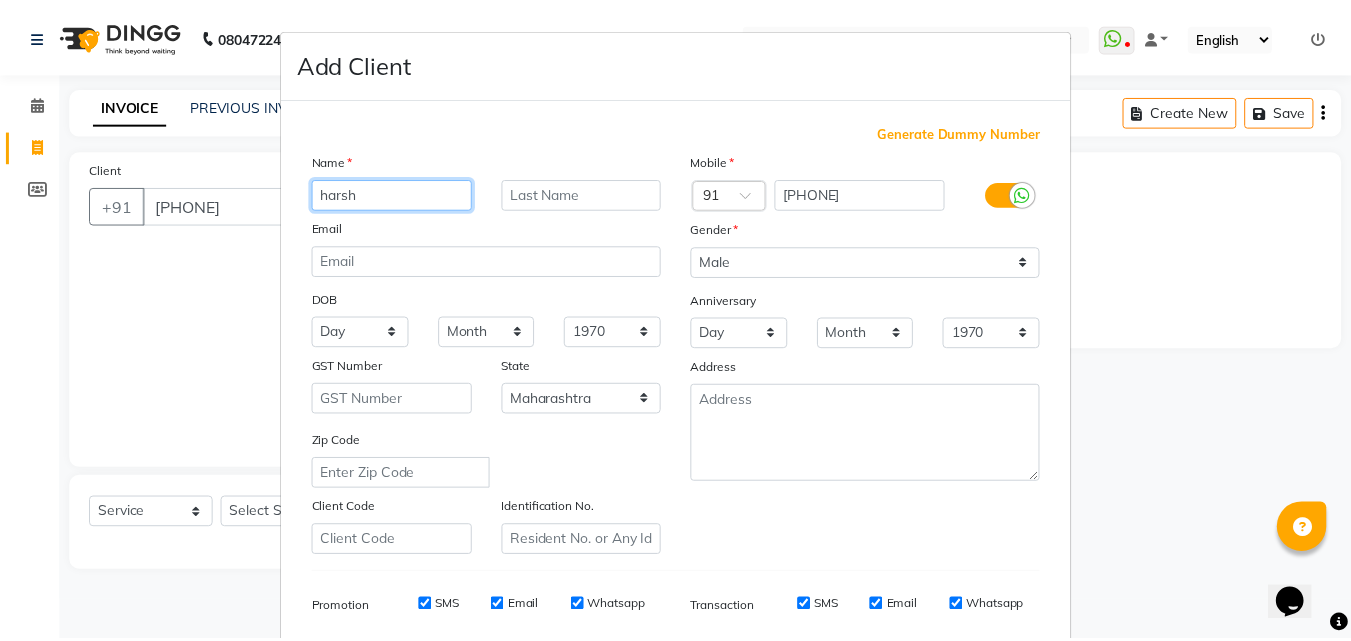 scroll, scrollTop: 282, scrollLeft: 0, axis: vertical 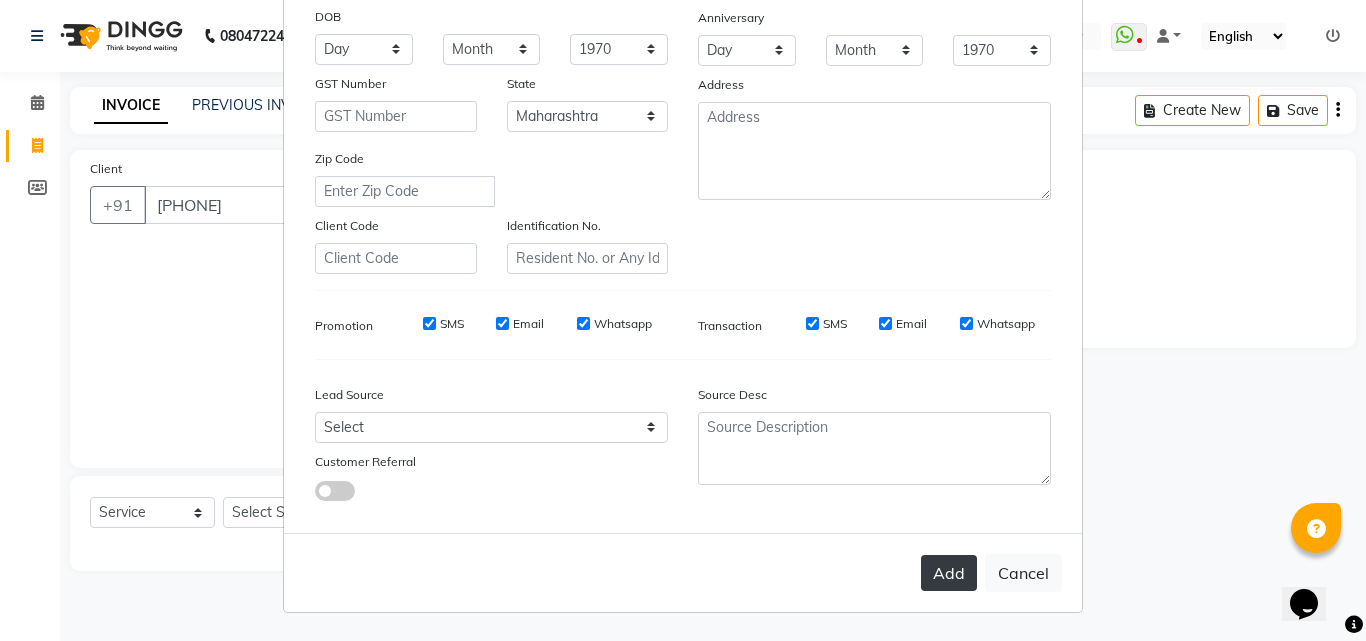 type on "harsh" 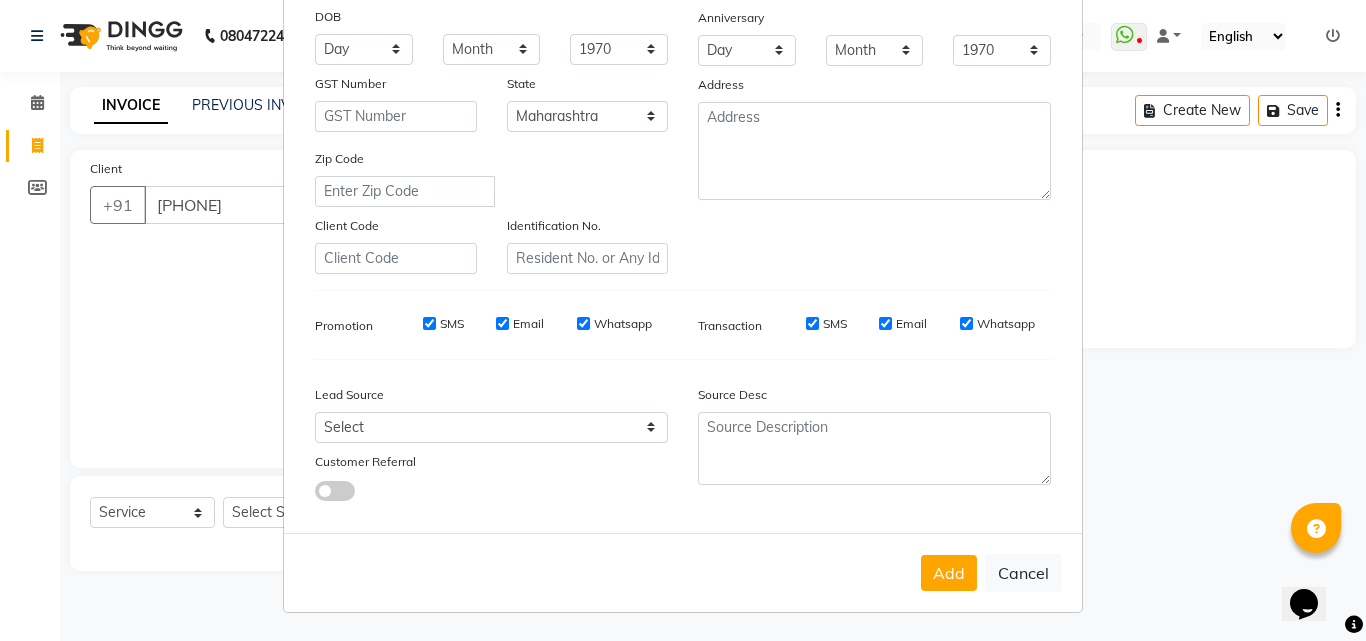 click on "Add" at bounding box center [949, 573] 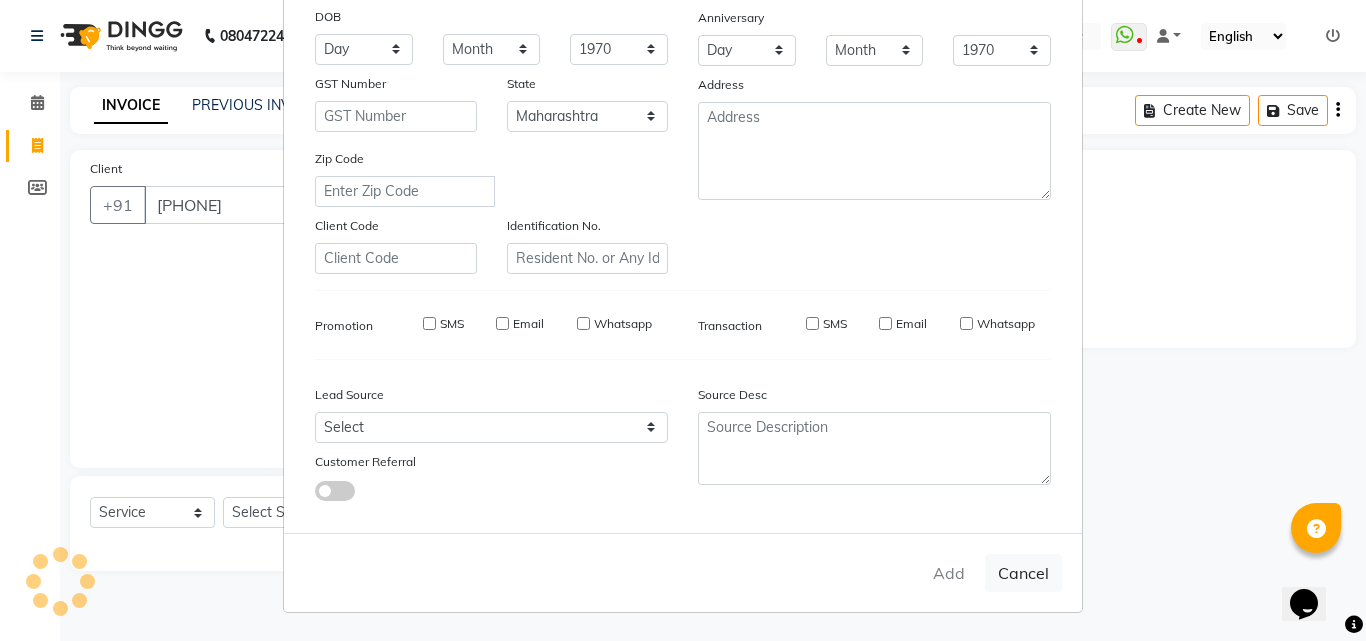 type 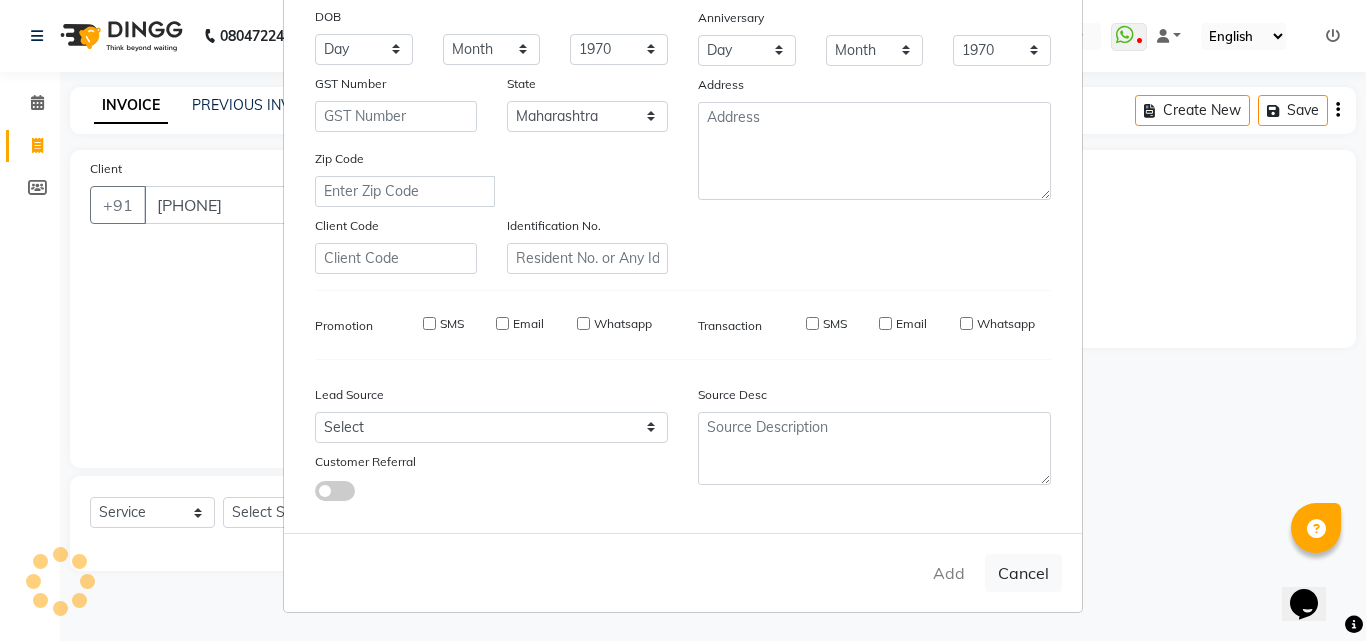 select 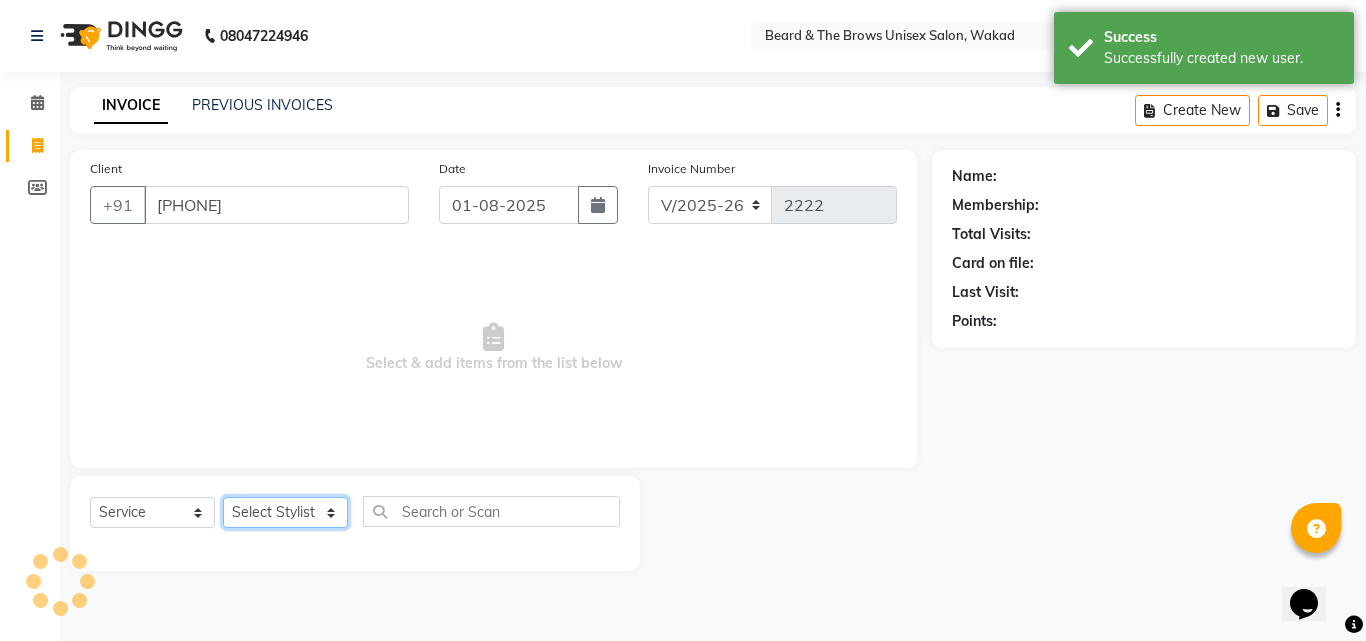 click on "Select Stylist [FIRST]  [FIRST] manager   [FIRST]   [FIRST]   [FIRST] ma'am owner   [FIRST]" 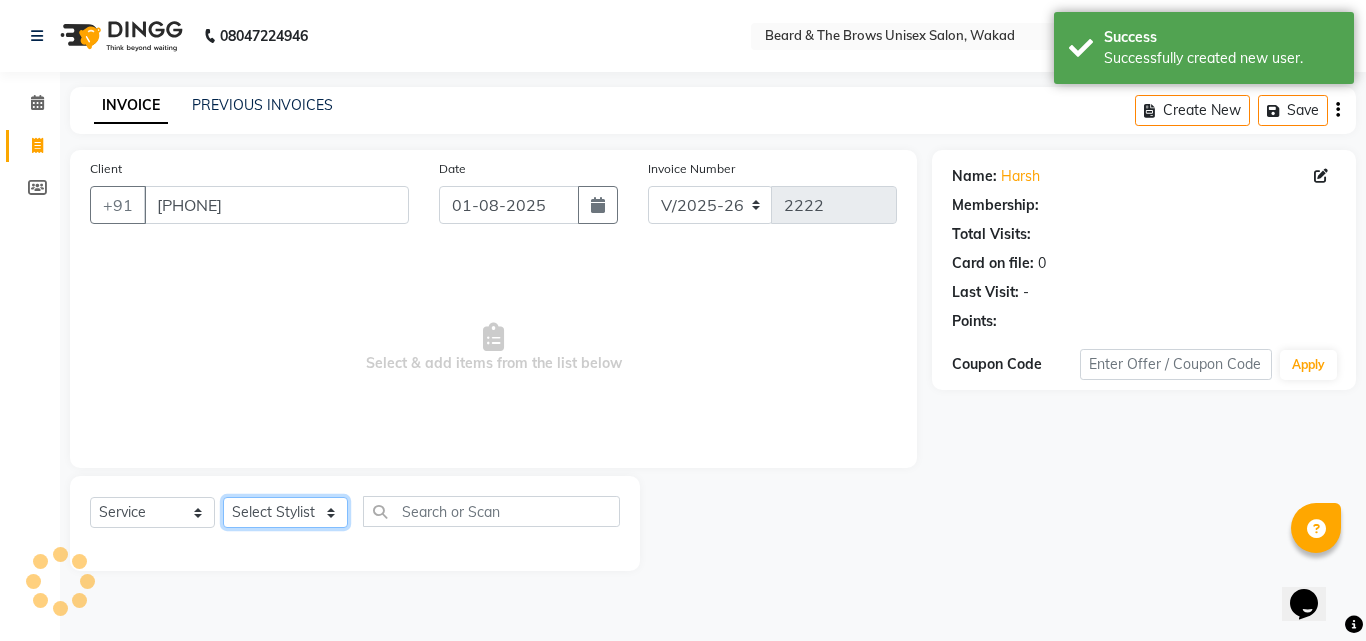 select on "1: Object" 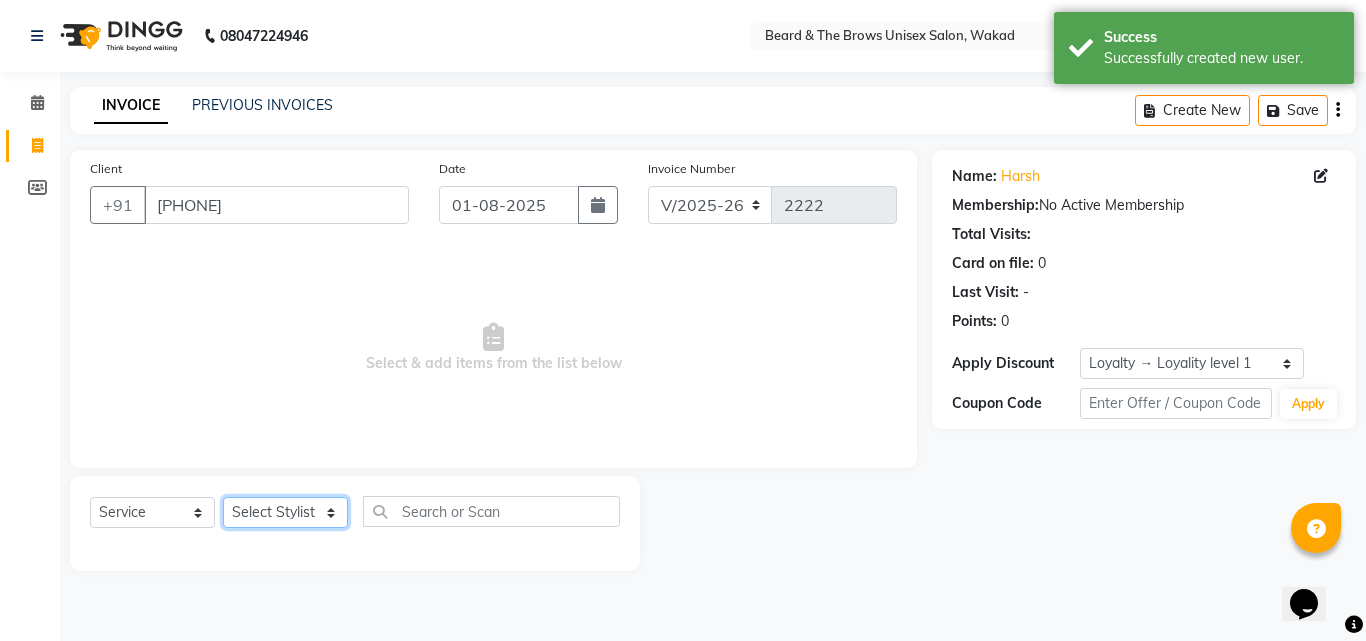 select on "15229" 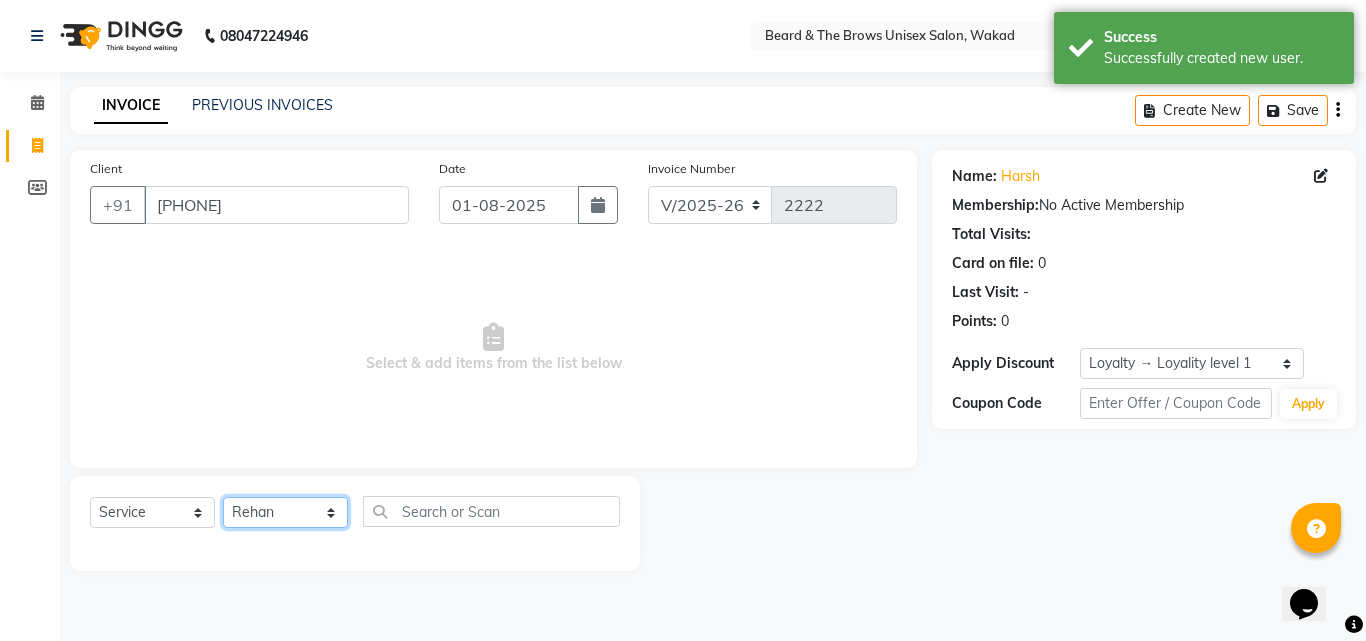 click on "Select Stylist [FIRST]  [FIRST] manager   [FIRST]   [FIRST]   [FIRST] ma'am owner   [FIRST]" 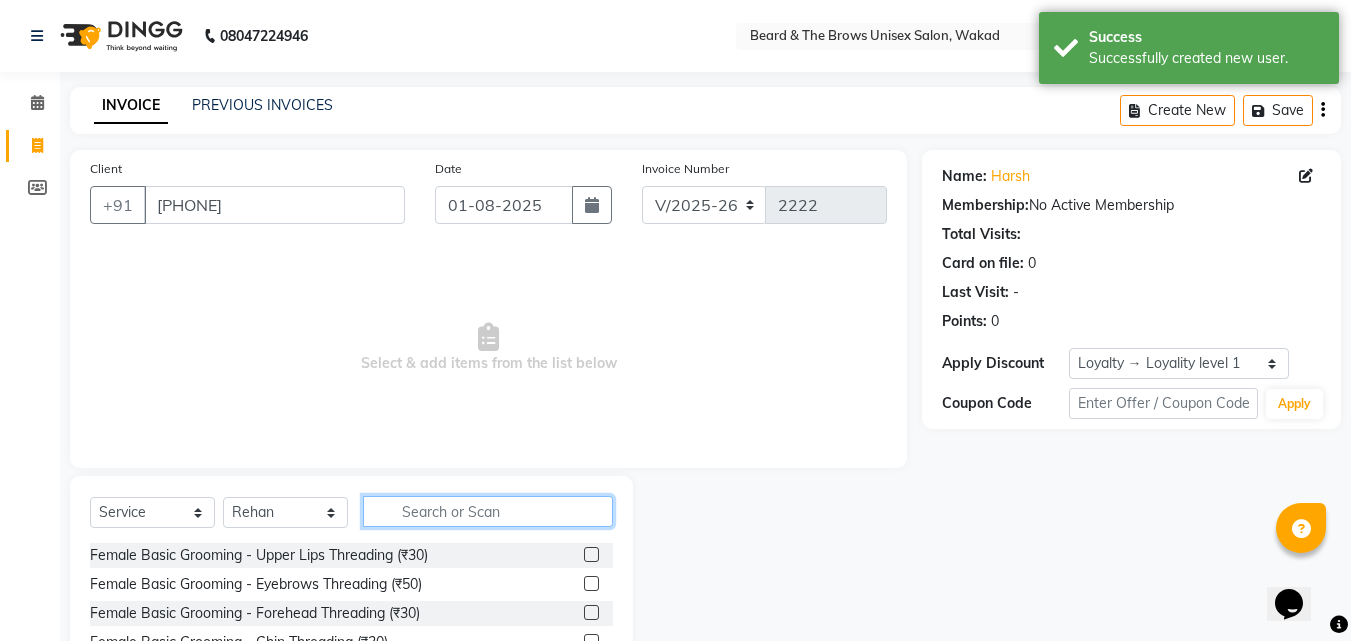 click 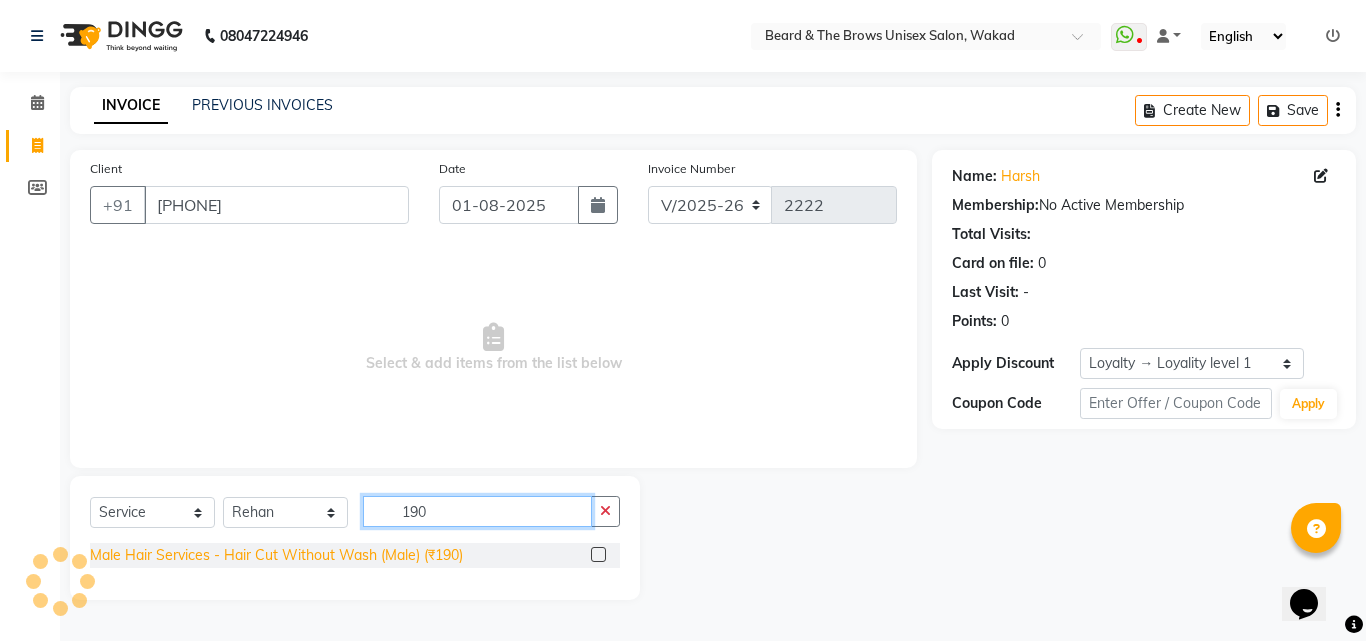 type on "190" 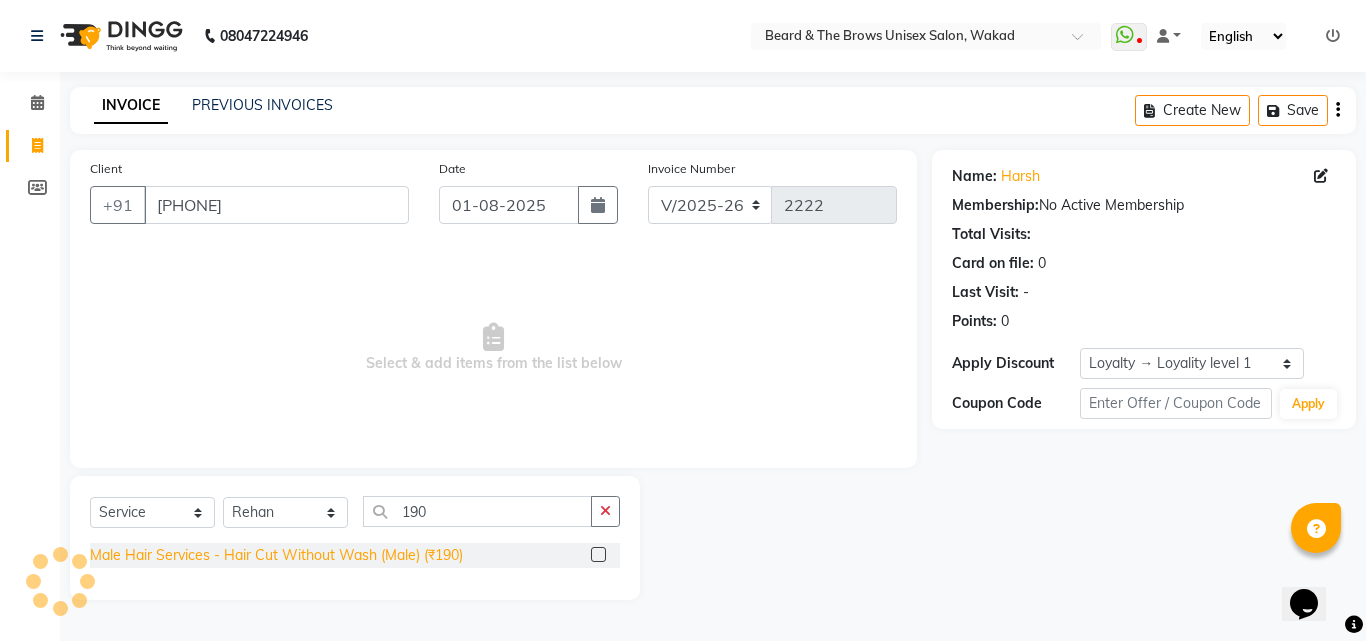 click on "Male Hair Services - Hair Cut Without Wash (Male) (₹190)" 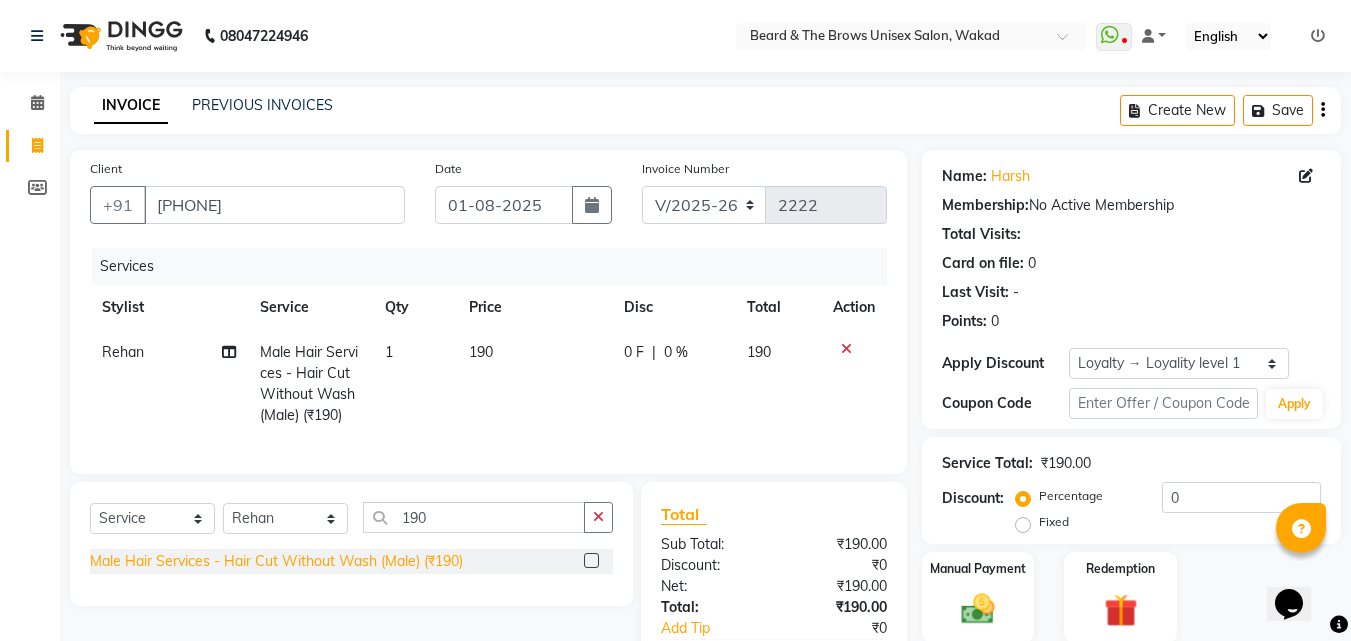 click on "Male Hair Services - Hair Cut Without Wash (Male) (₹190)" 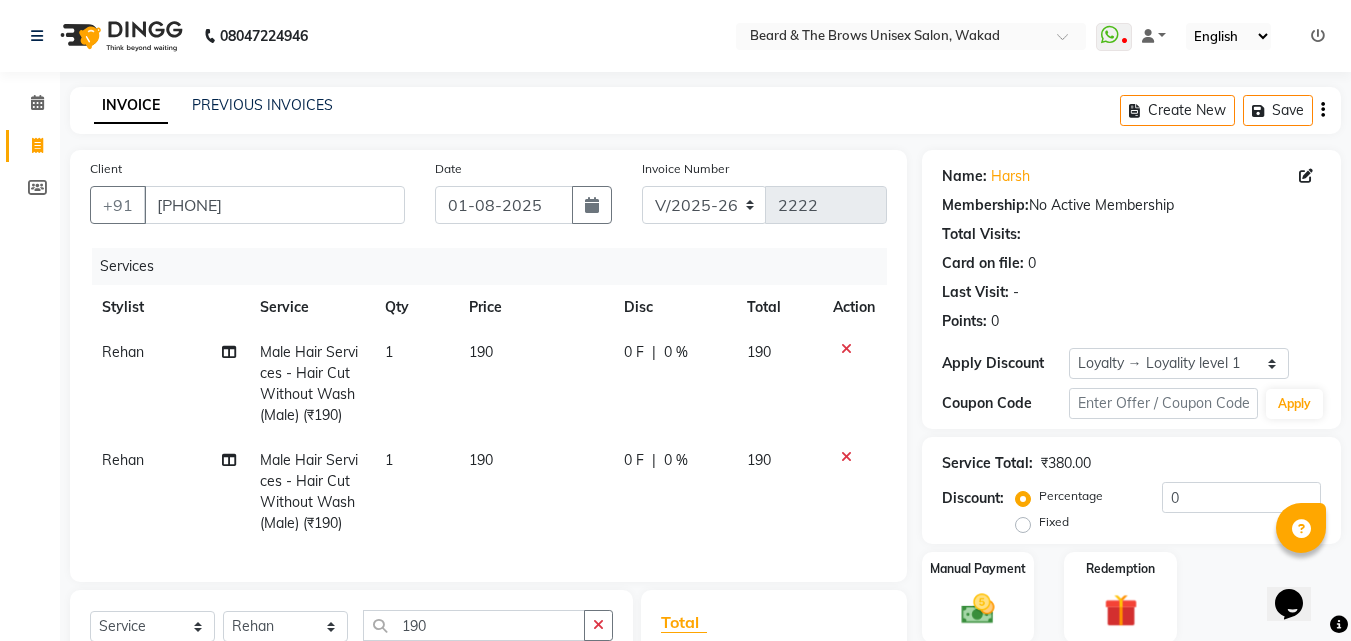 checkbox on "false" 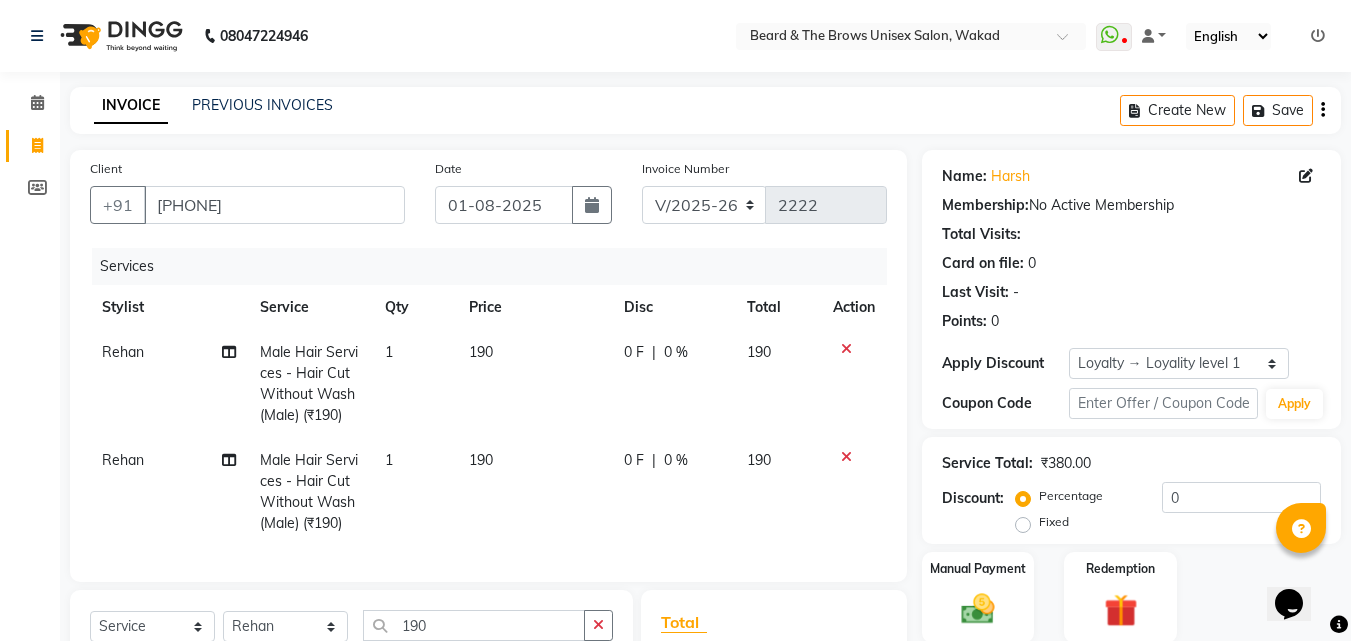 click on "Rehan" 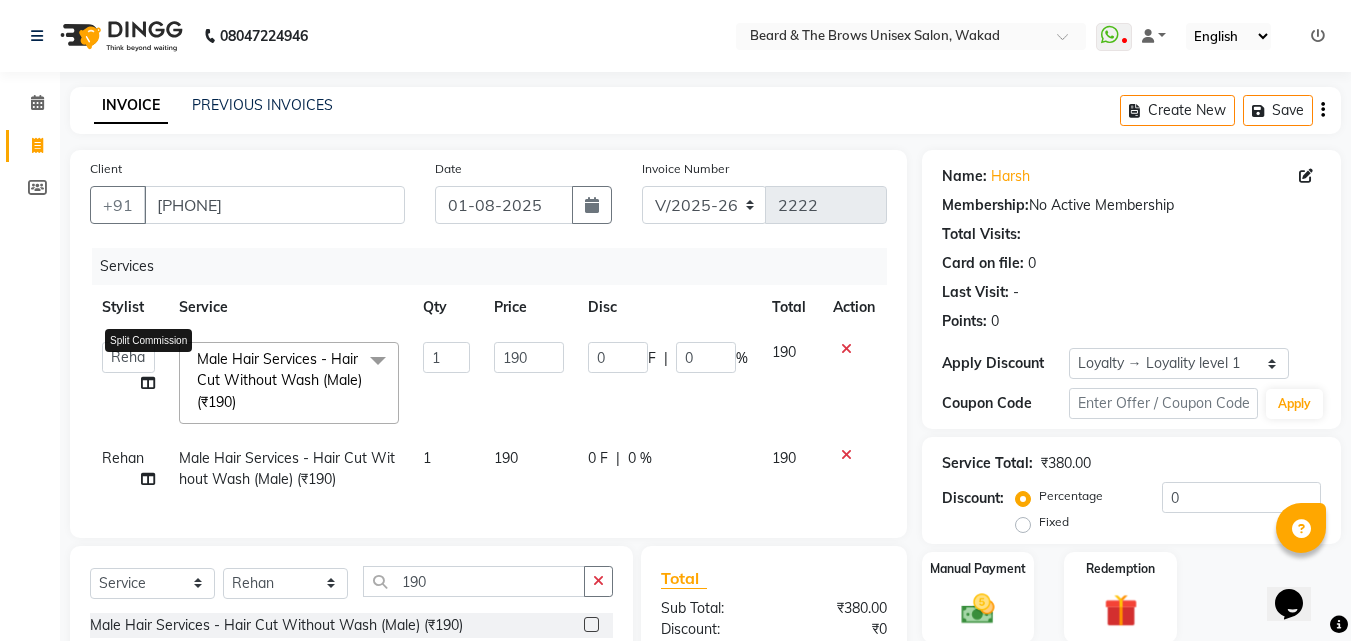 click 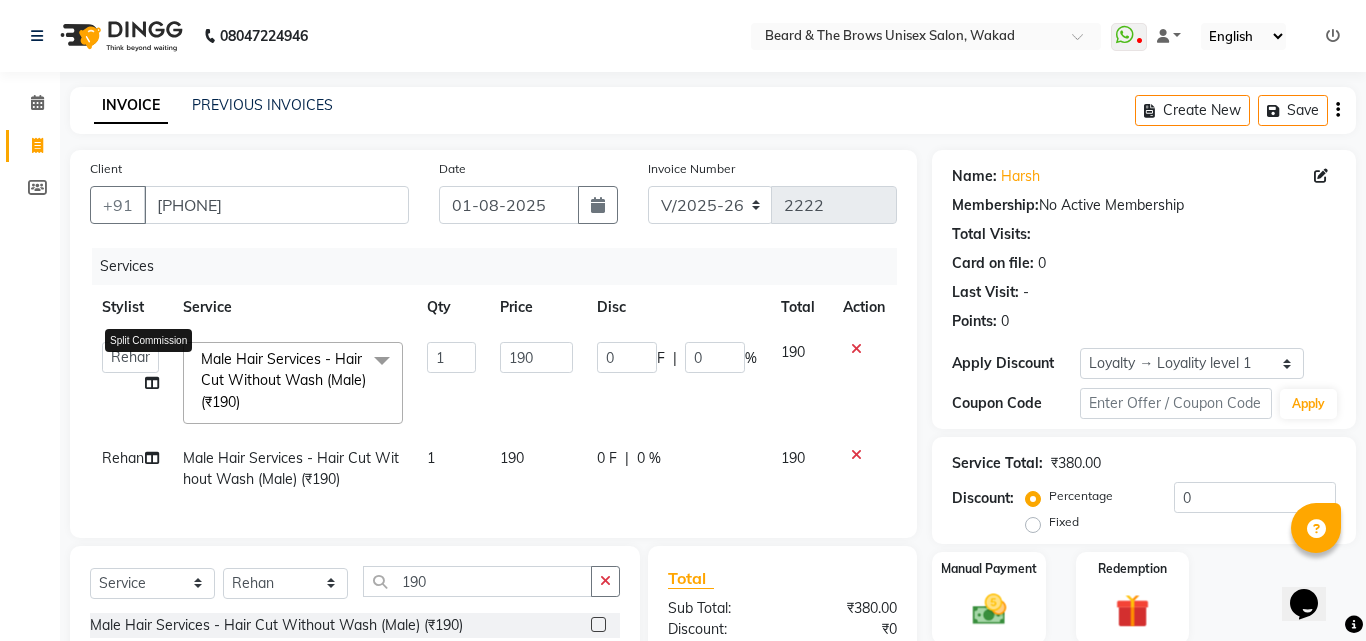select on "15229" 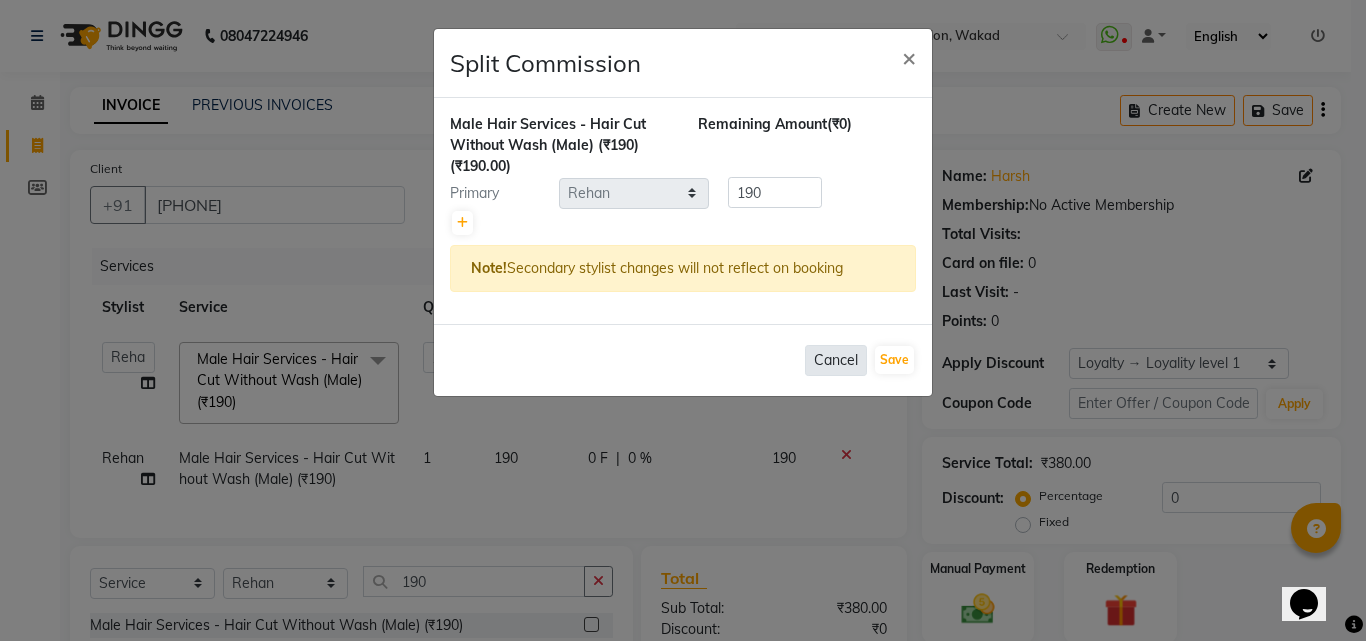 click on "Cancel" 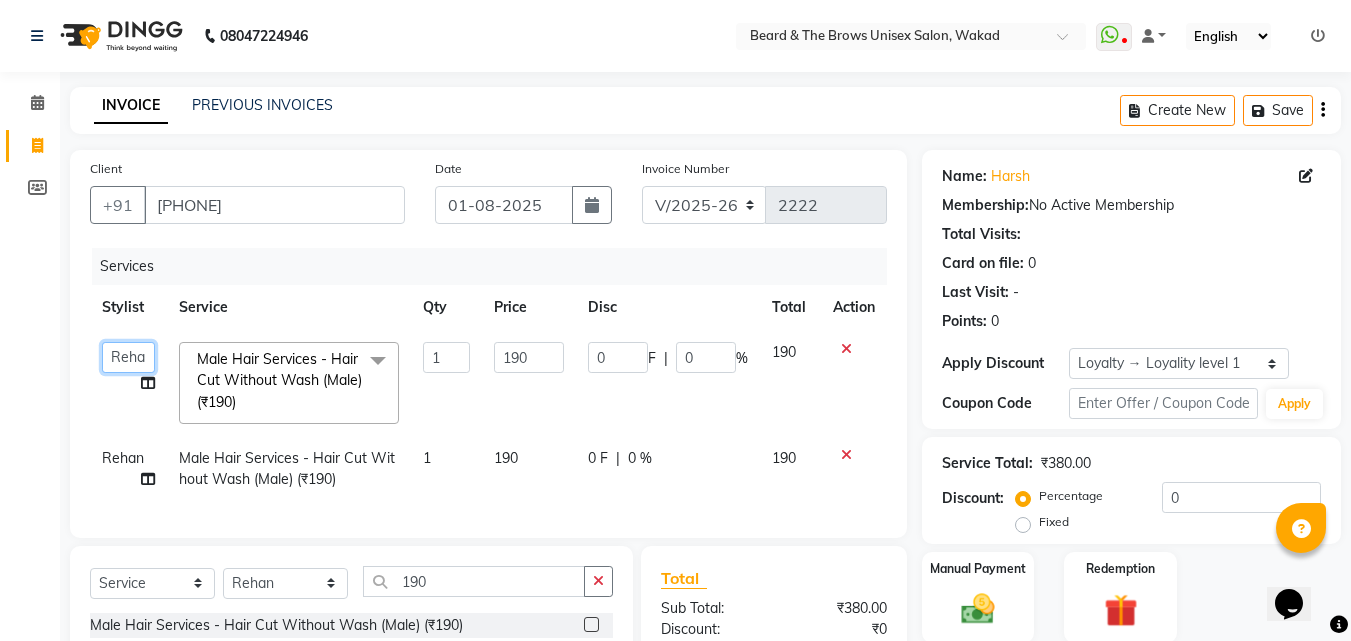click on "[FIRST]    [FIRST] manager   [FIRST]   [FIRST]   [FIRST] ma'am owner   [FIRST]" 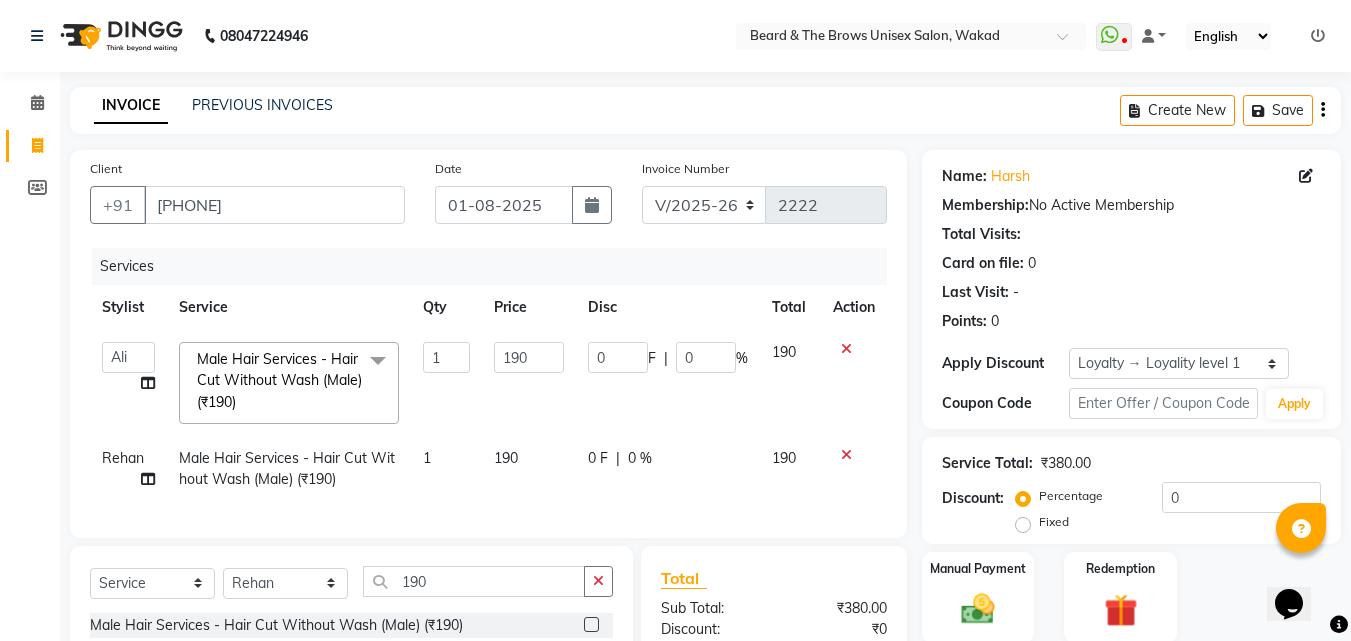 select on "85998" 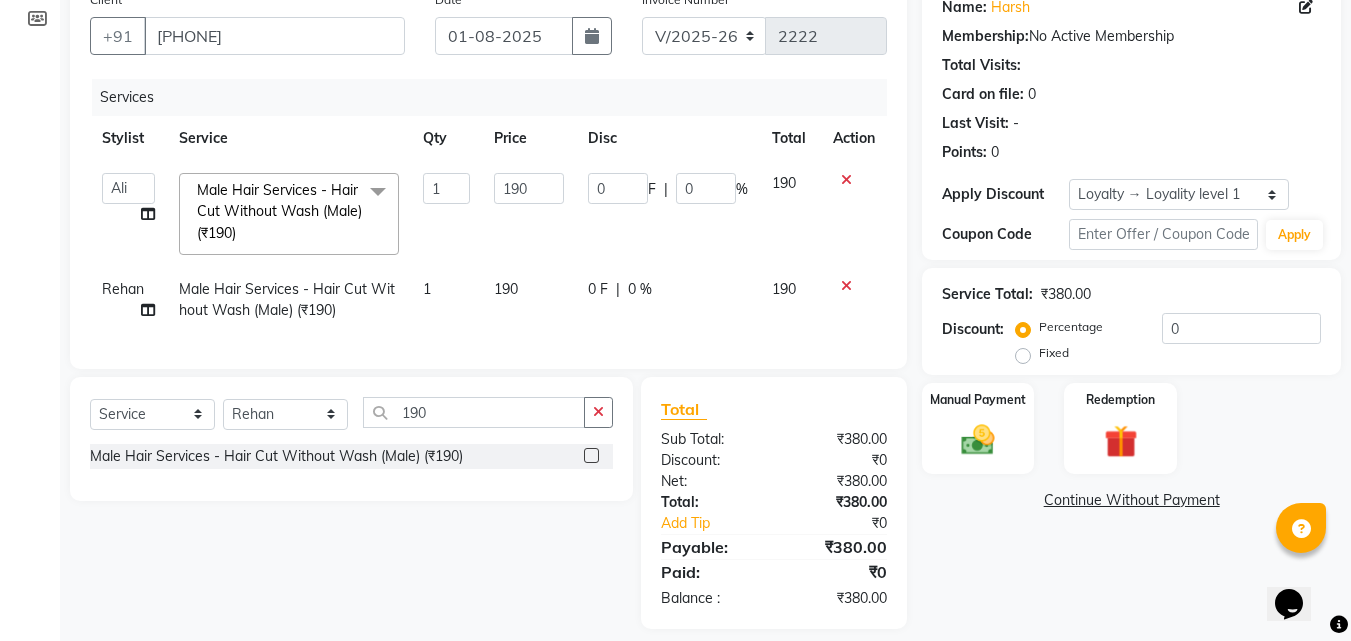 scroll, scrollTop: 202, scrollLeft: 0, axis: vertical 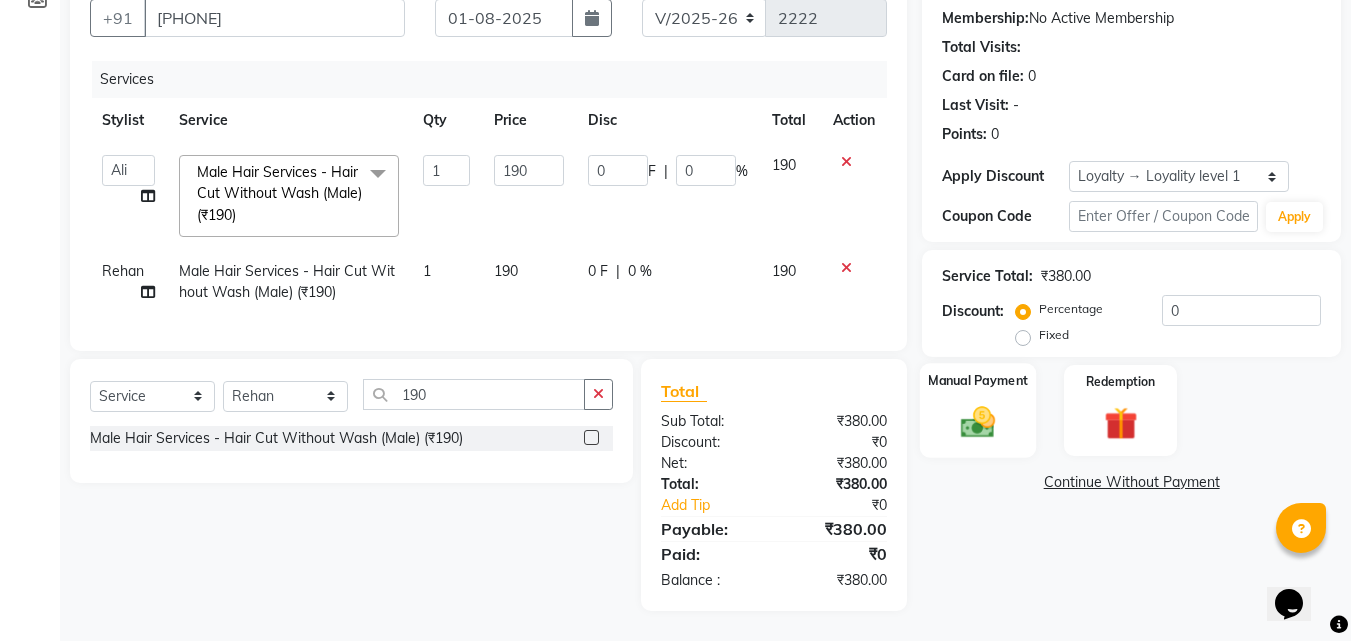 click on "Manual Payment" 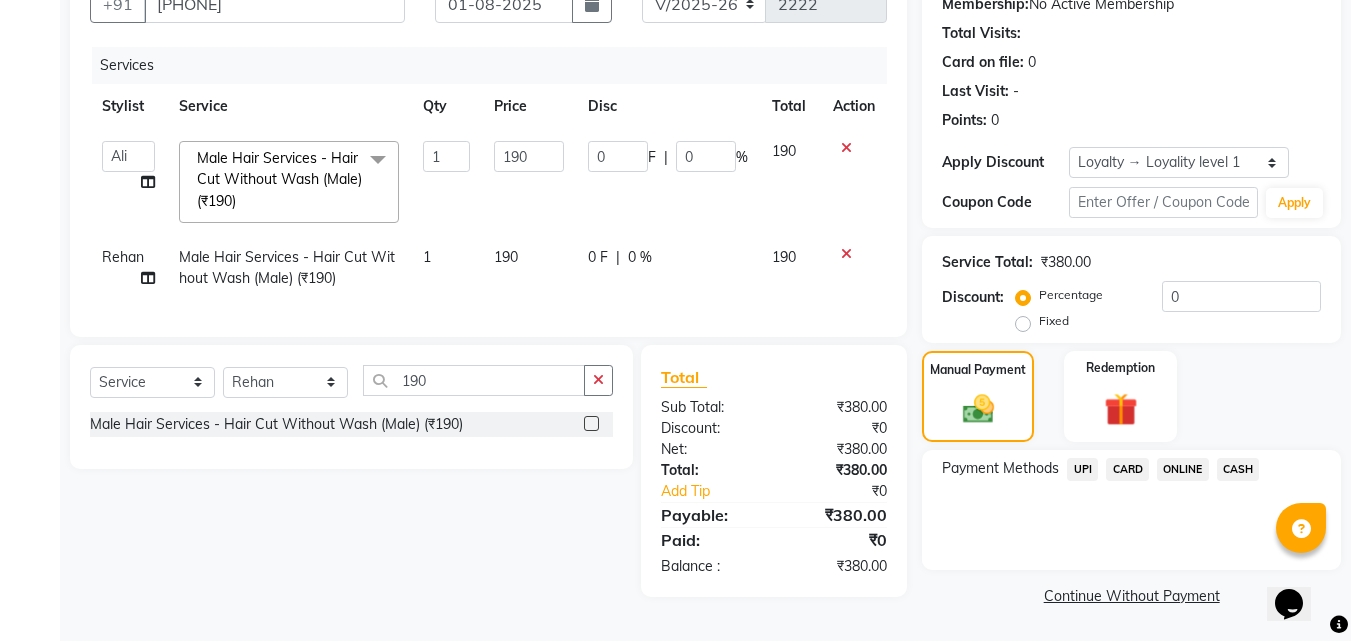 click on "UPI" 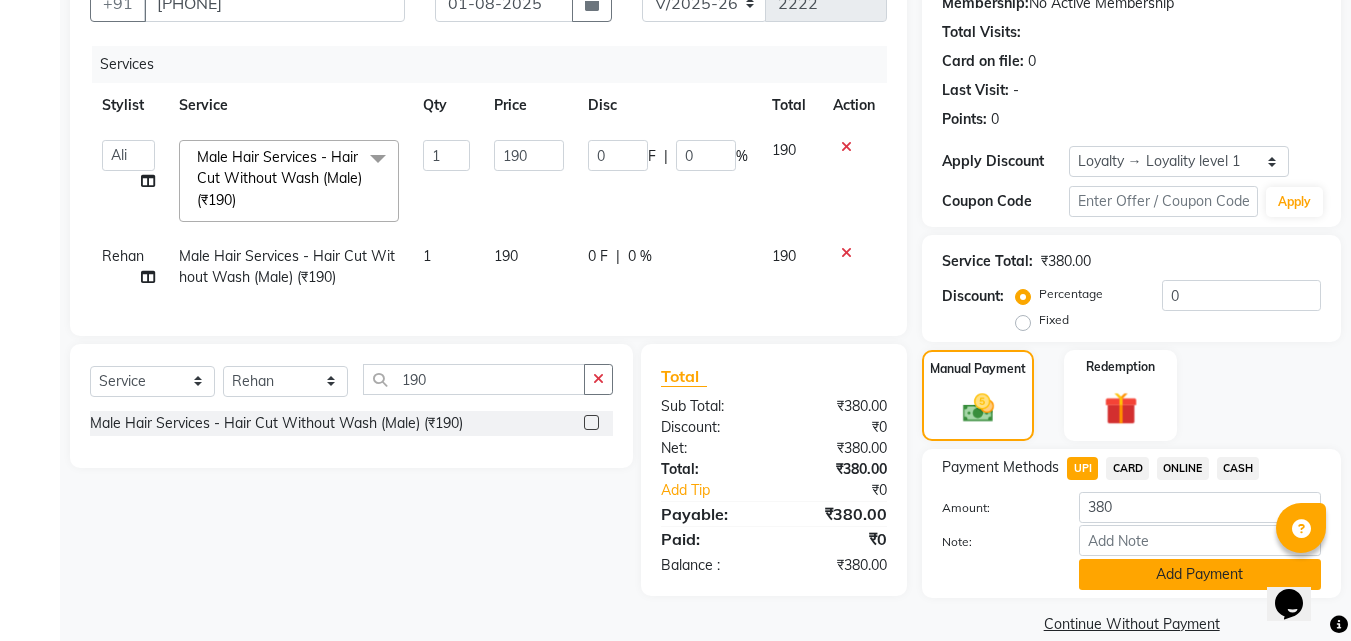 click on "Add Payment" 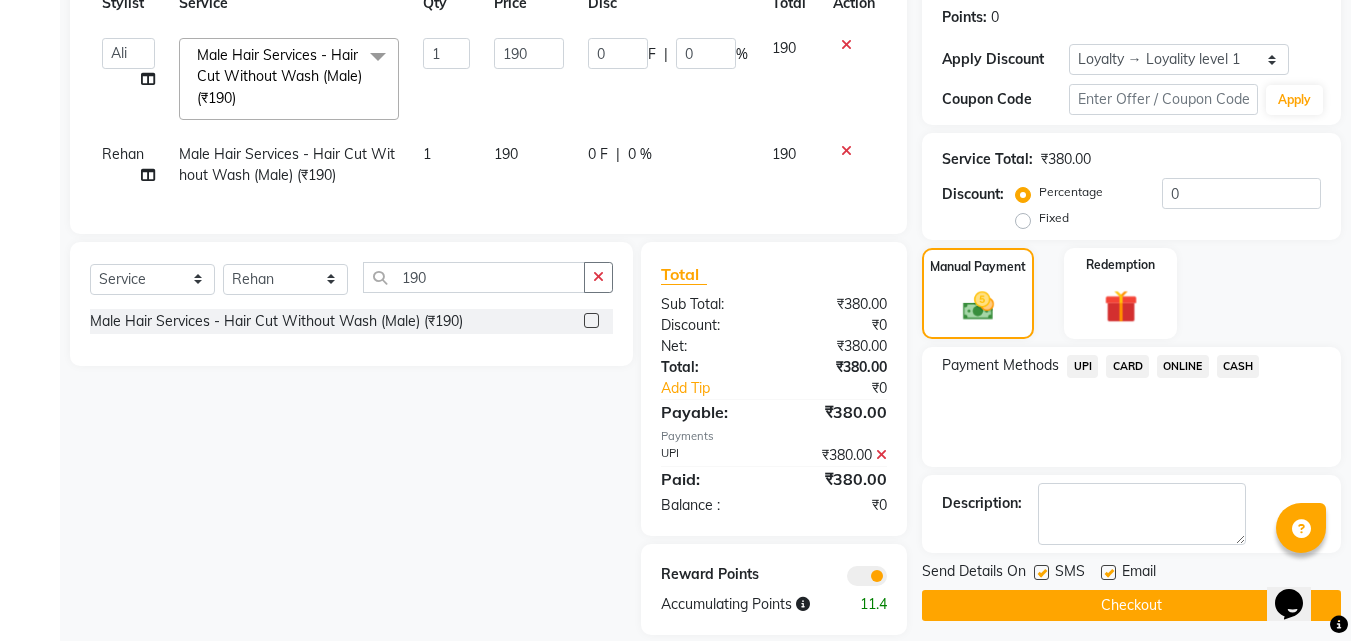 scroll, scrollTop: 343, scrollLeft: 0, axis: vertical 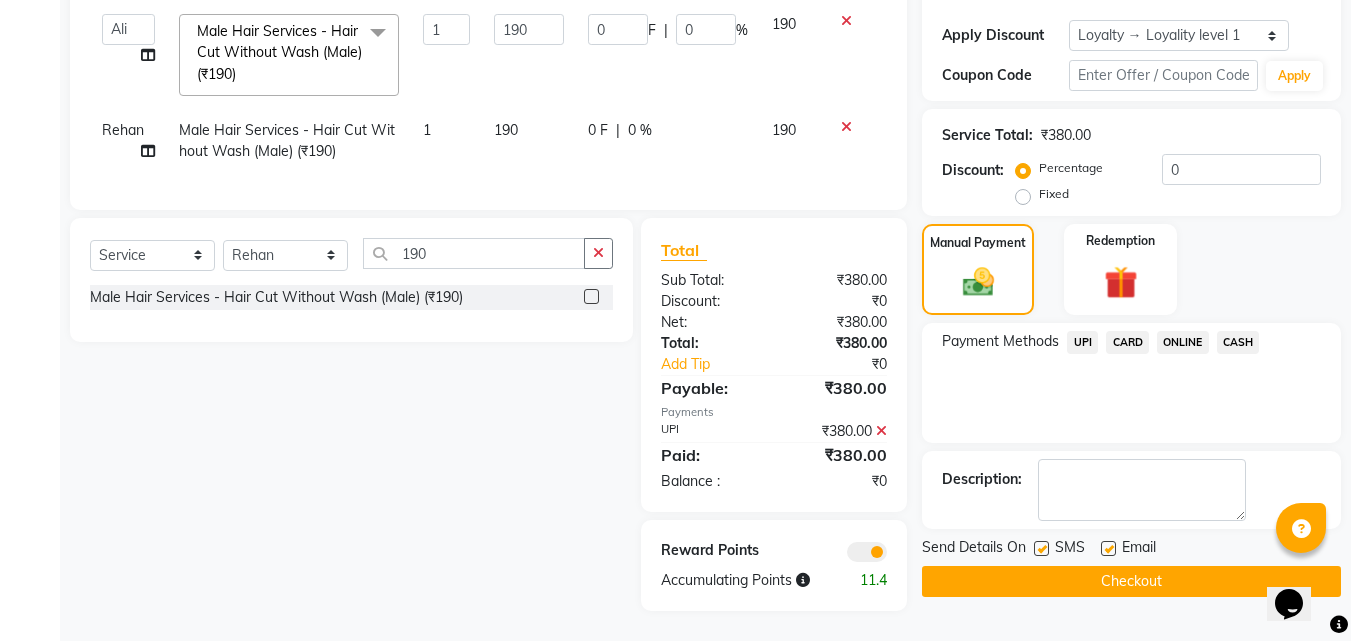 click 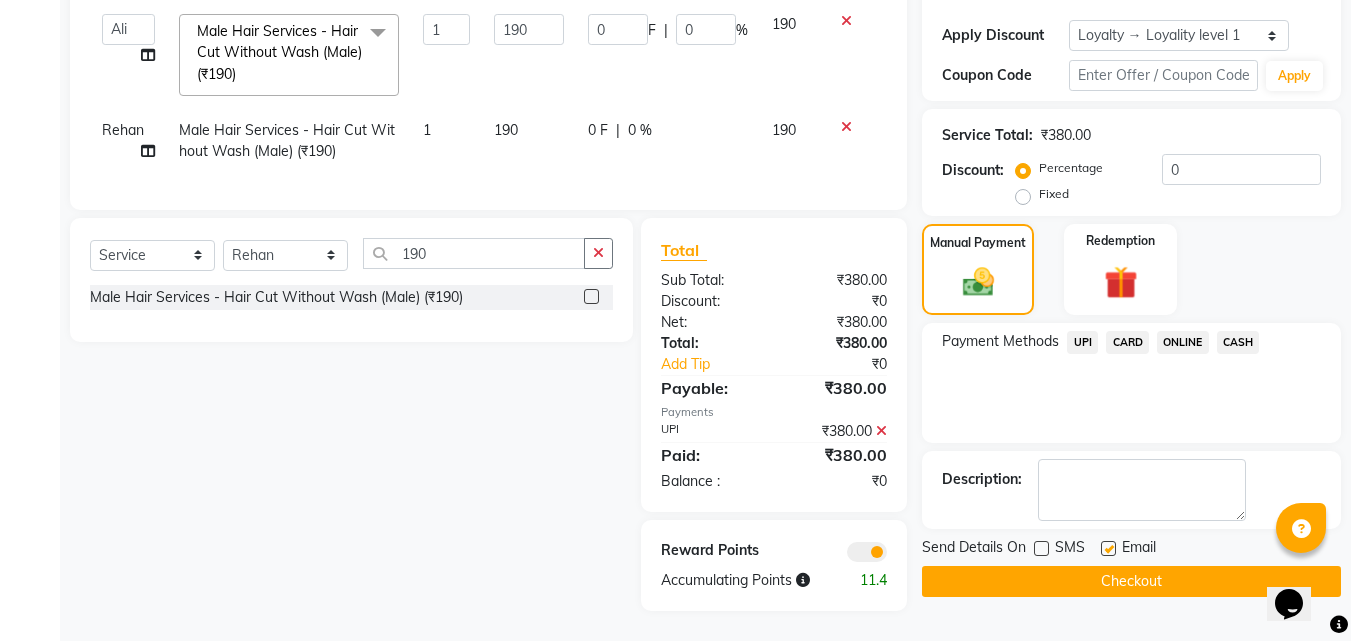 click on "Checkout" 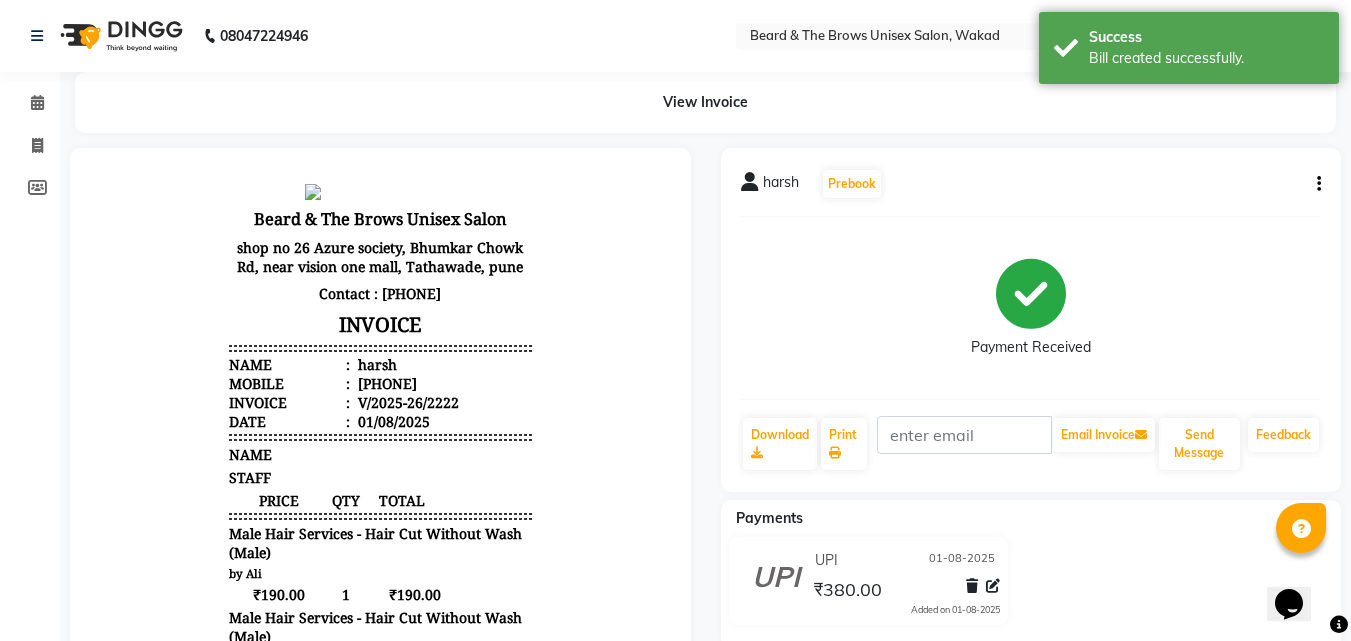 scroll, scrollTop: 0, scrollLeft: 0, axis: both 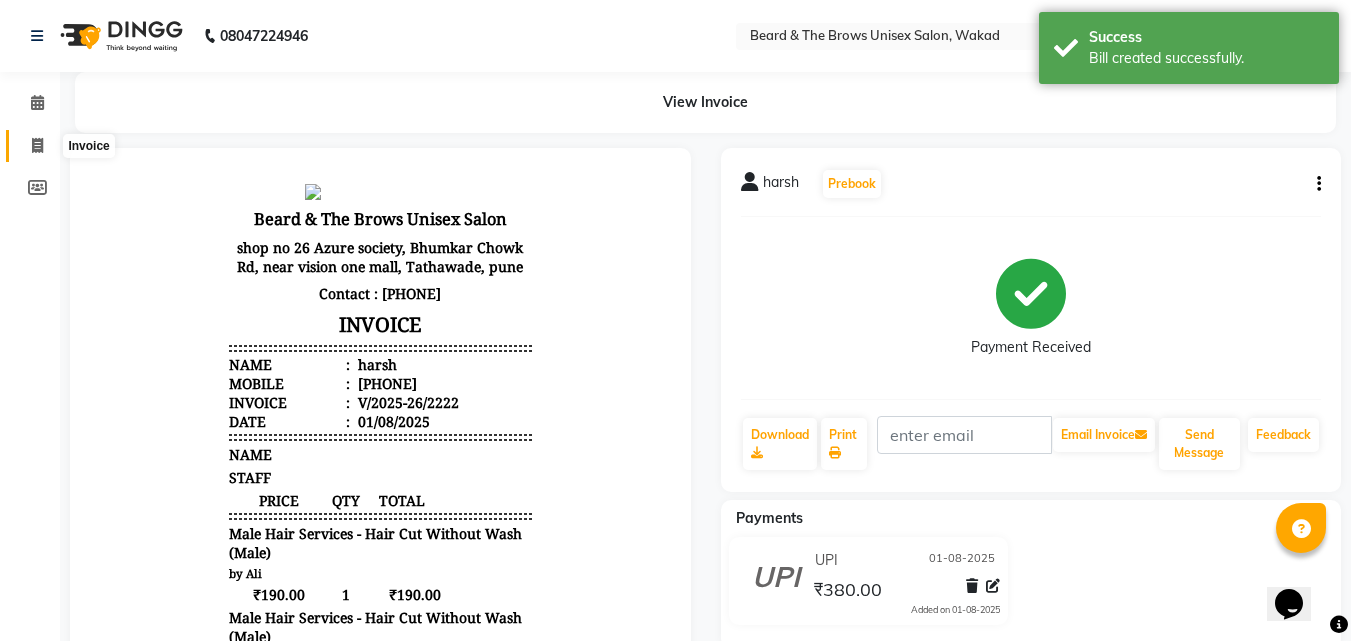 click 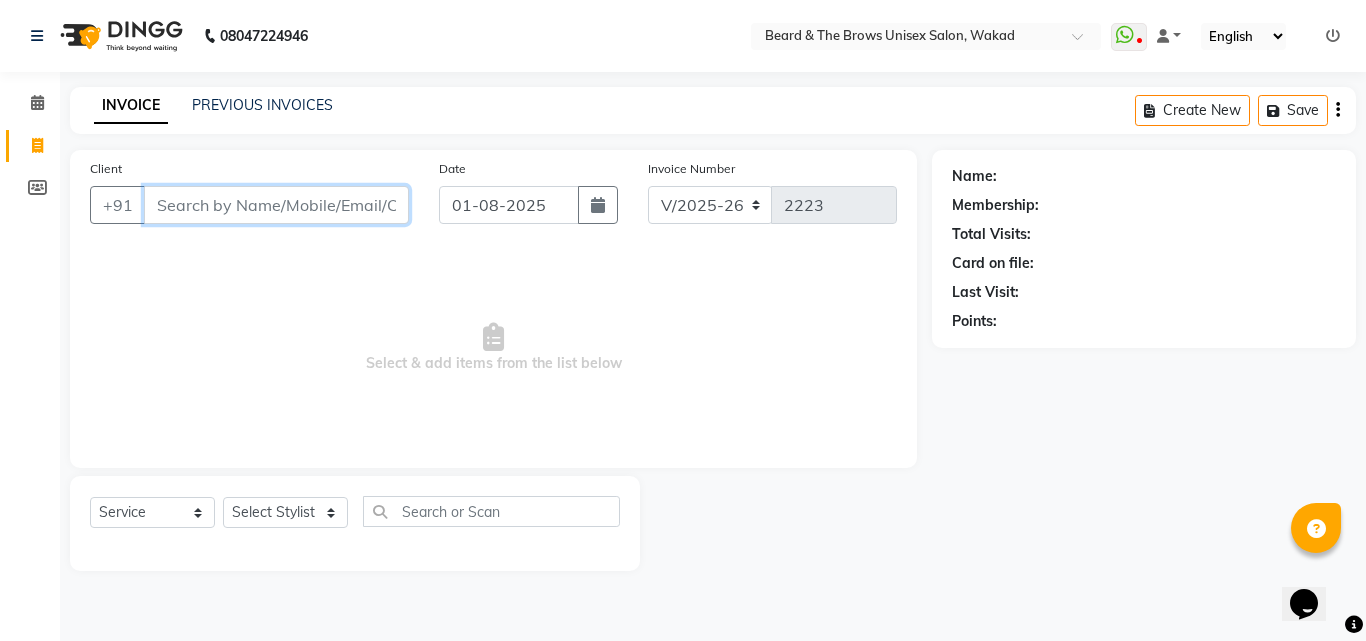 click on "Client" at bounding box center [276, 205] 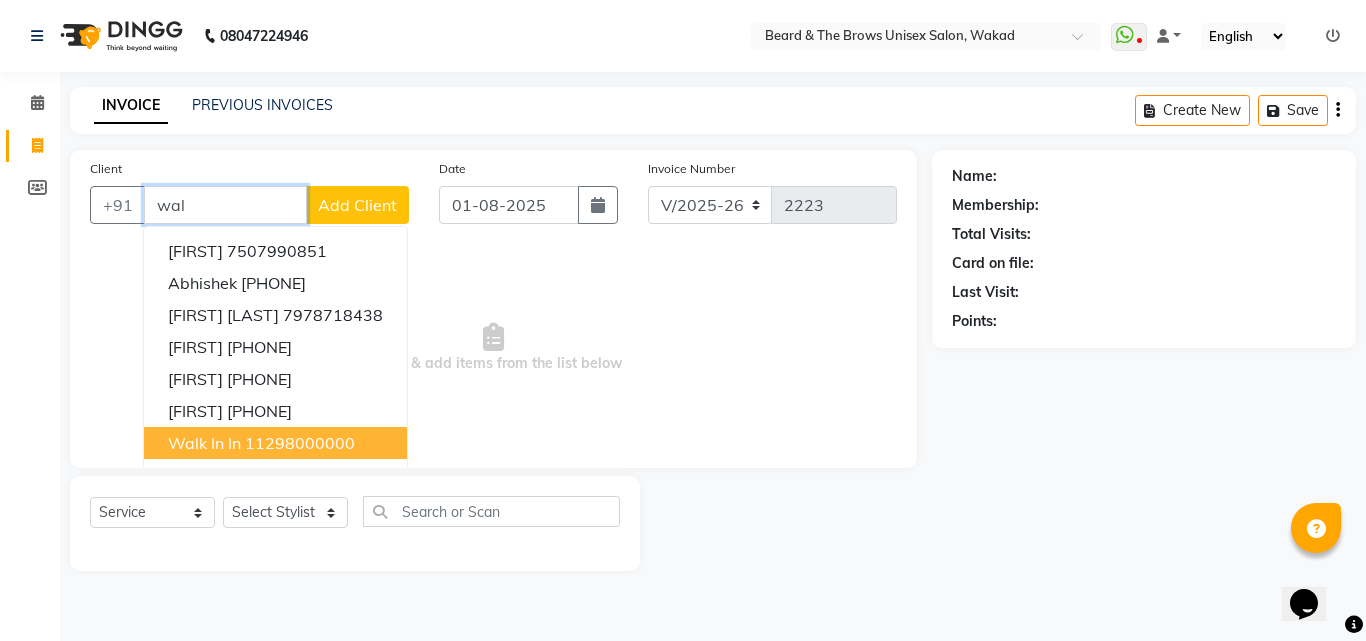 click on "Walk in In  [NUMBER]" at bounding box center (275, 443) 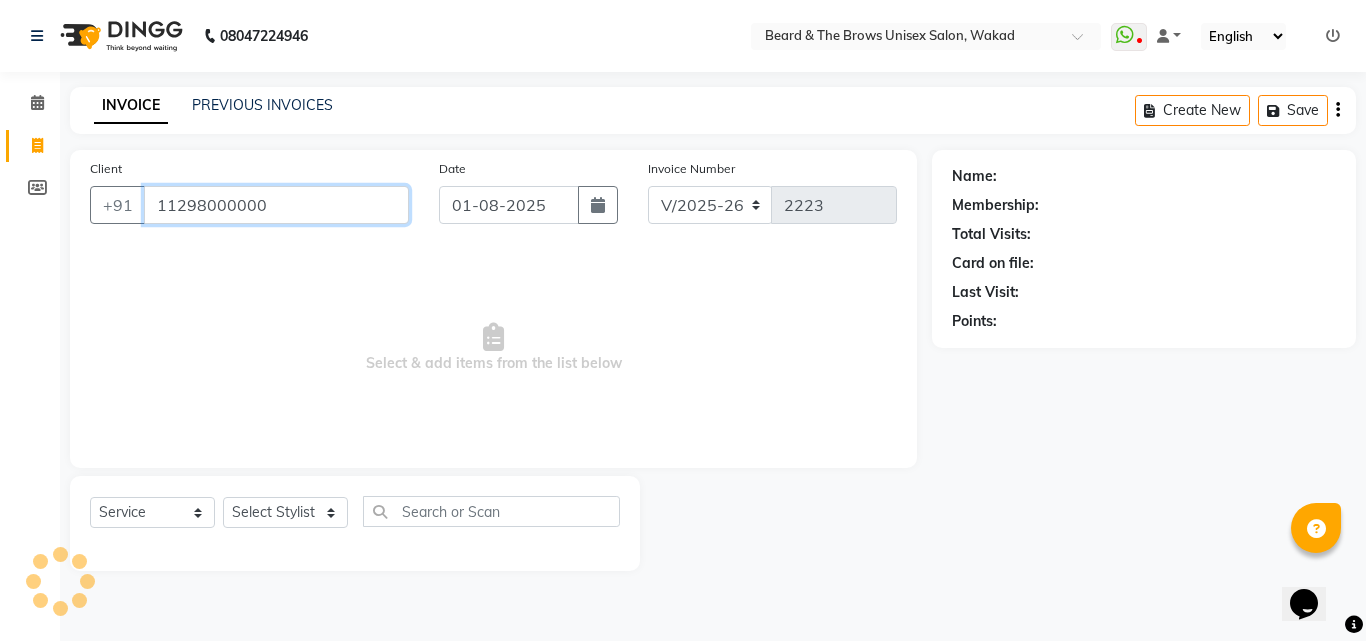 type on "11298000000" 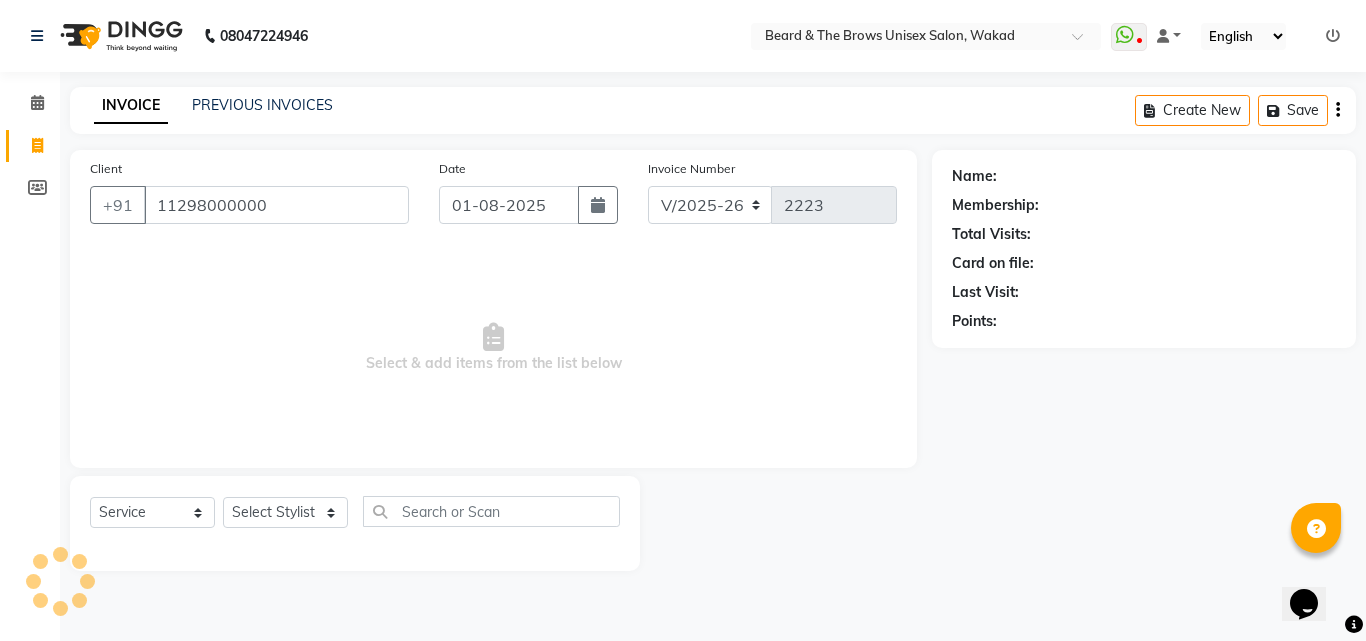 select on "1: Object" 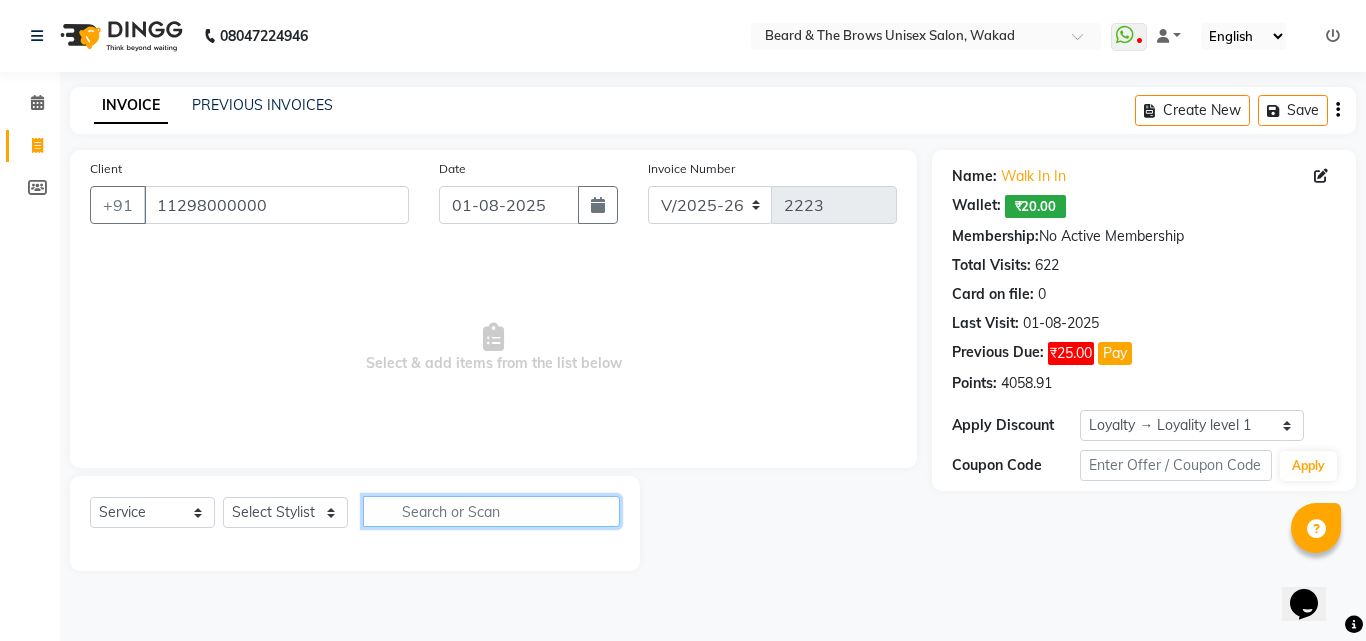 click 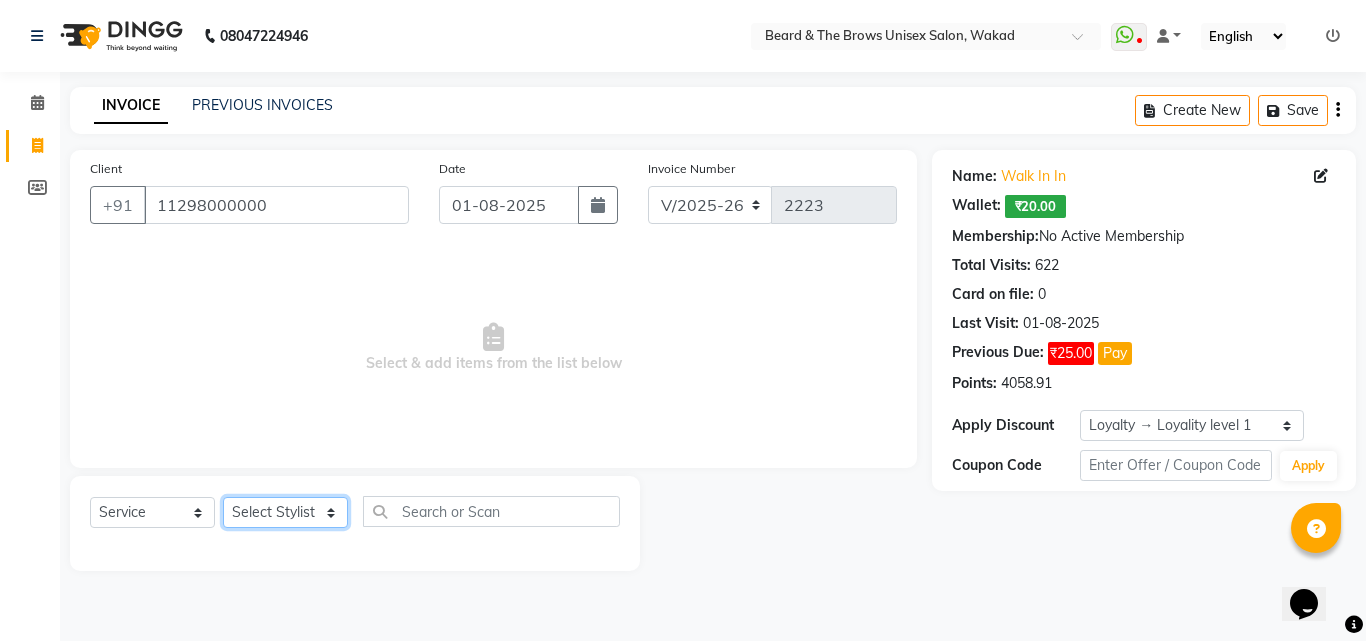 click on "Select Stylist [FIRST]  [FIRST] manager   [FIRST]   [FIRST]   [FIRST] ma'am owner   [FIRST]" 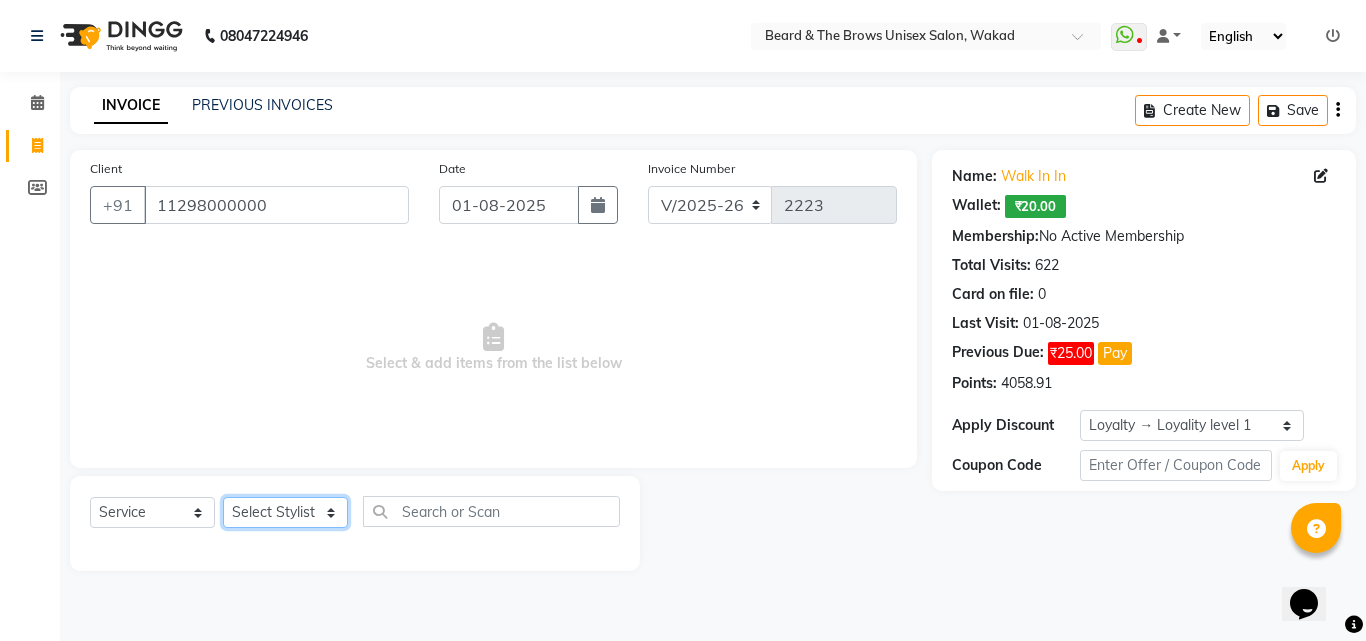 select on "84274" 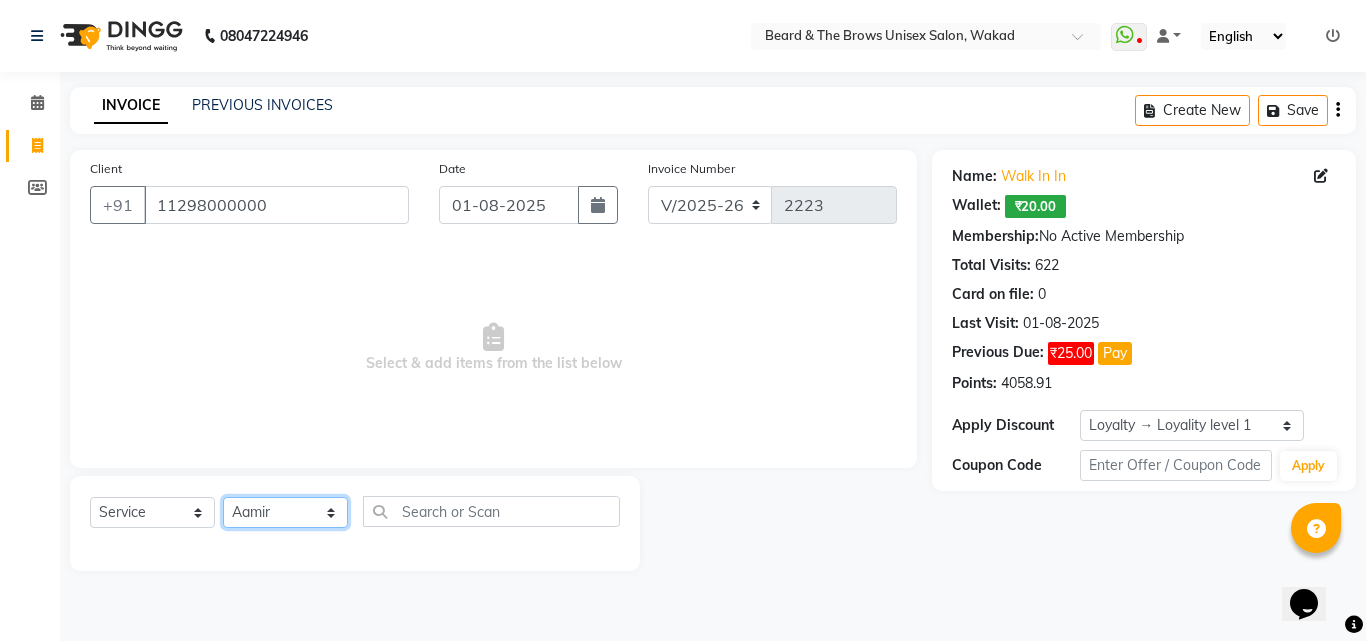 click on "Select Stylist [FIRST]  [FIRST] manager   [FIRST]   [FIRST]   [FIRST] ma'am owner   [FIRST]" 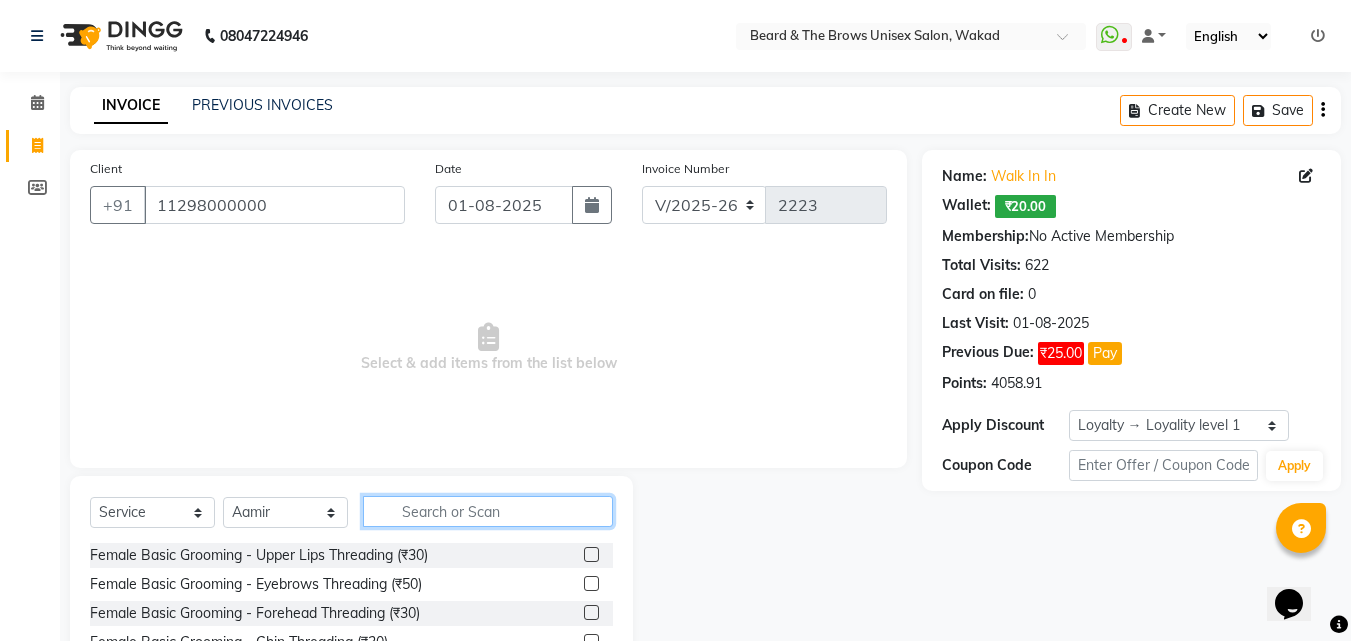 click 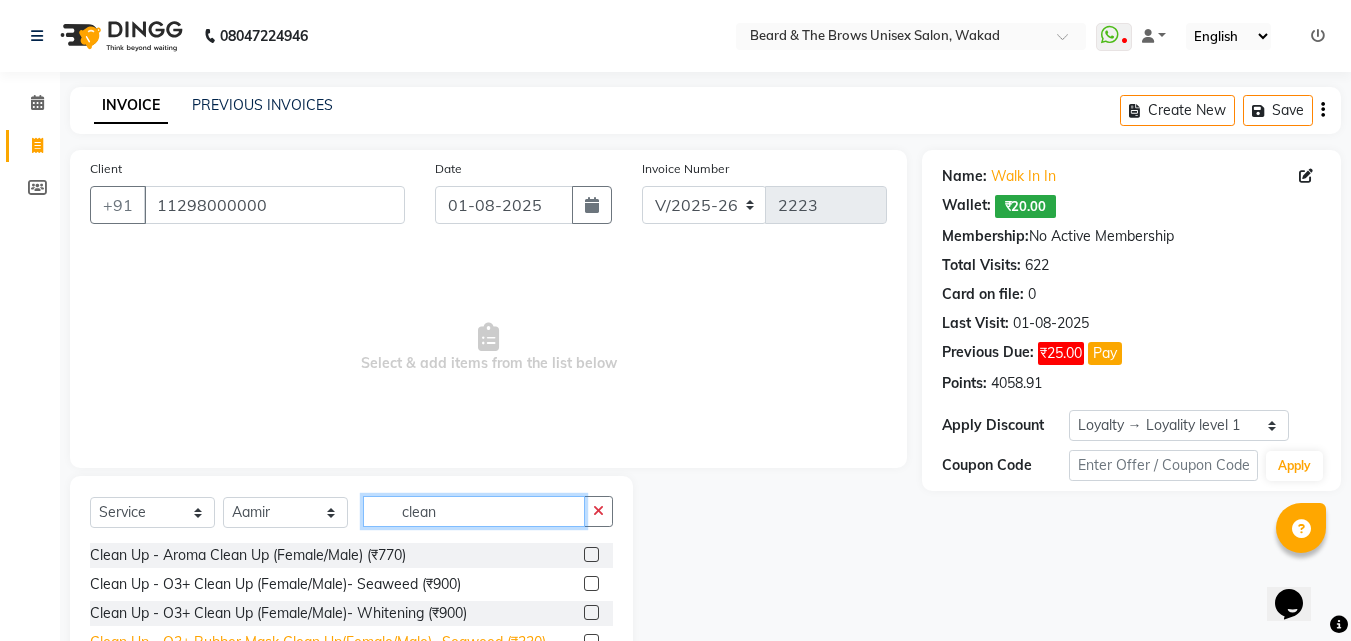 scroll, scrollTop: 182, scrollLeft: 0, axis: vertical 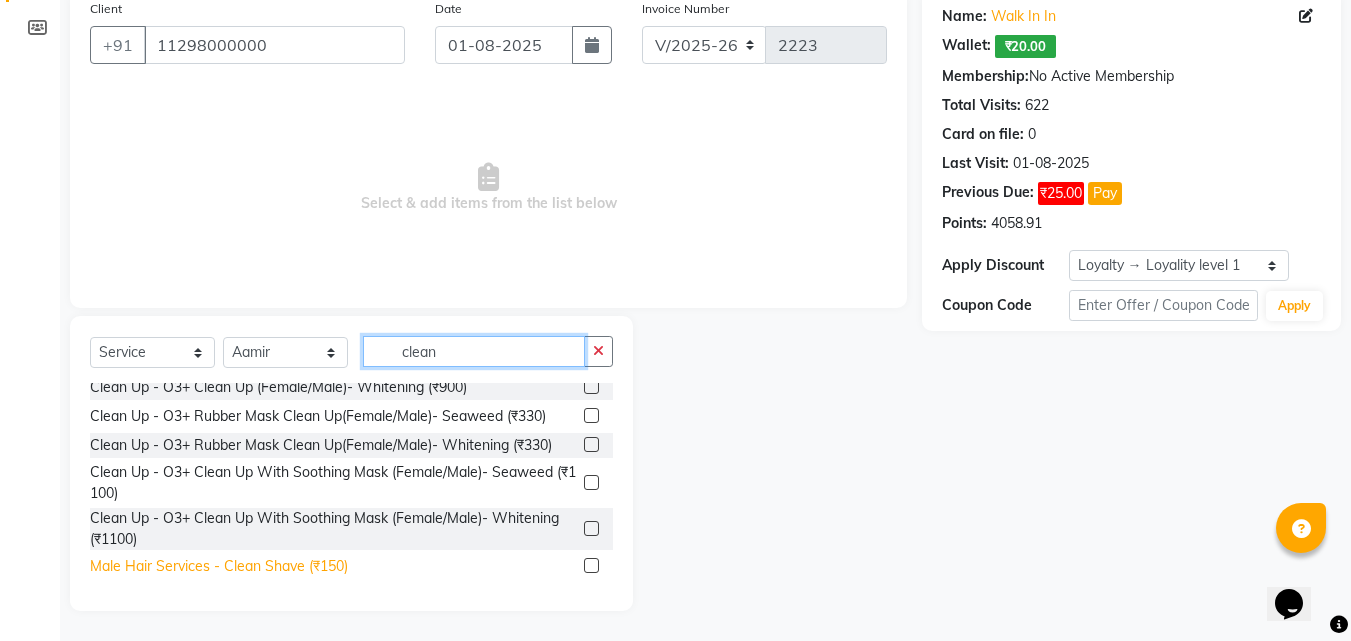 type on "clean" 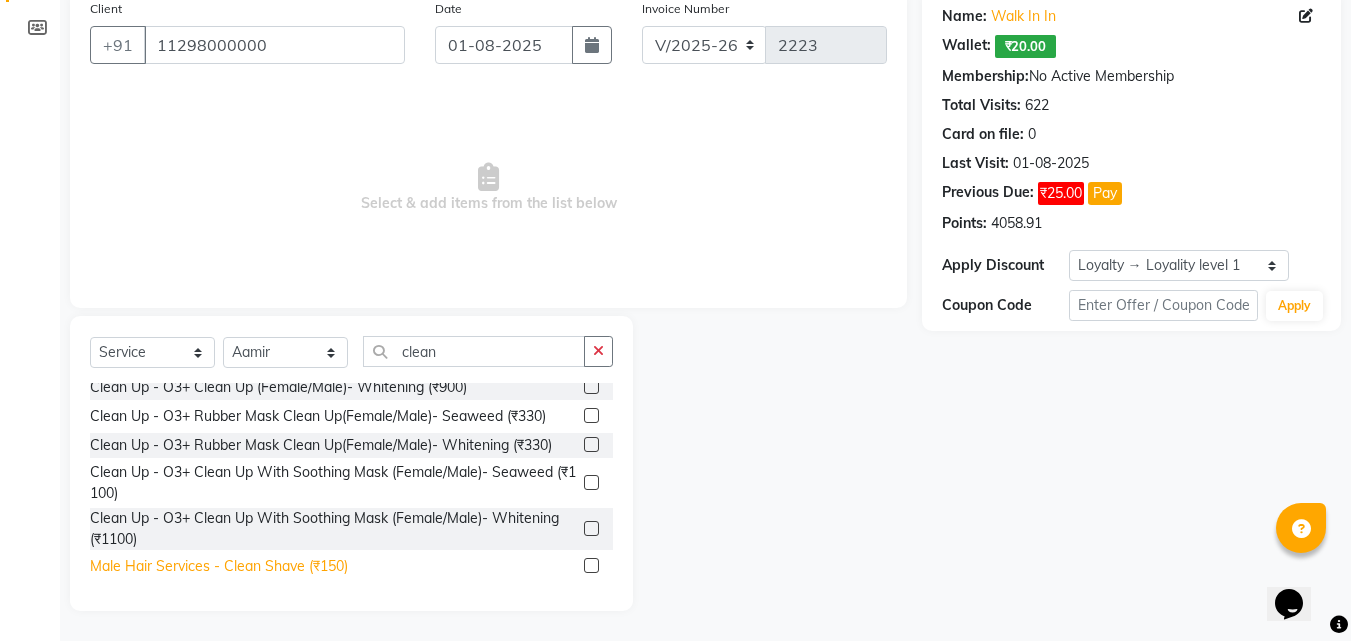 click on "Male Hair Services - Clean Shave (₹150)" 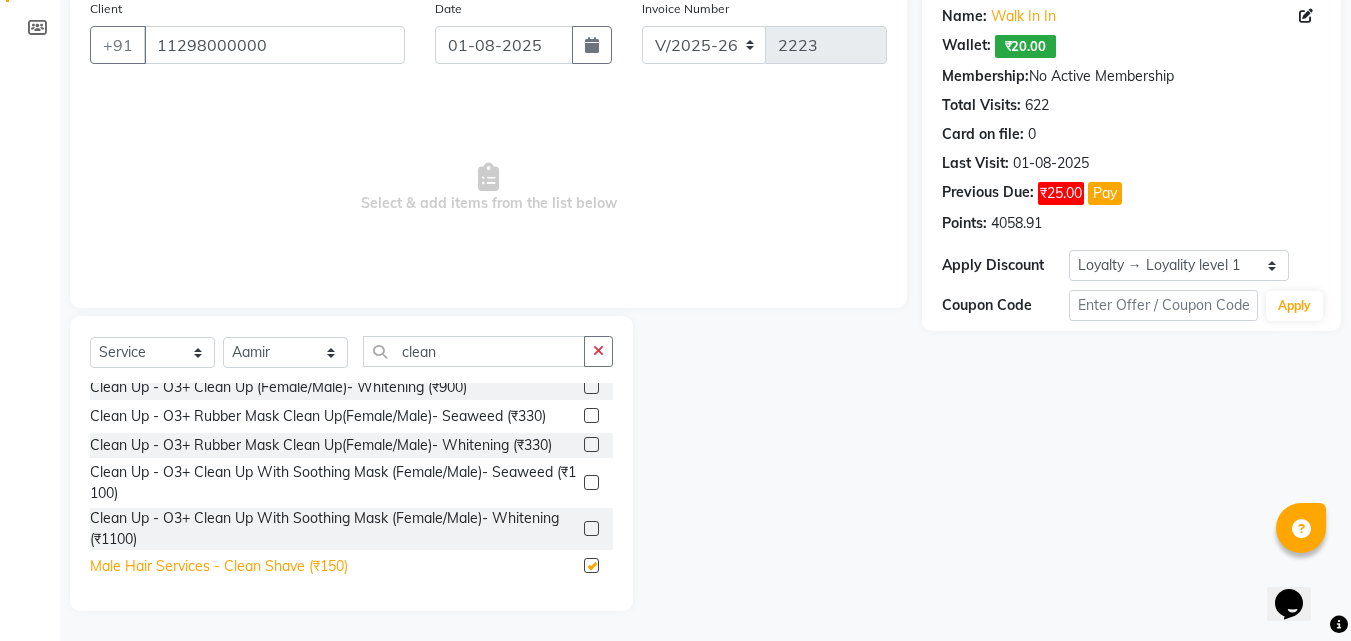 checkbox on "false" 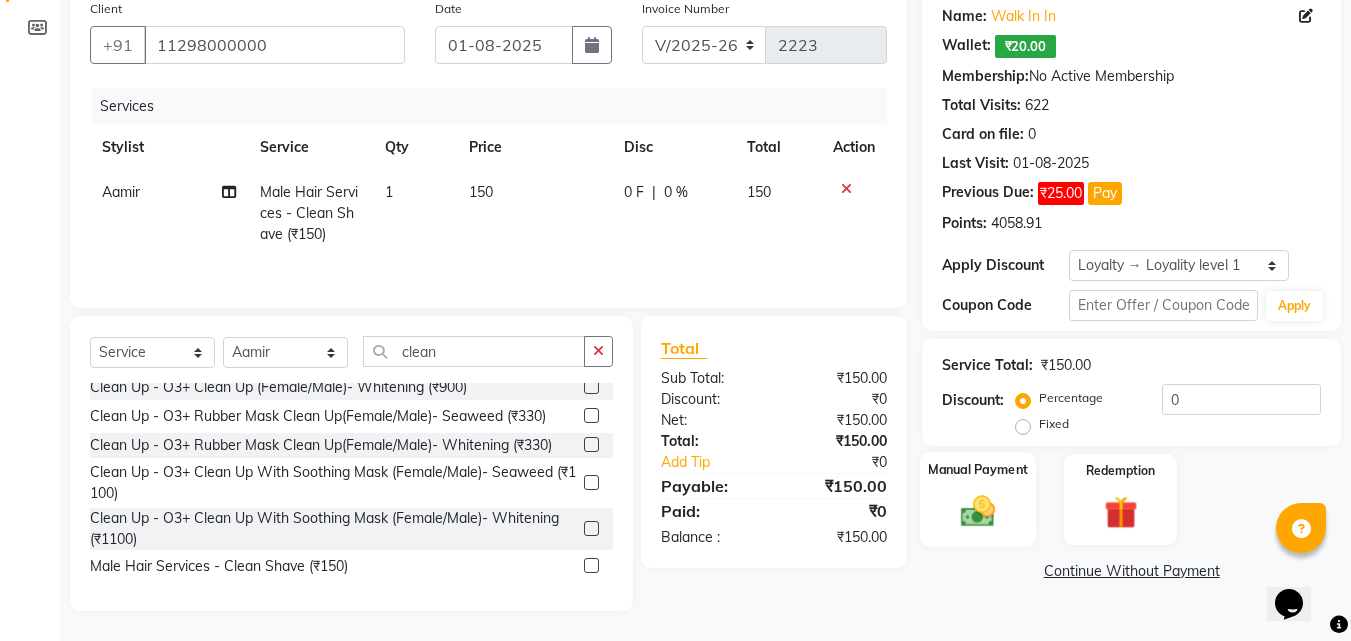 click 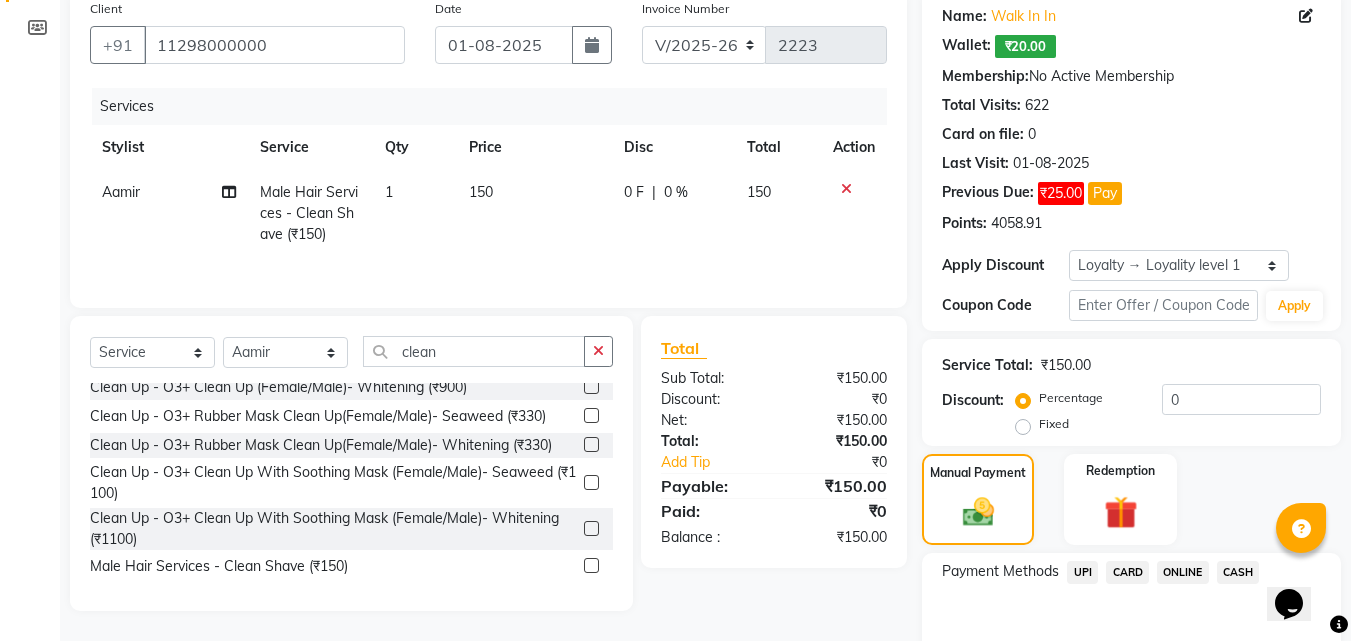 click on "UPI" 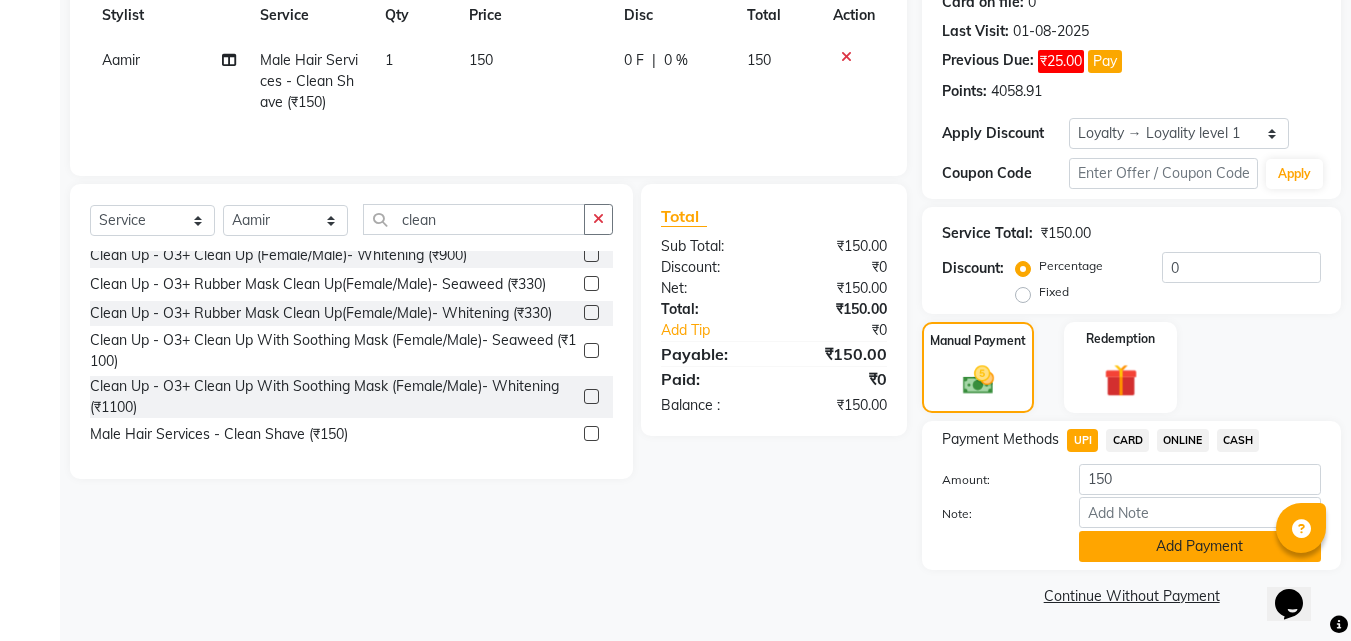 click on "Add Payment" 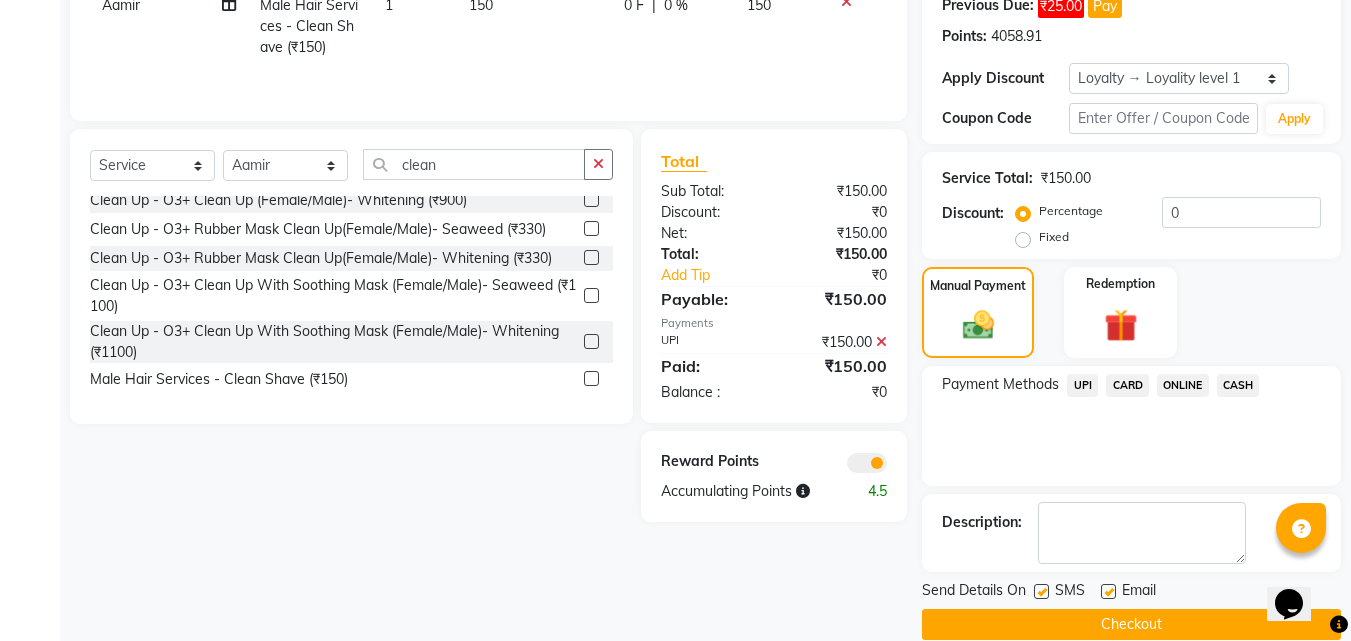 scroll, scrollTop: 376, scrollLeft: 0, axis: vertical 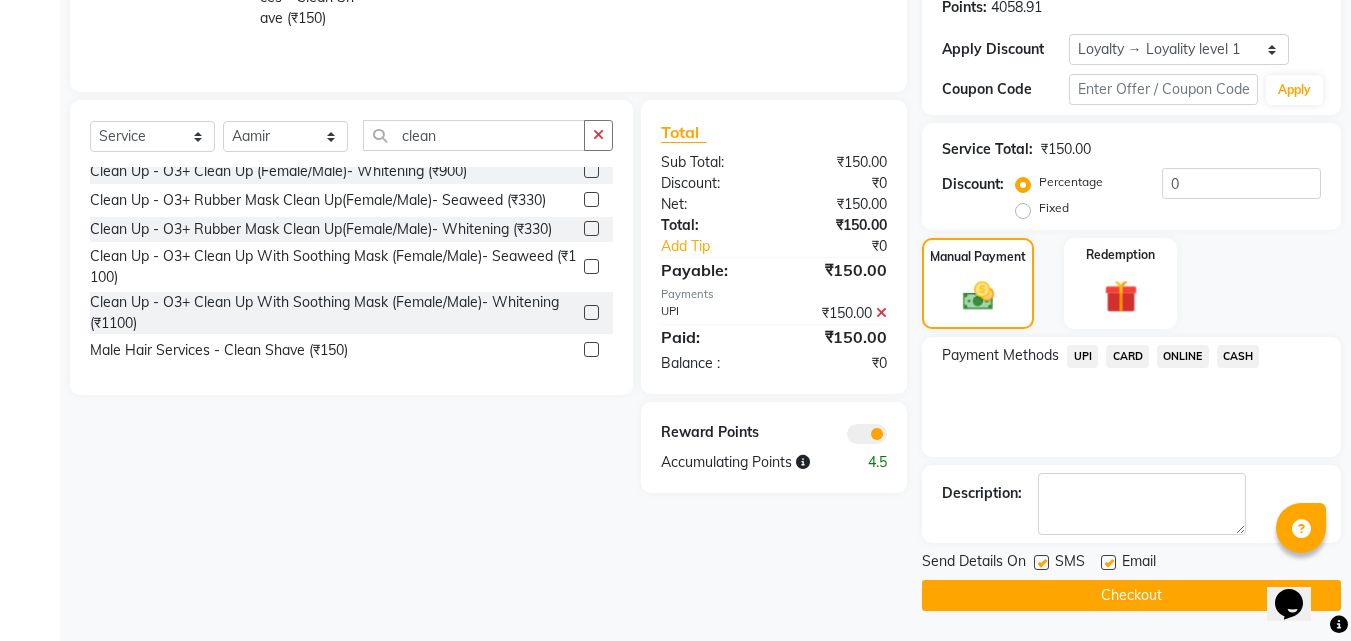 click 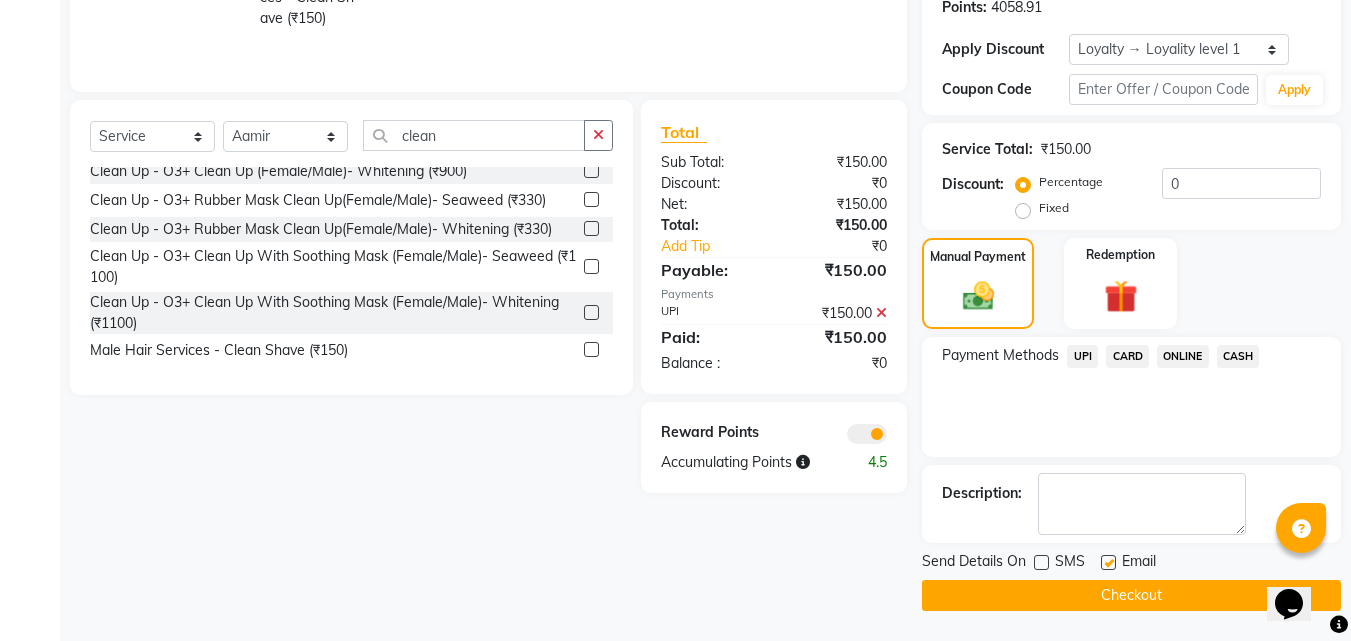 click on "Checkout" 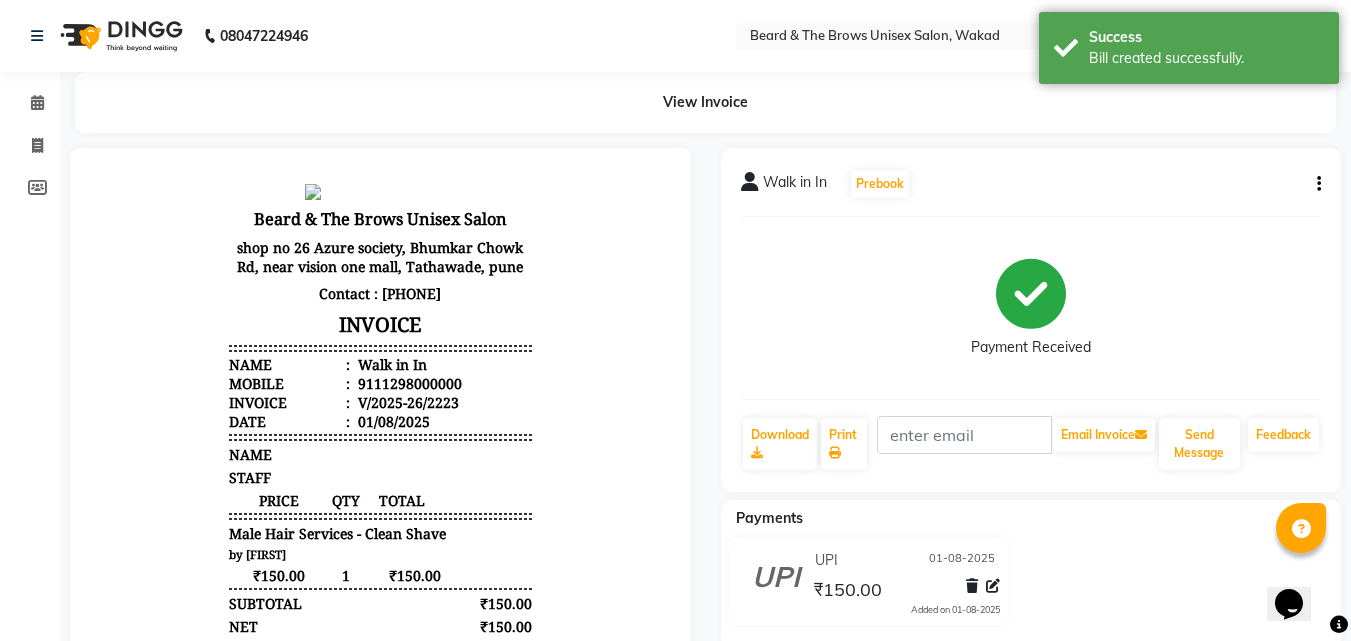 scroll, scrollTop: 0, scrollLeft: 0, axis: both 